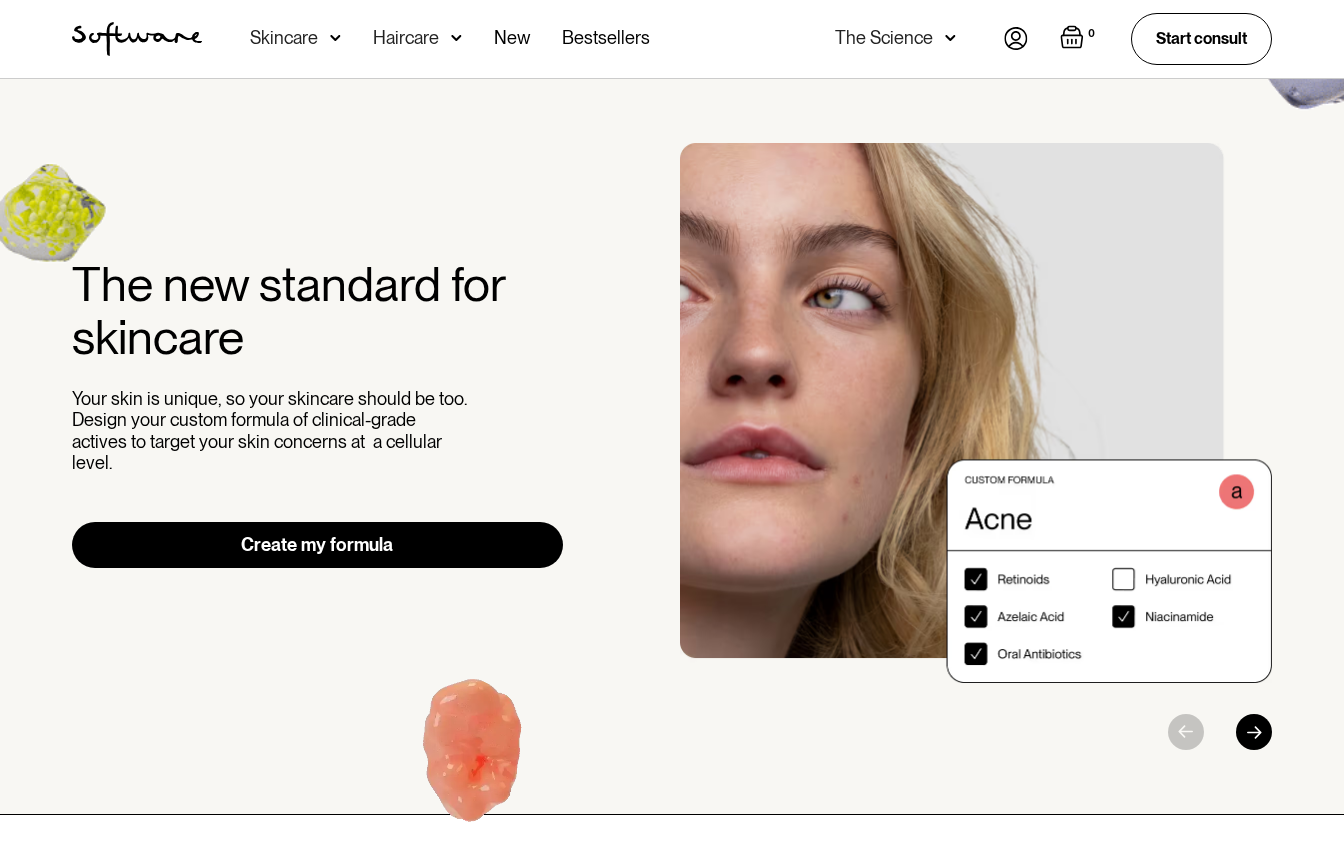 scroll, scrollTop: 0, scrollLeft: 0, axis: both 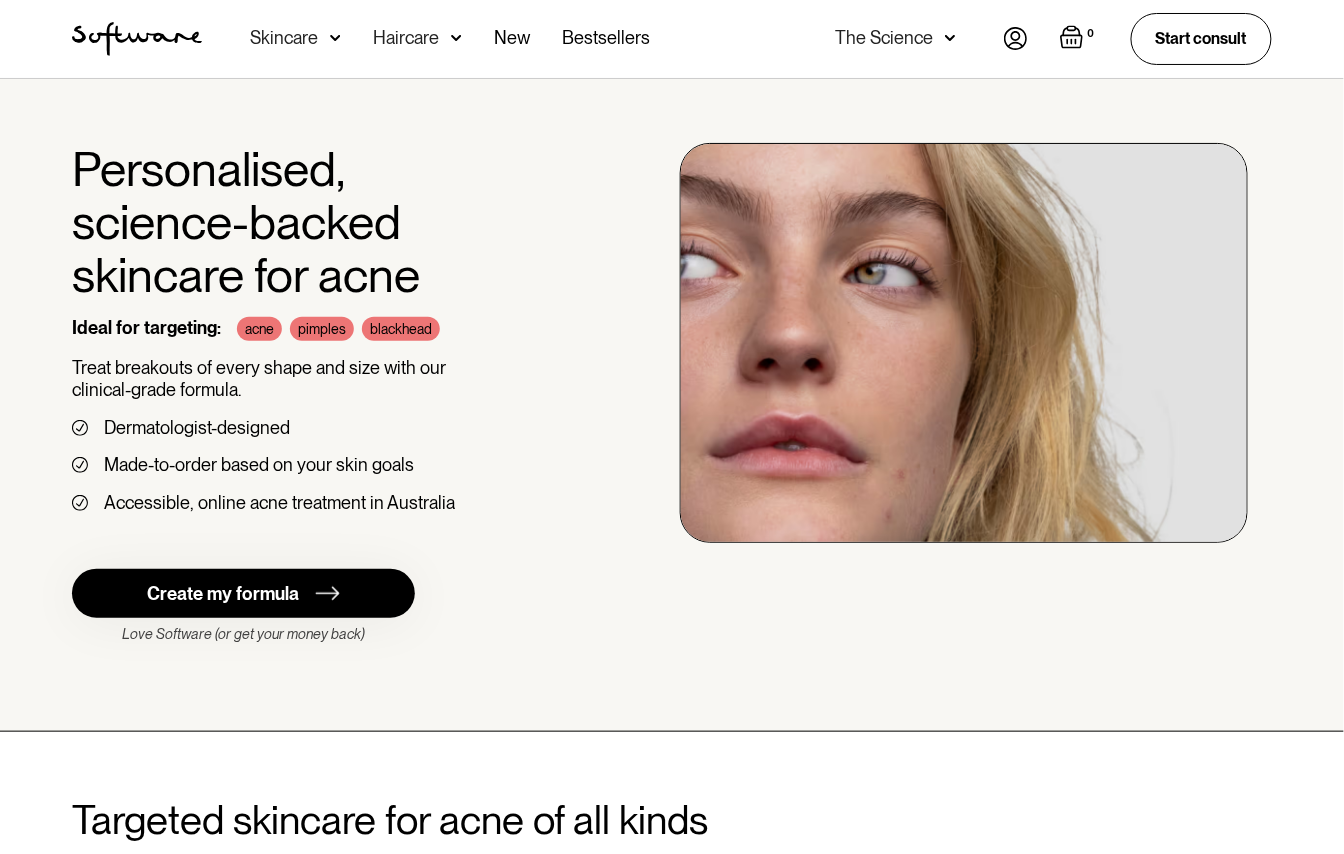 click on "Skincare" at bounding box center (284, 38) 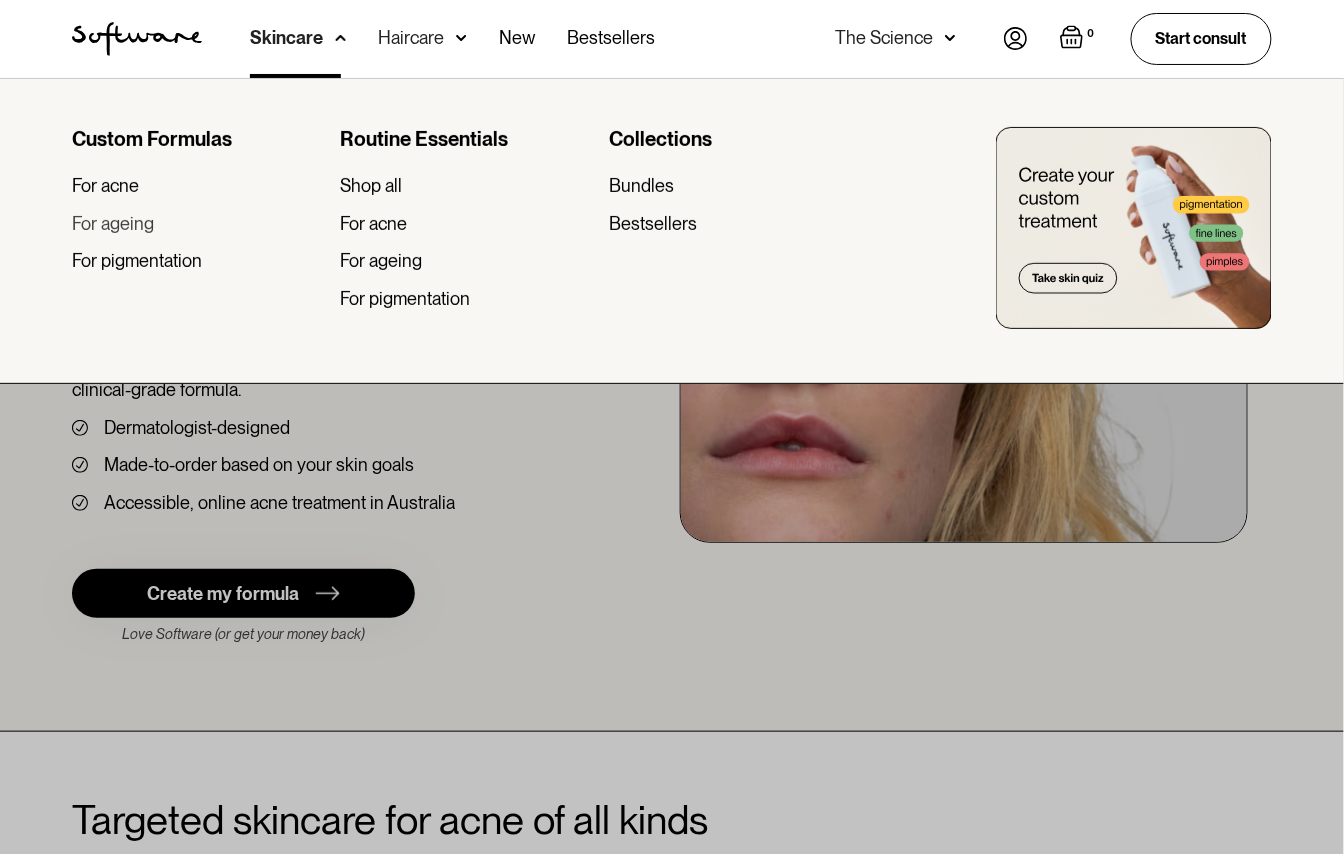 click on "For ageing" at bounding box center (113, 224) 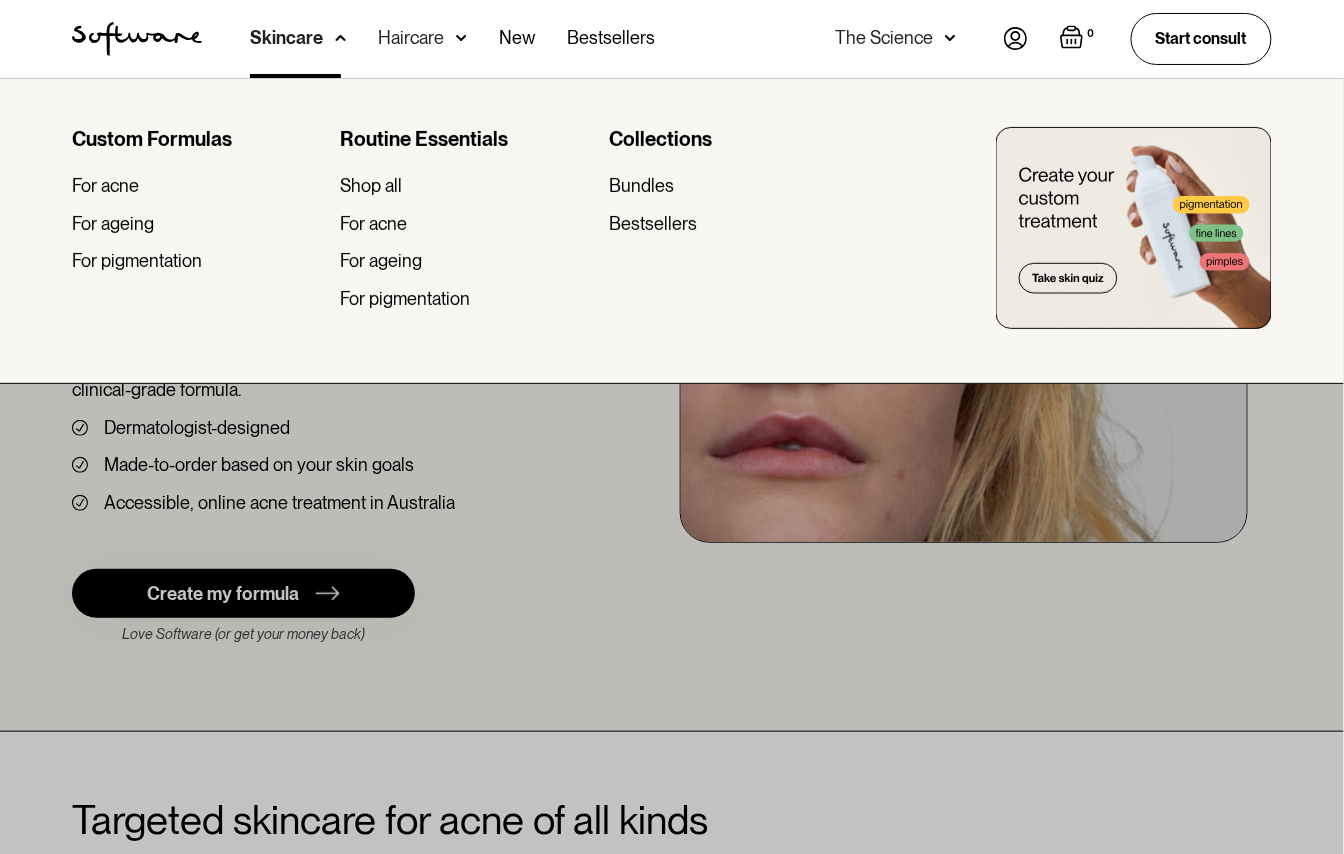 click at bounding box center [137, 39] 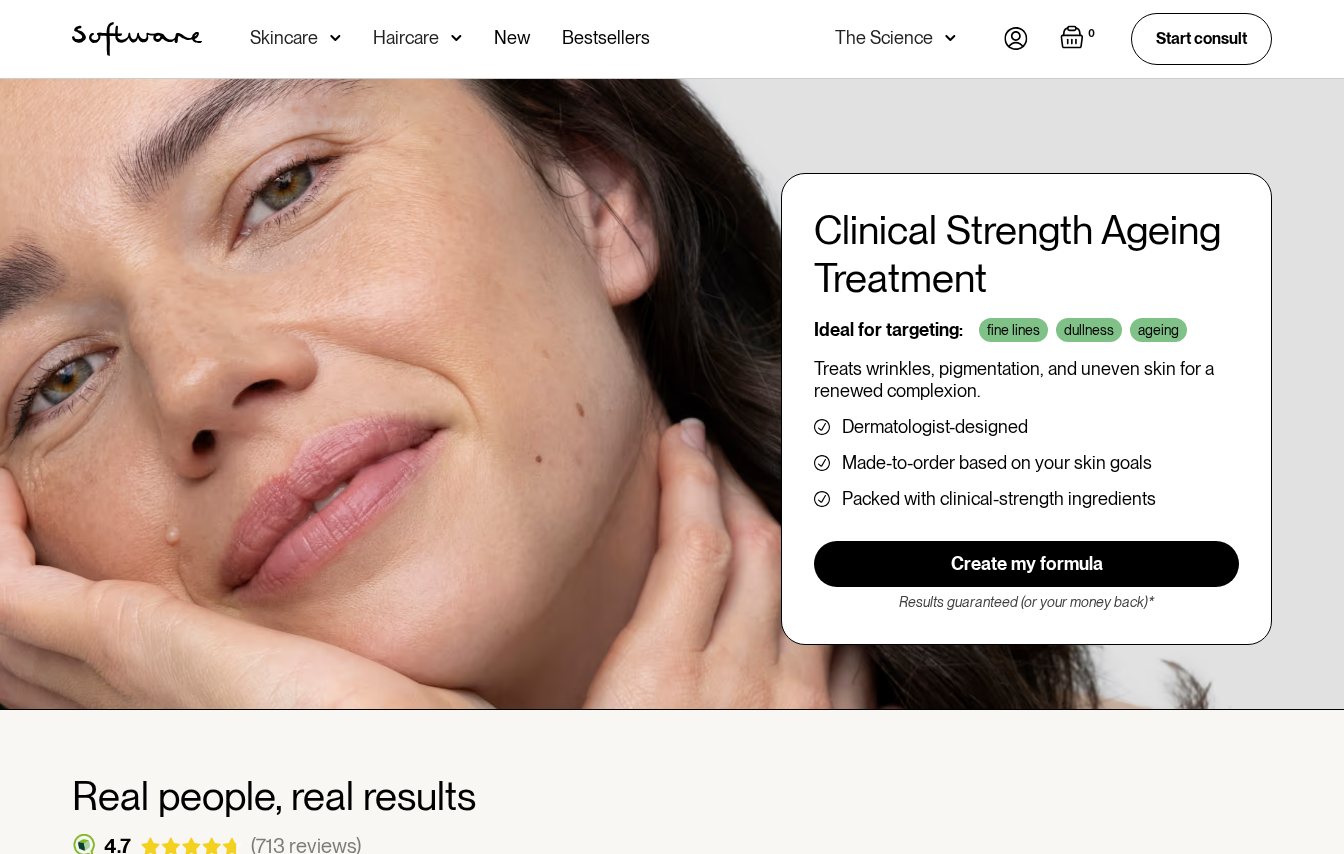scroll, scrollTop: 0, scrollLeft: 0, axis: both 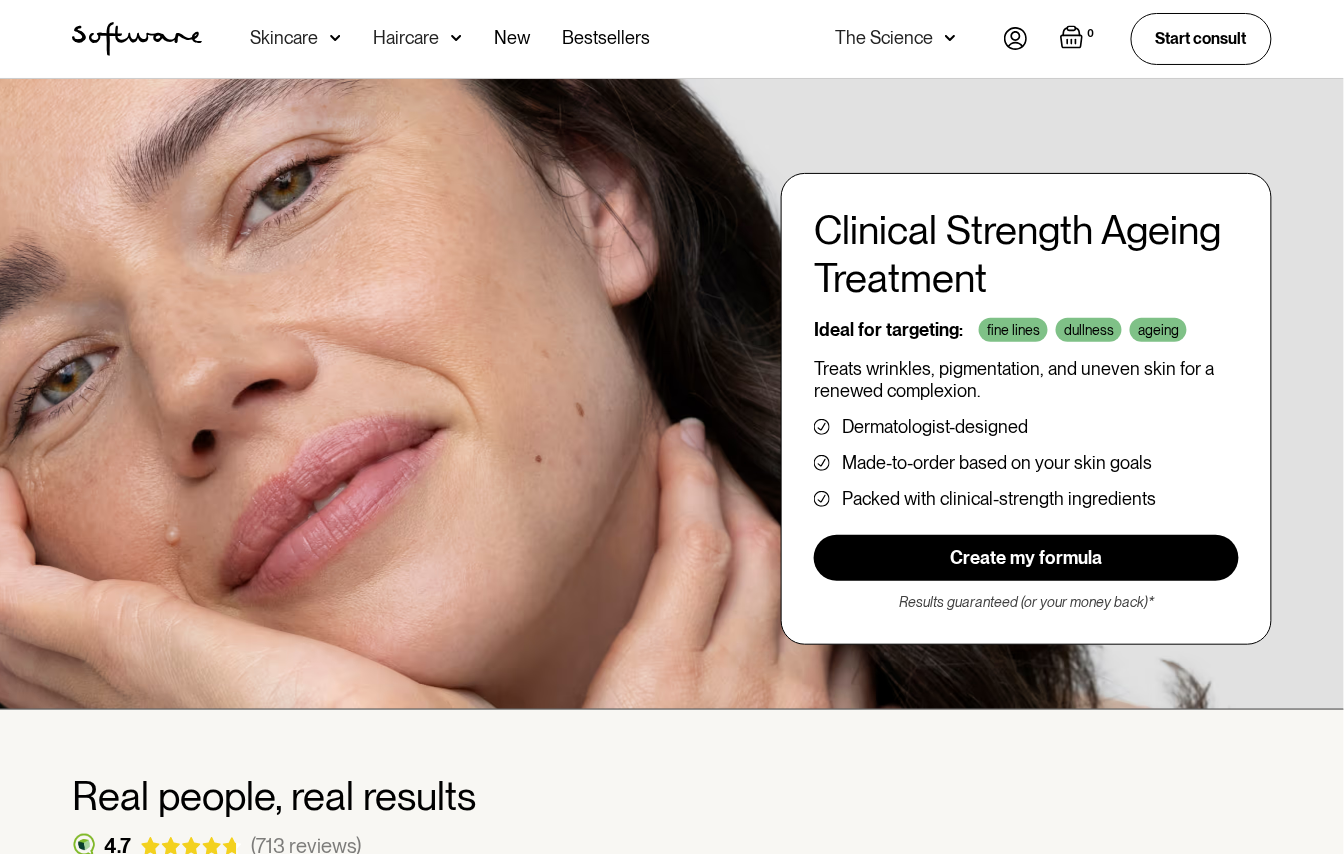 click on "Create my formula" at bounding box center (1026, 558) 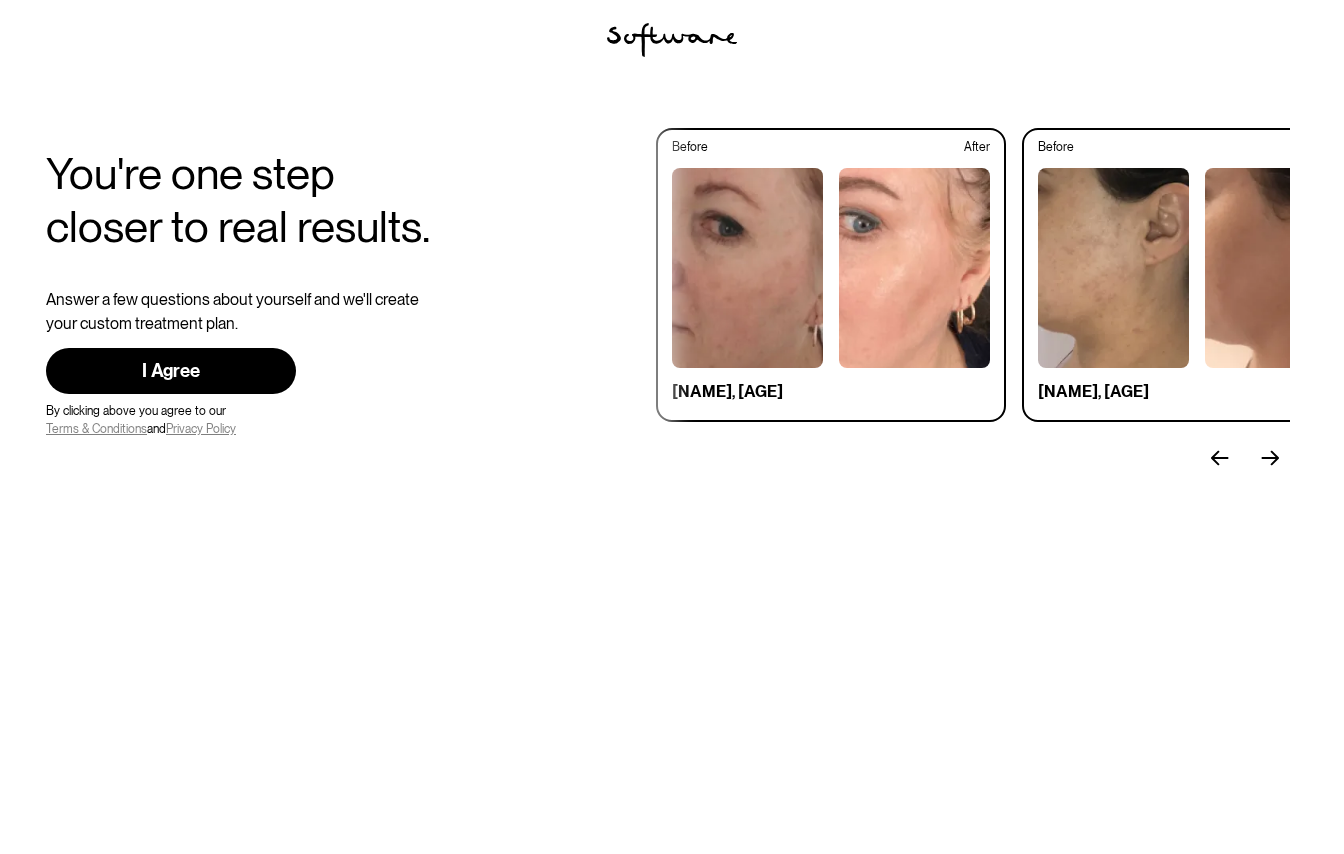 scroll, scrollTop: 0, scrollLeft: 0, axis: both 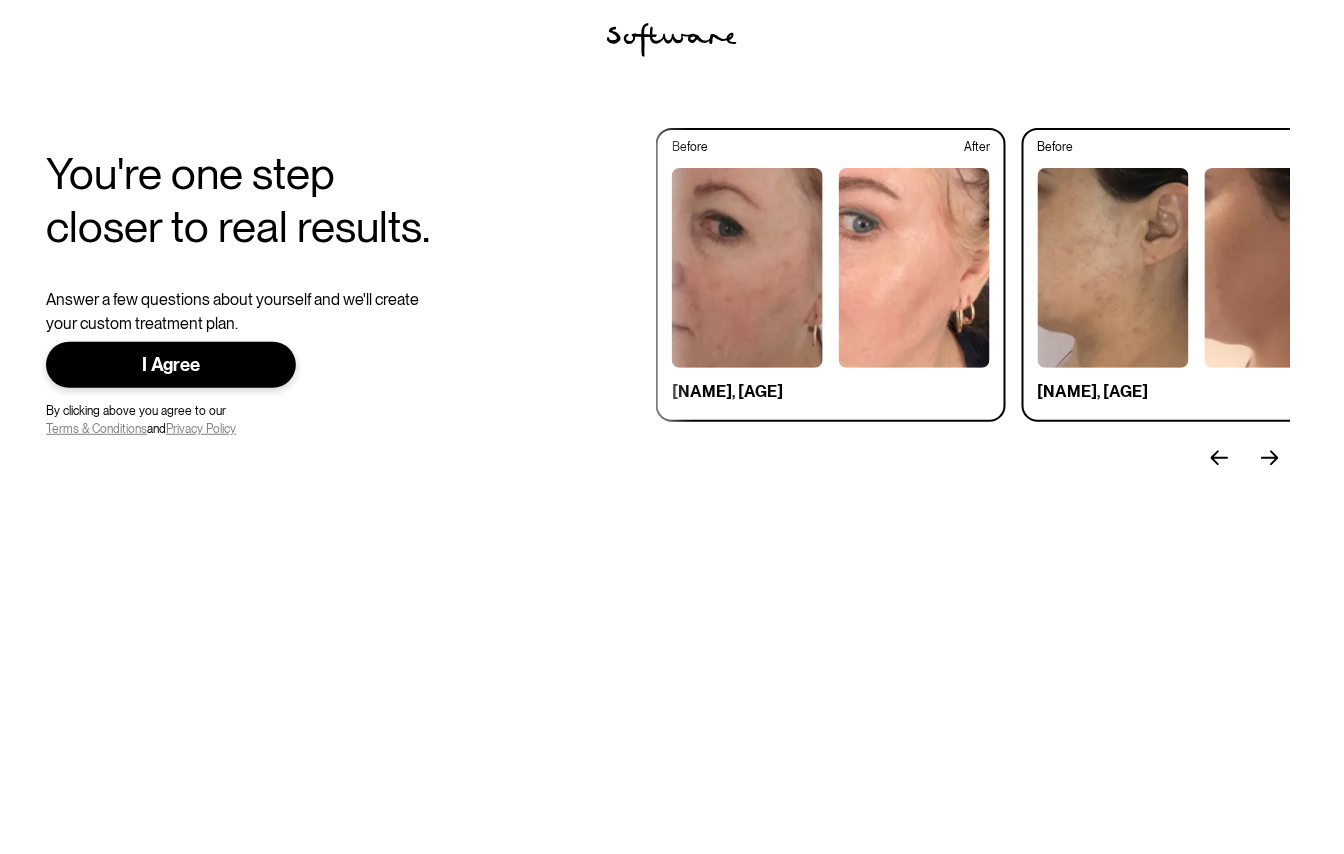 click on "I Agree" at bounding box center [171, 365] 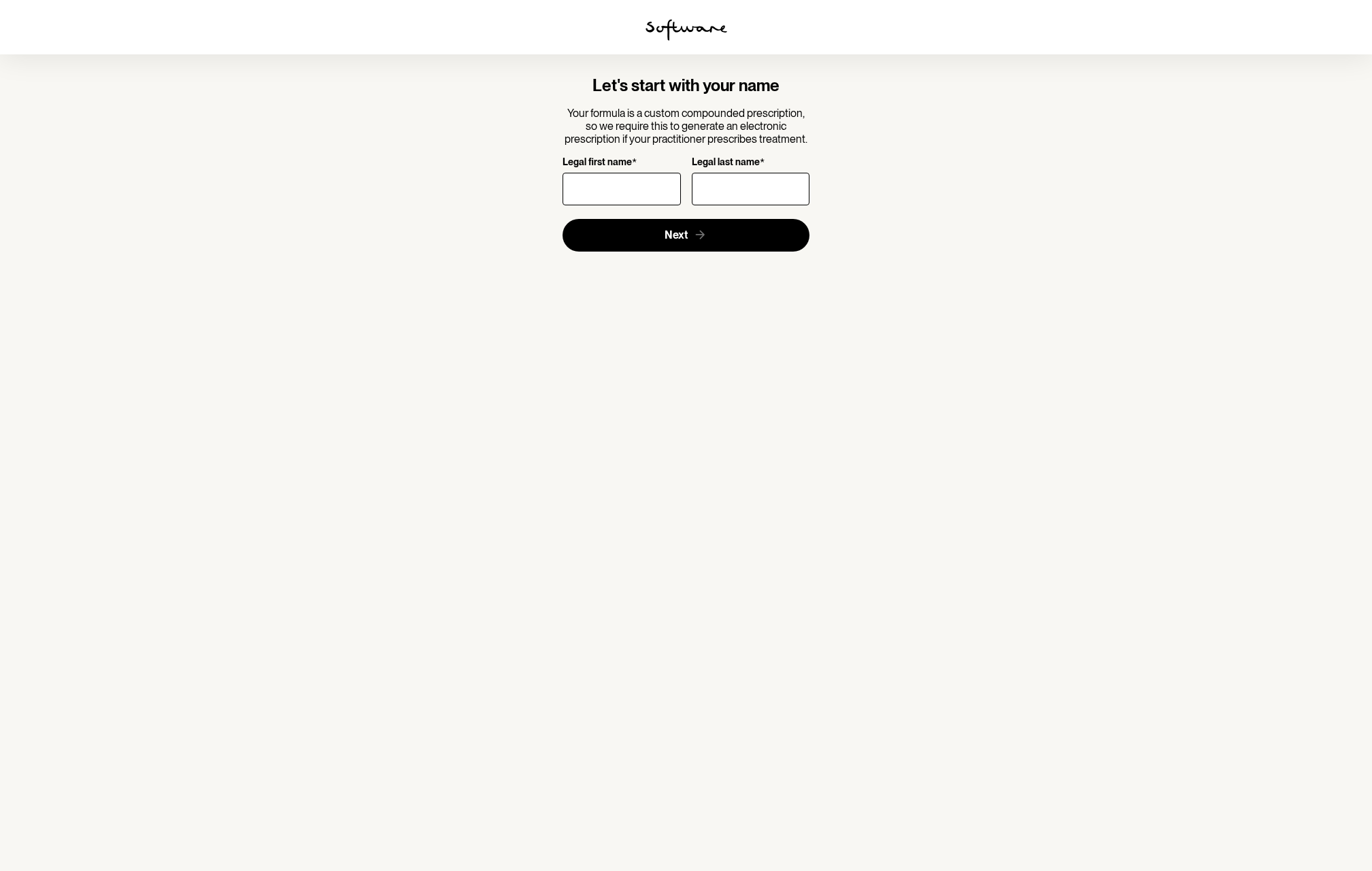 scroll, scrollTop: 0, scrollLeft: 0, axis: both 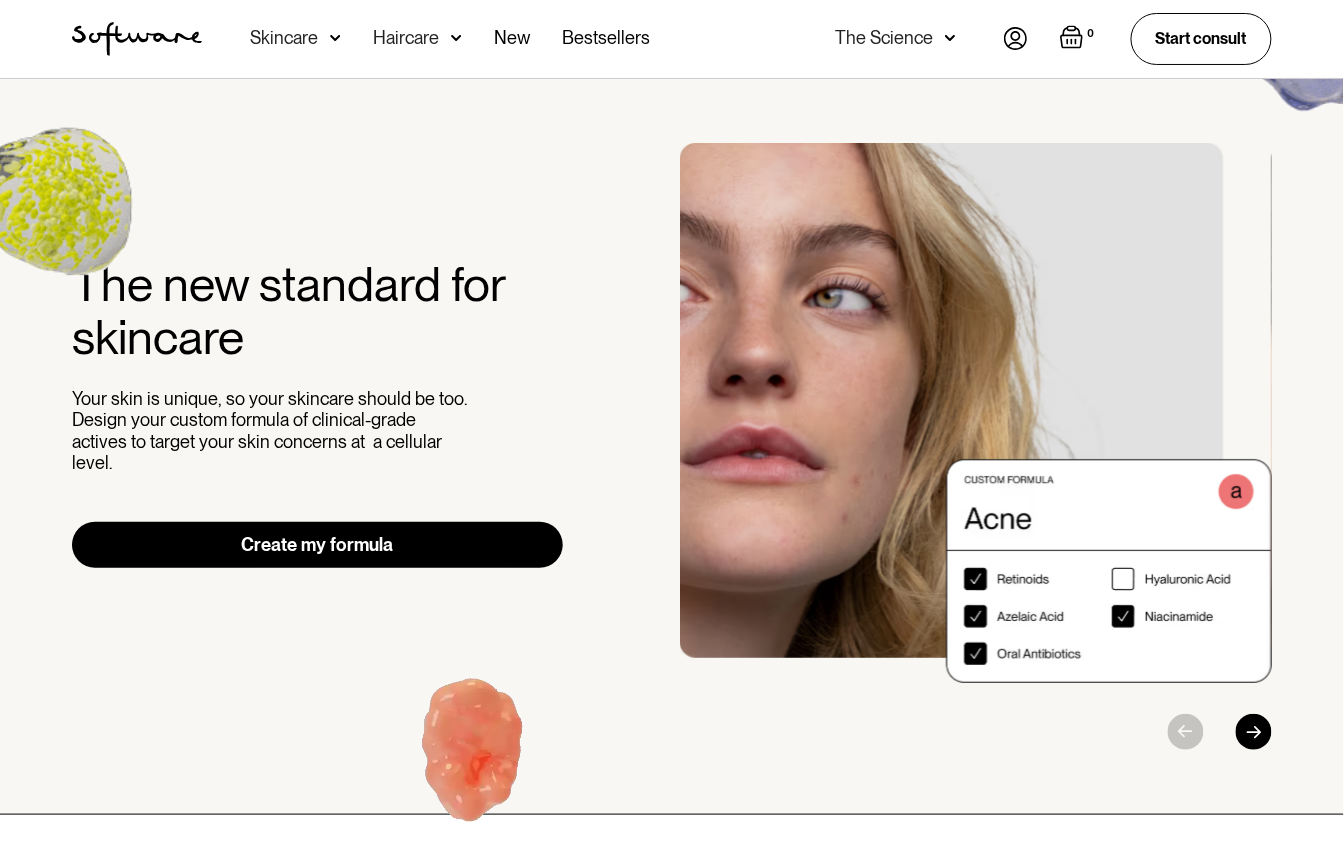 click at bounding box center (335, 38) 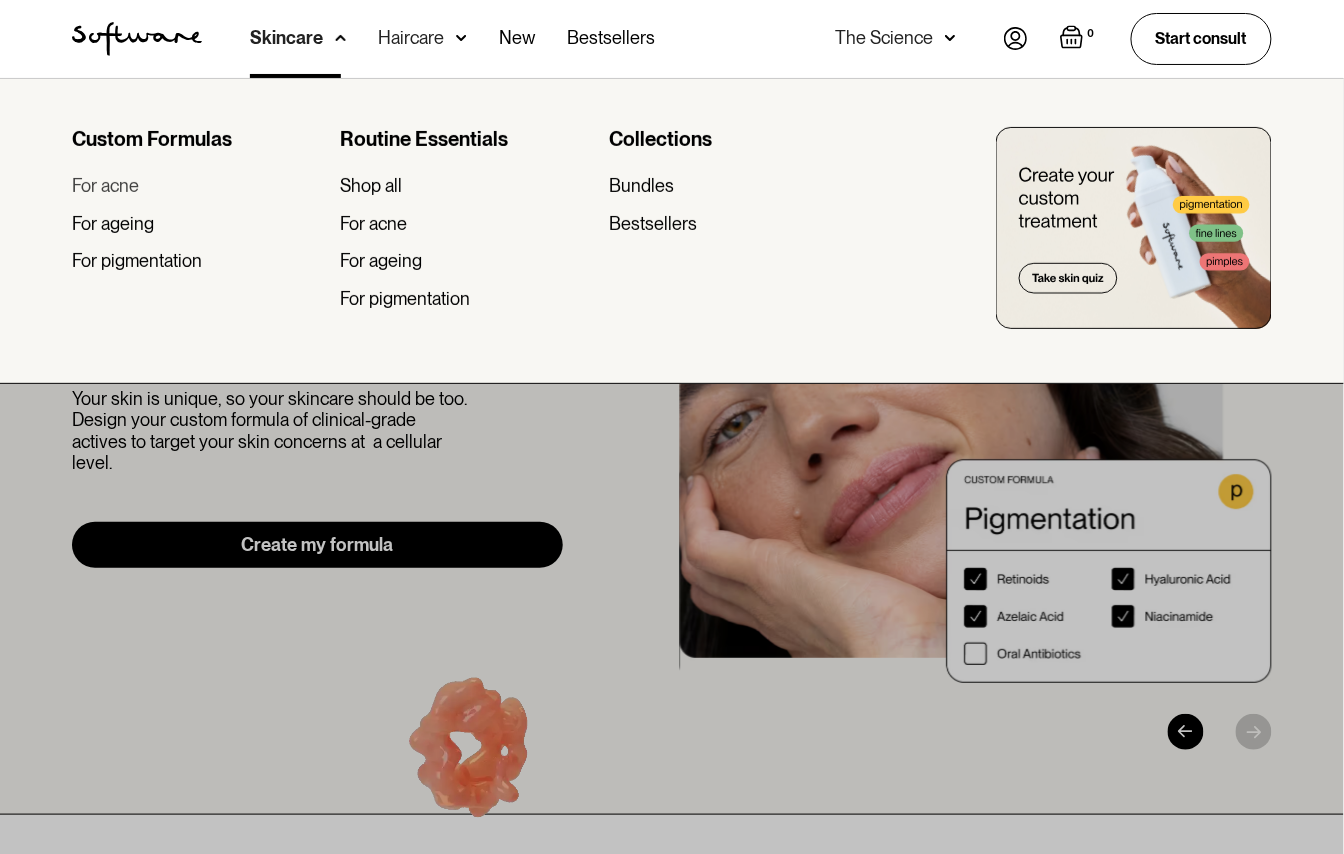 click on "For acne" at bounding box center (105, 186) 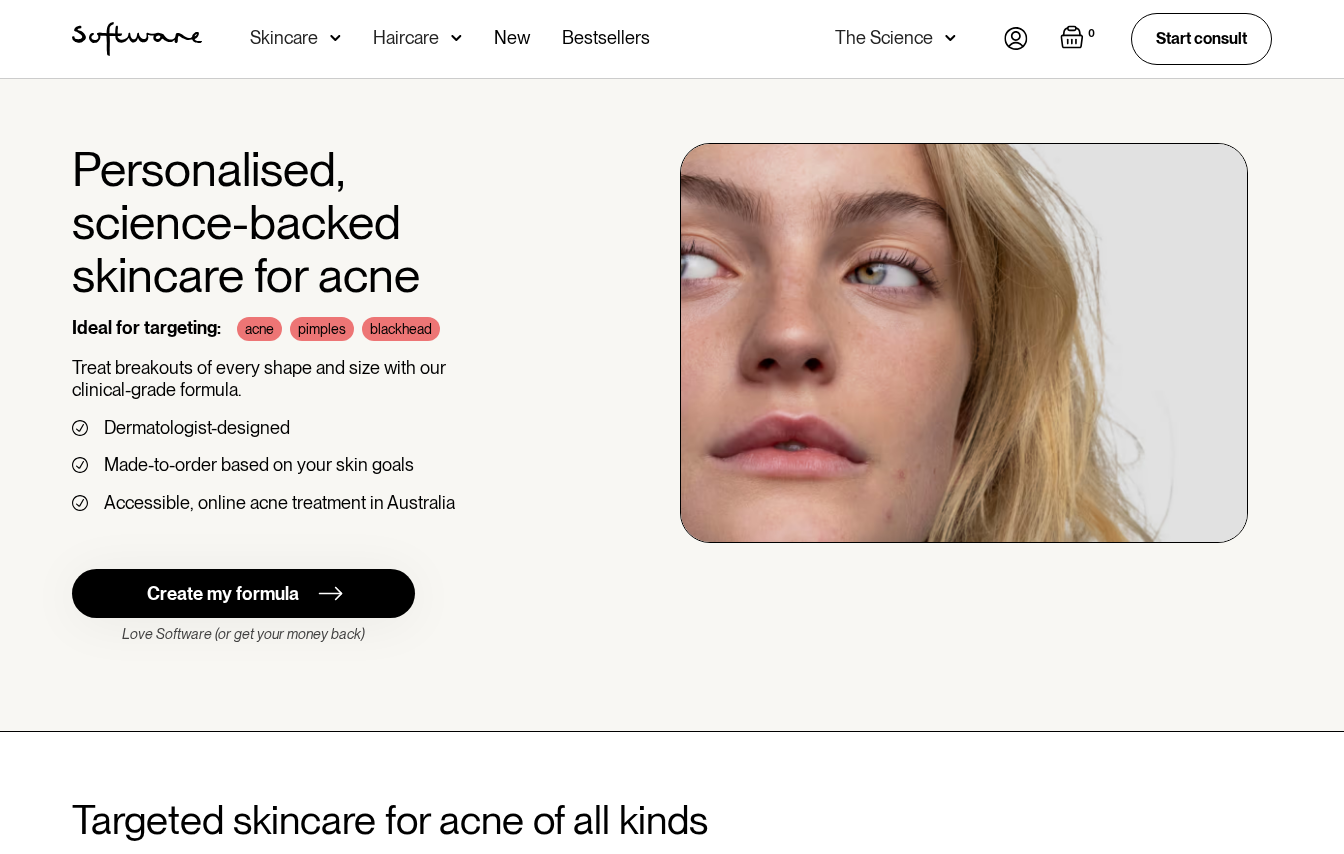 scroll, scrollTop: 0, scrollLeft: 0, axis: both 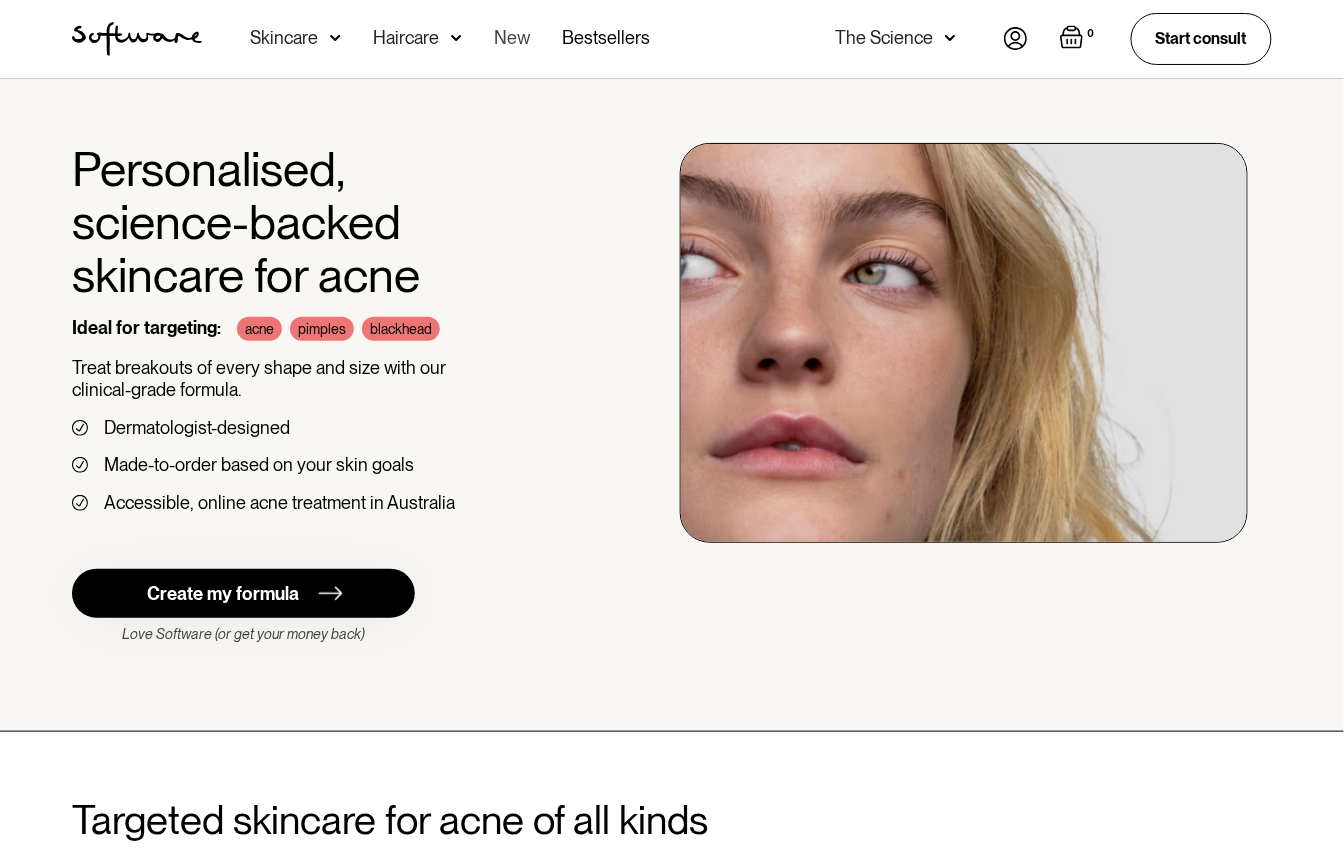 click on "New" at bounding box center (512, 39) 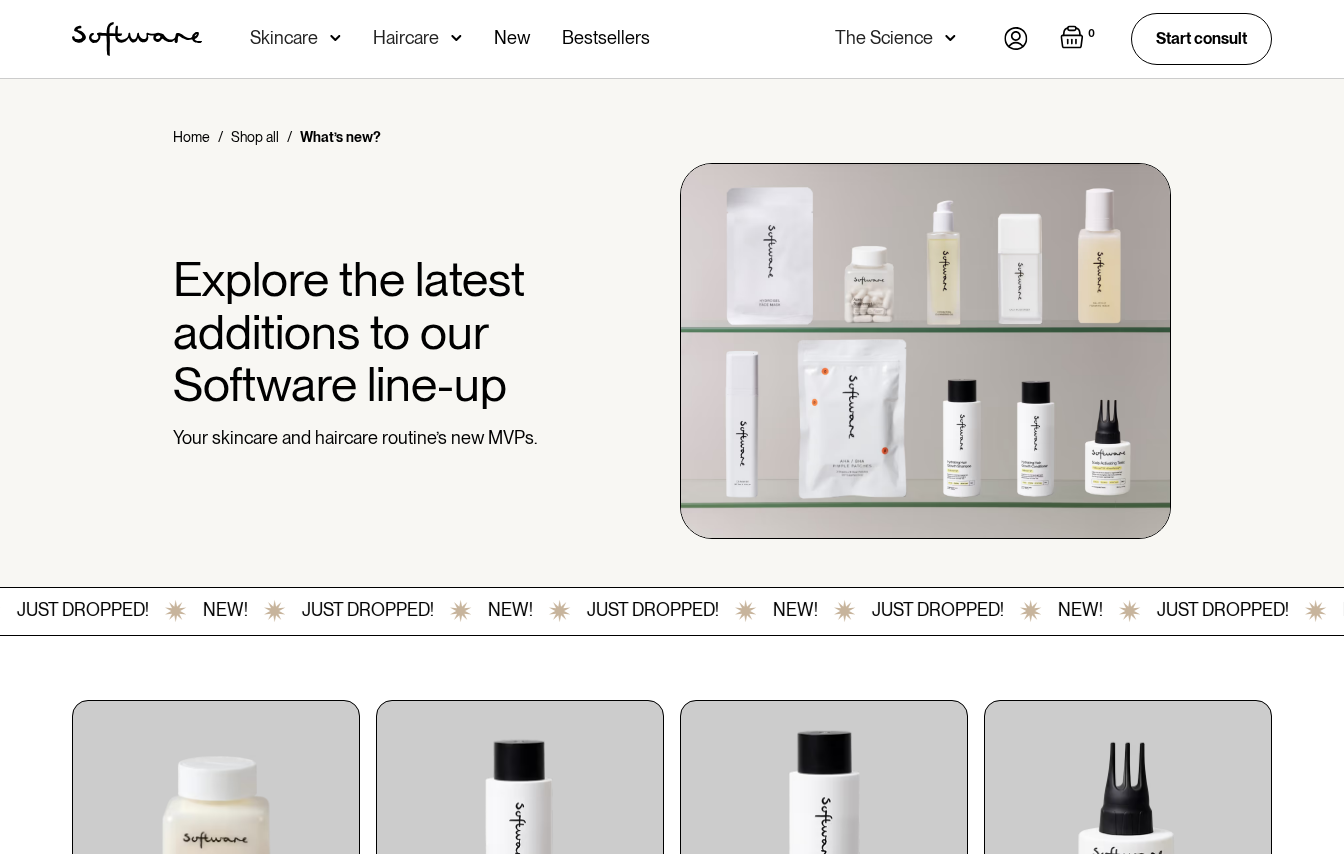 scroll, scrollTop: 0, scrollLeft: 0, axis: both 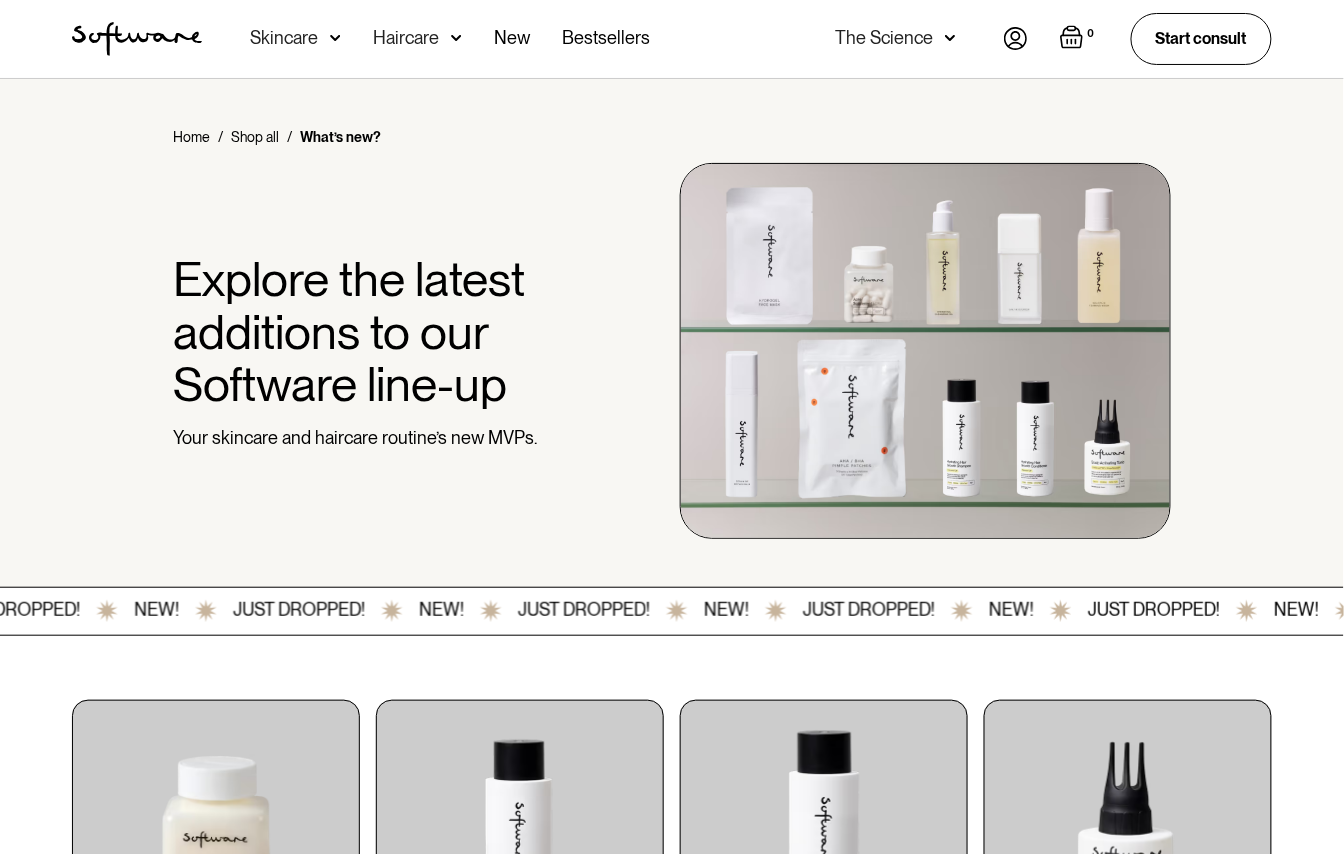 click at bounding box center (950, 38) 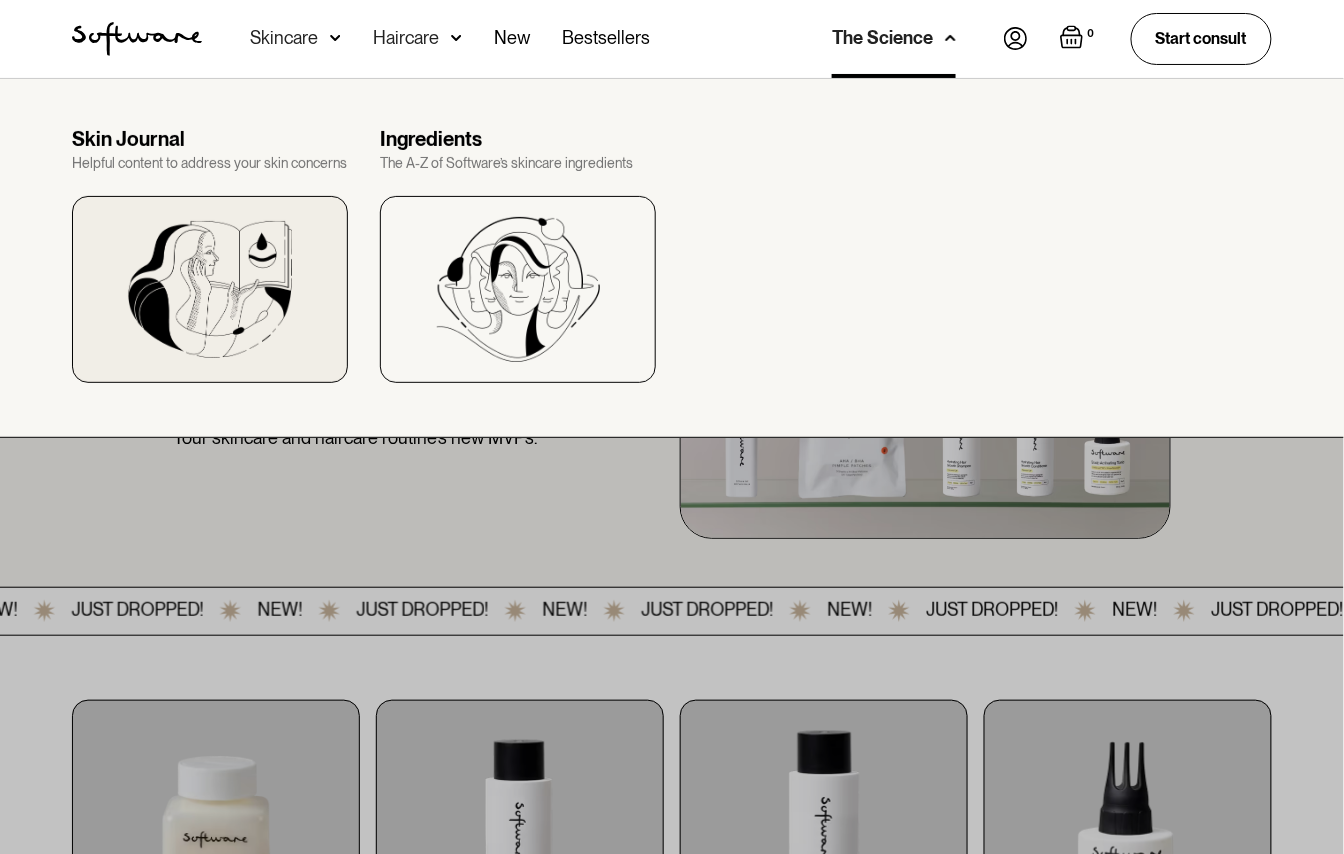click at bounding box center [210, 289] 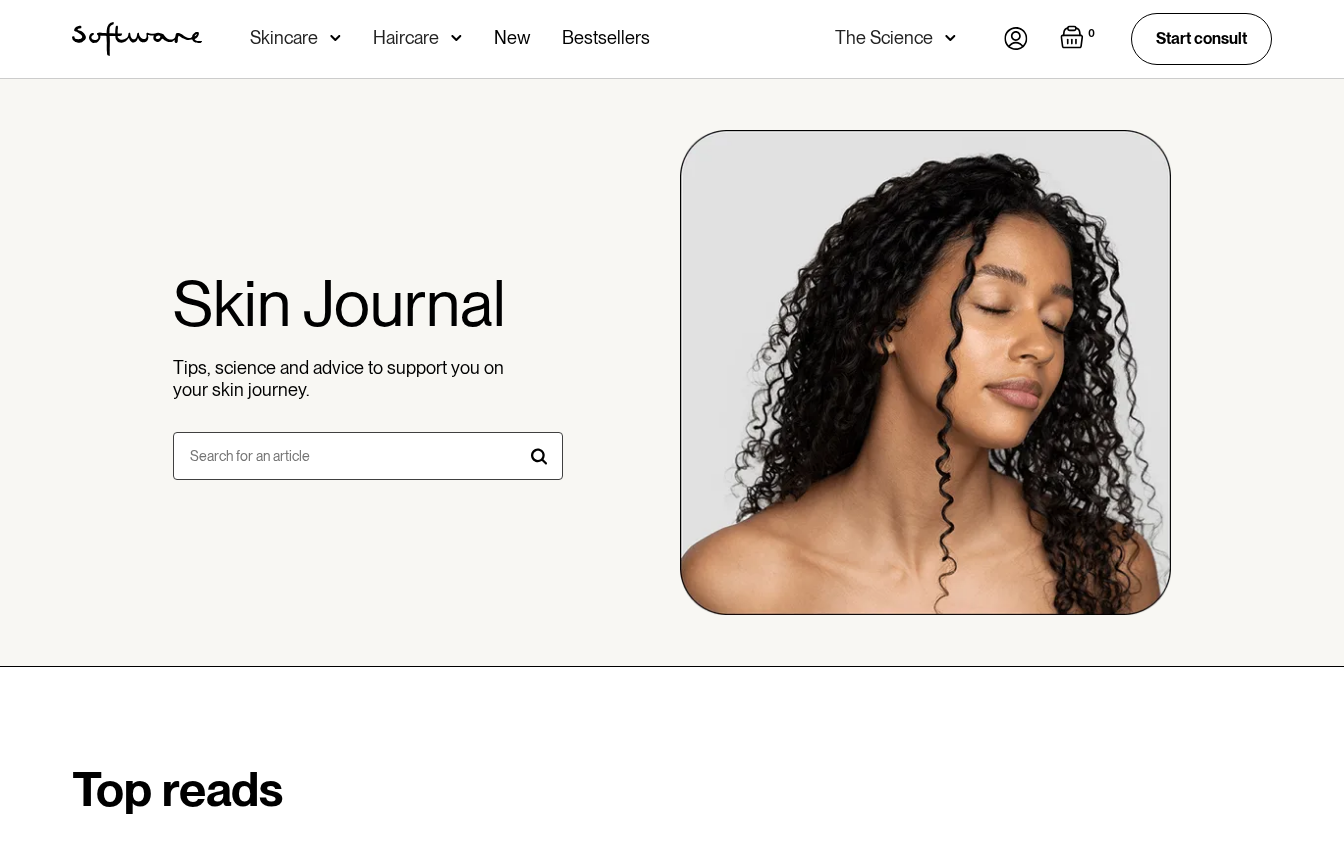 scroll, scrollTop: 0, scrollLeft: 0, axis: both 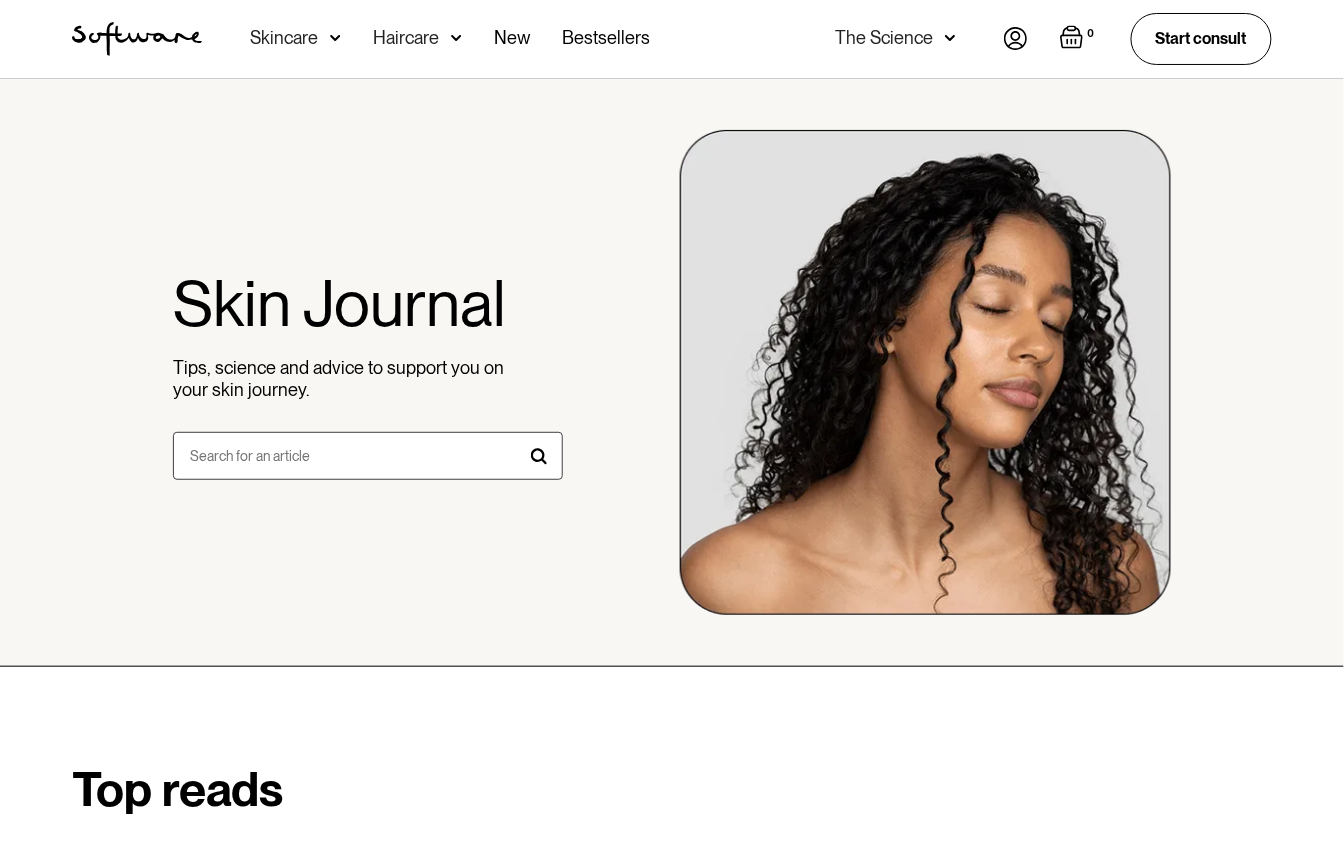 click on "Haircare" at bounding box center [284, 38] 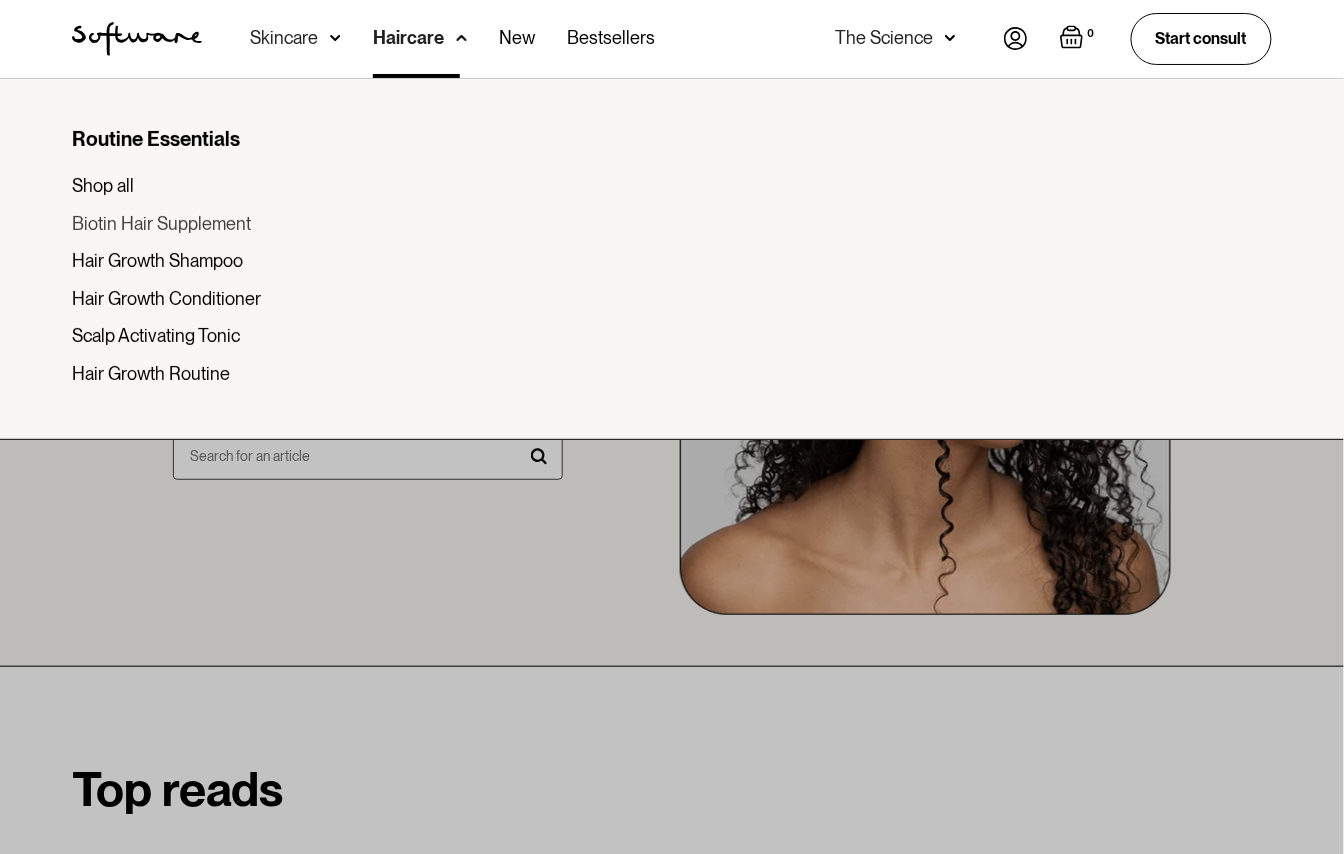 click on "Biotin Hair Supplement" at bounding box center [161, 224] 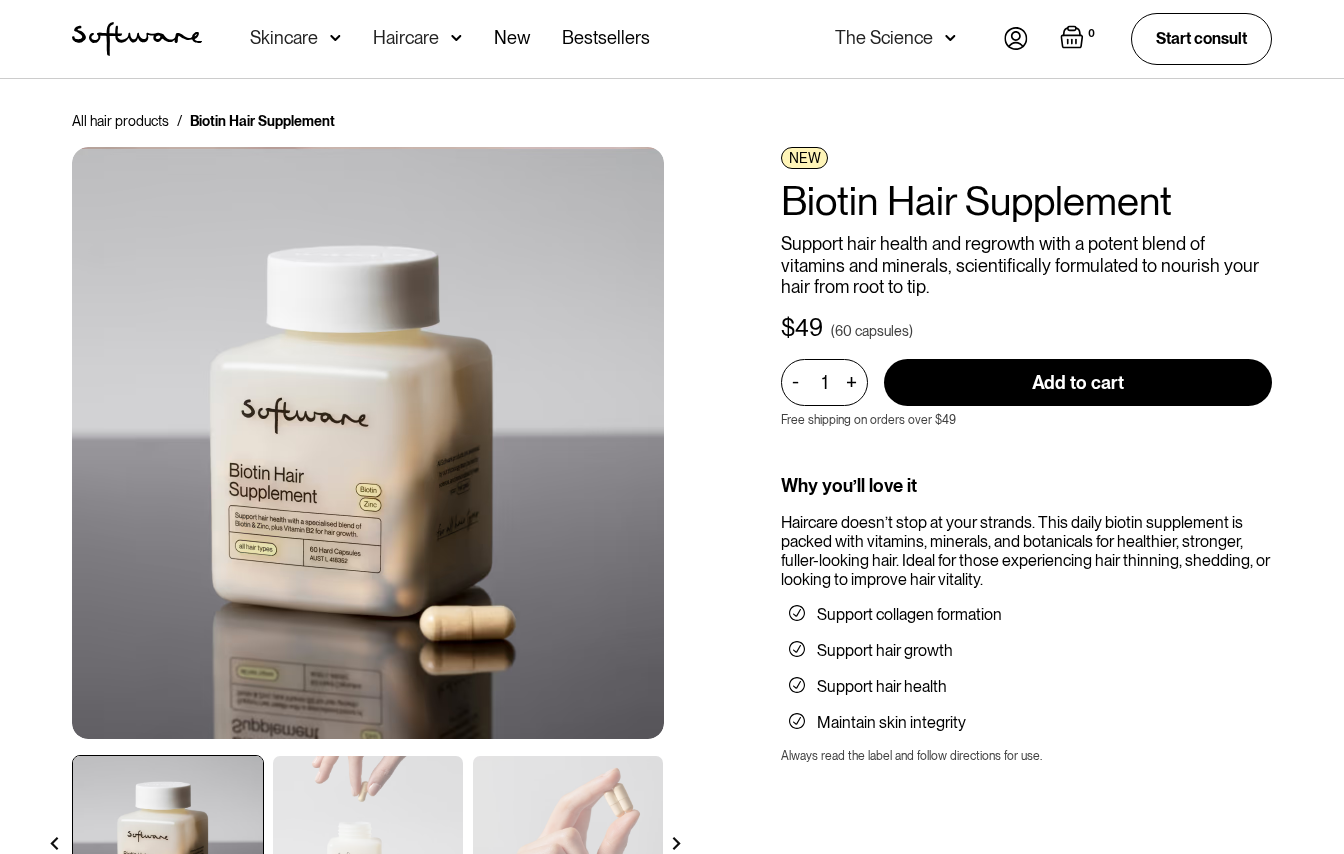 scroll, scrollTop: 0, scrollLeft: 0, axis: both 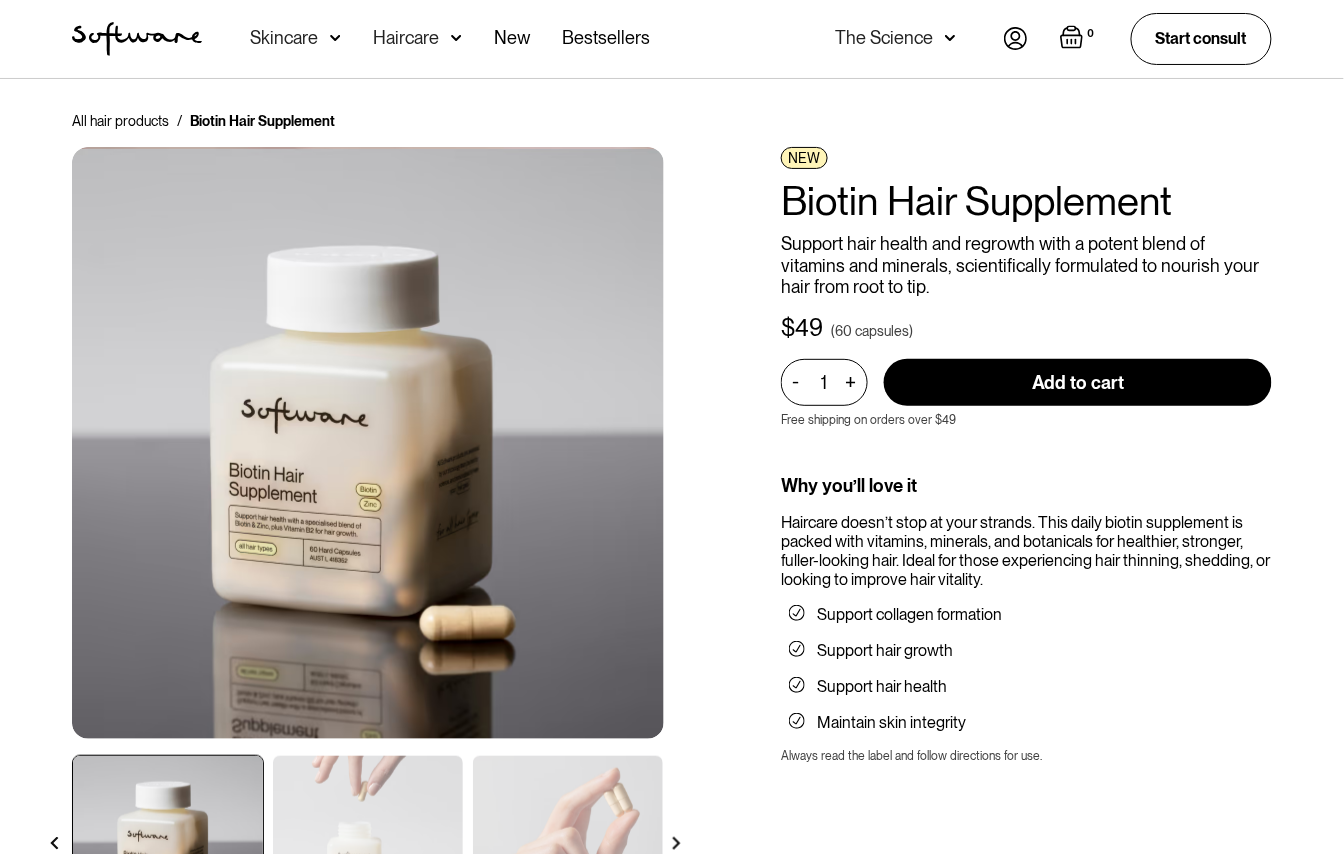 click at bounding box center (335, 38) 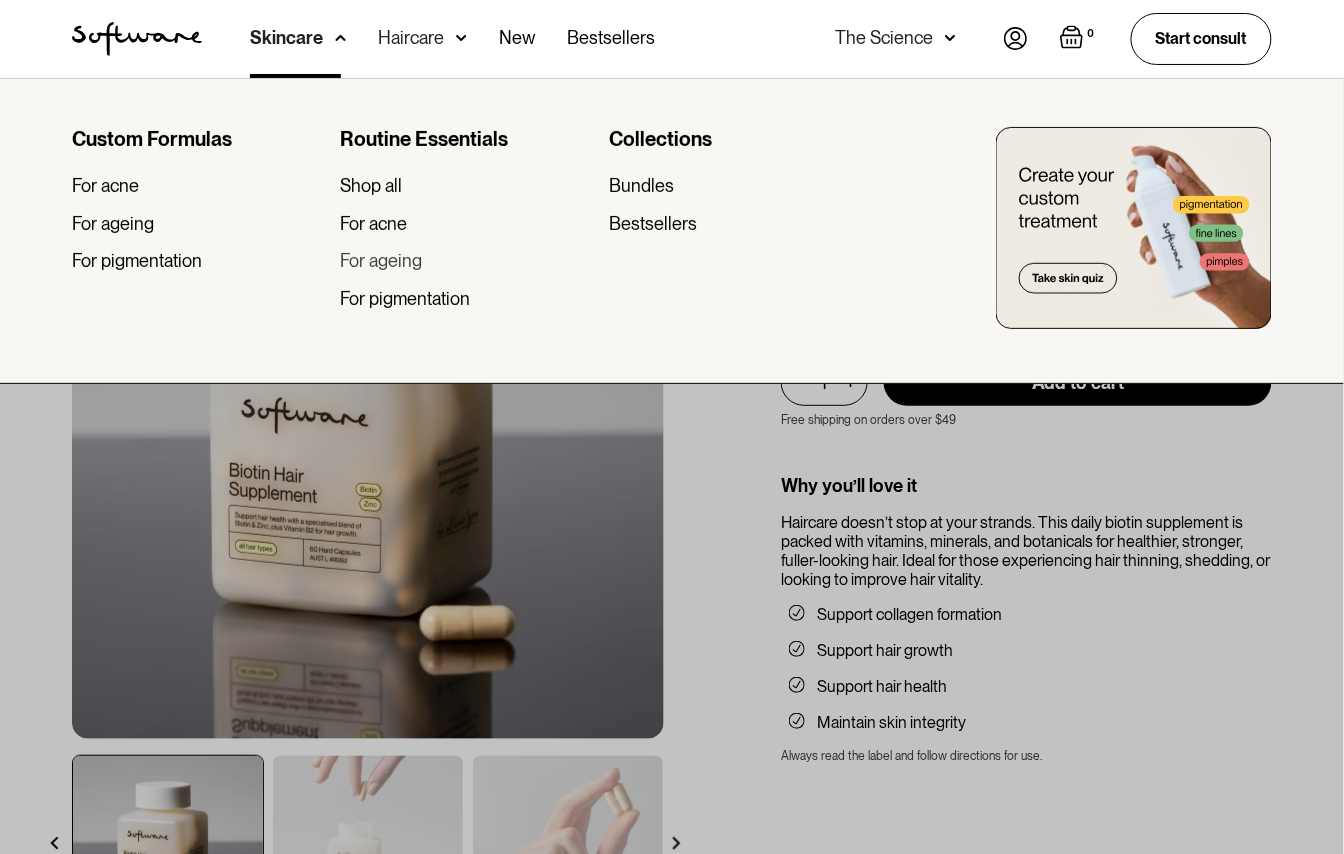 click on "For ageing" at bounding box center (381, 261) 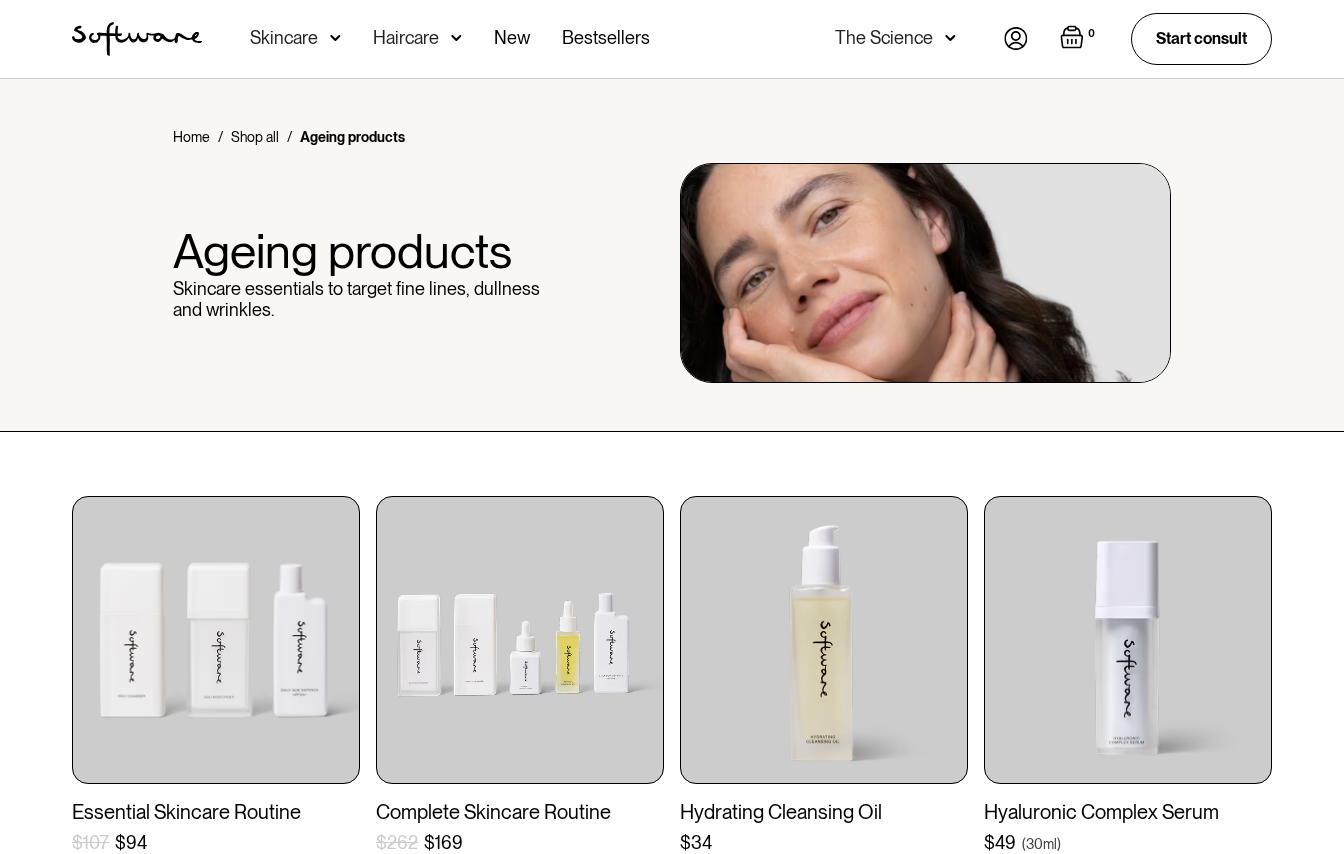 scroll, scrollTop: 0, scrollLeft: 0, axis: both 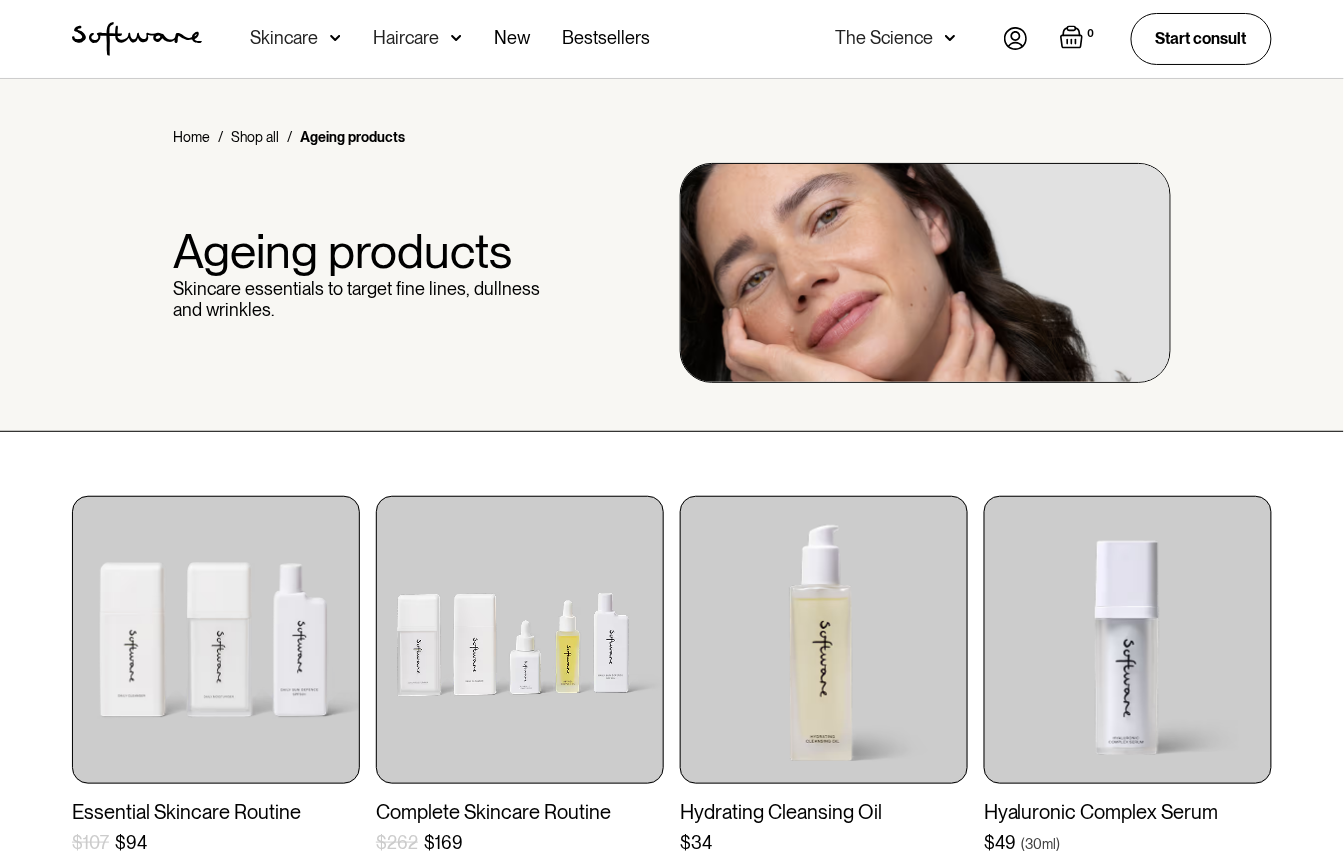 click at bounding box center (335, 38) 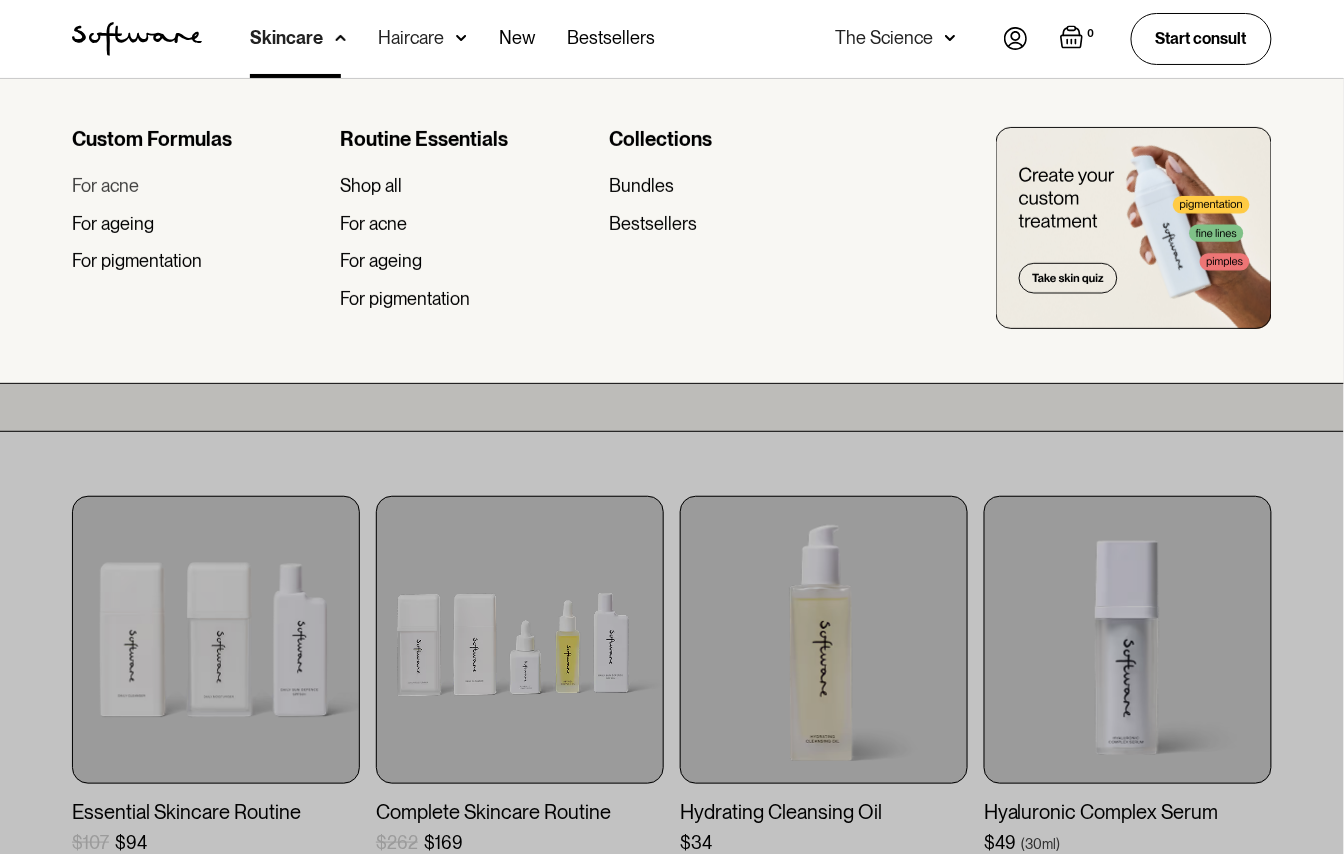 click on "For acne" at bounding box center (105, 186) 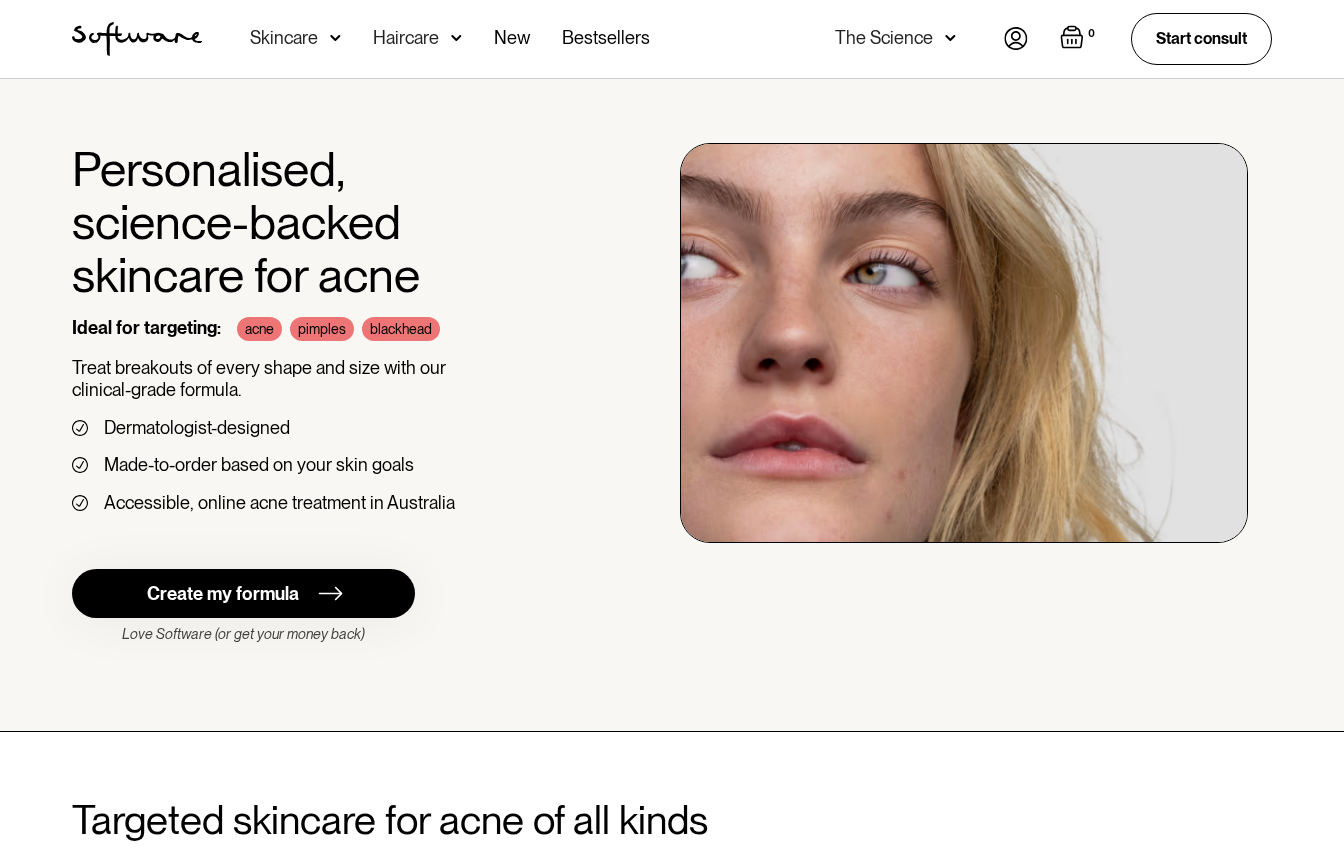 scroll, scrollTop: 0, scrollLeft: 0, axis: both 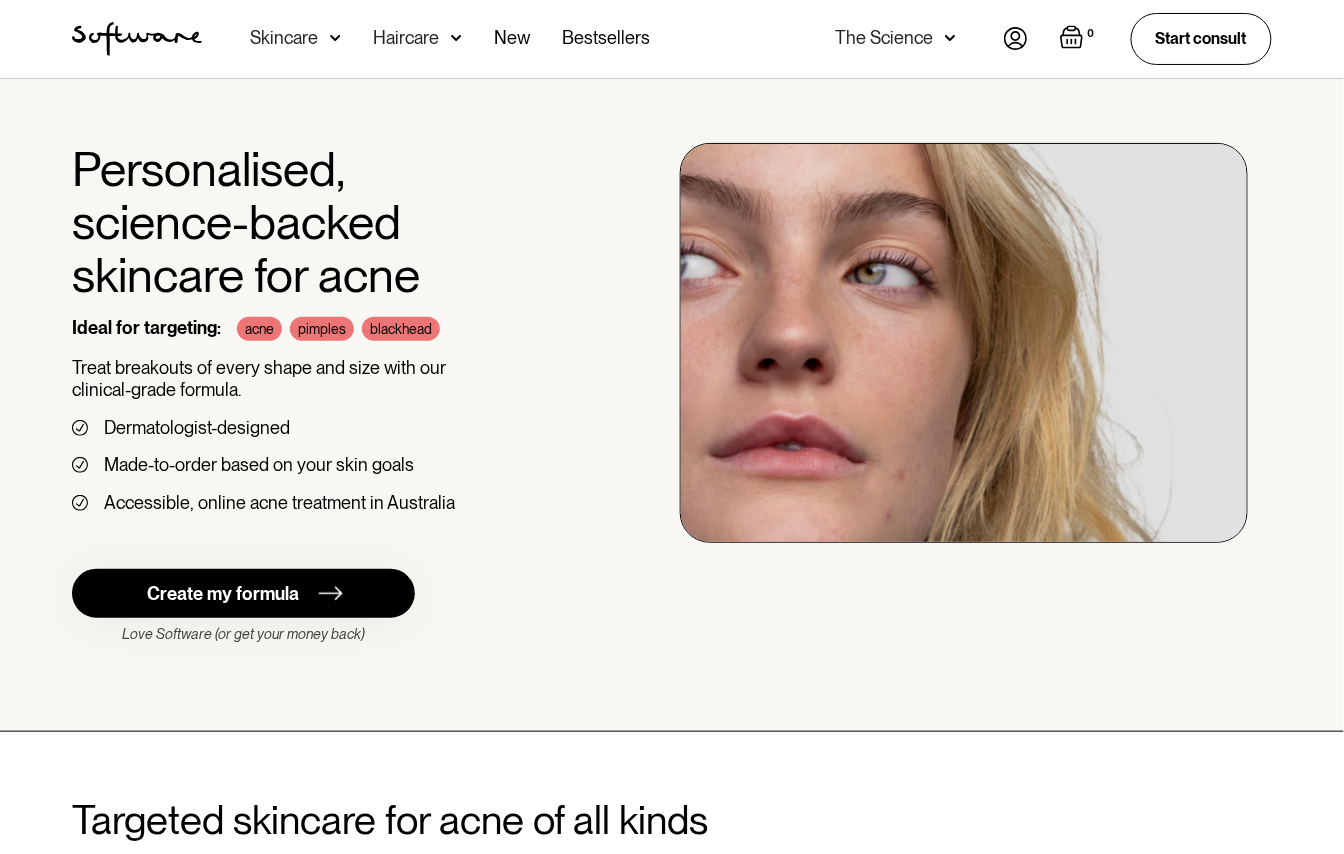 click at bounding box center [335, 38] 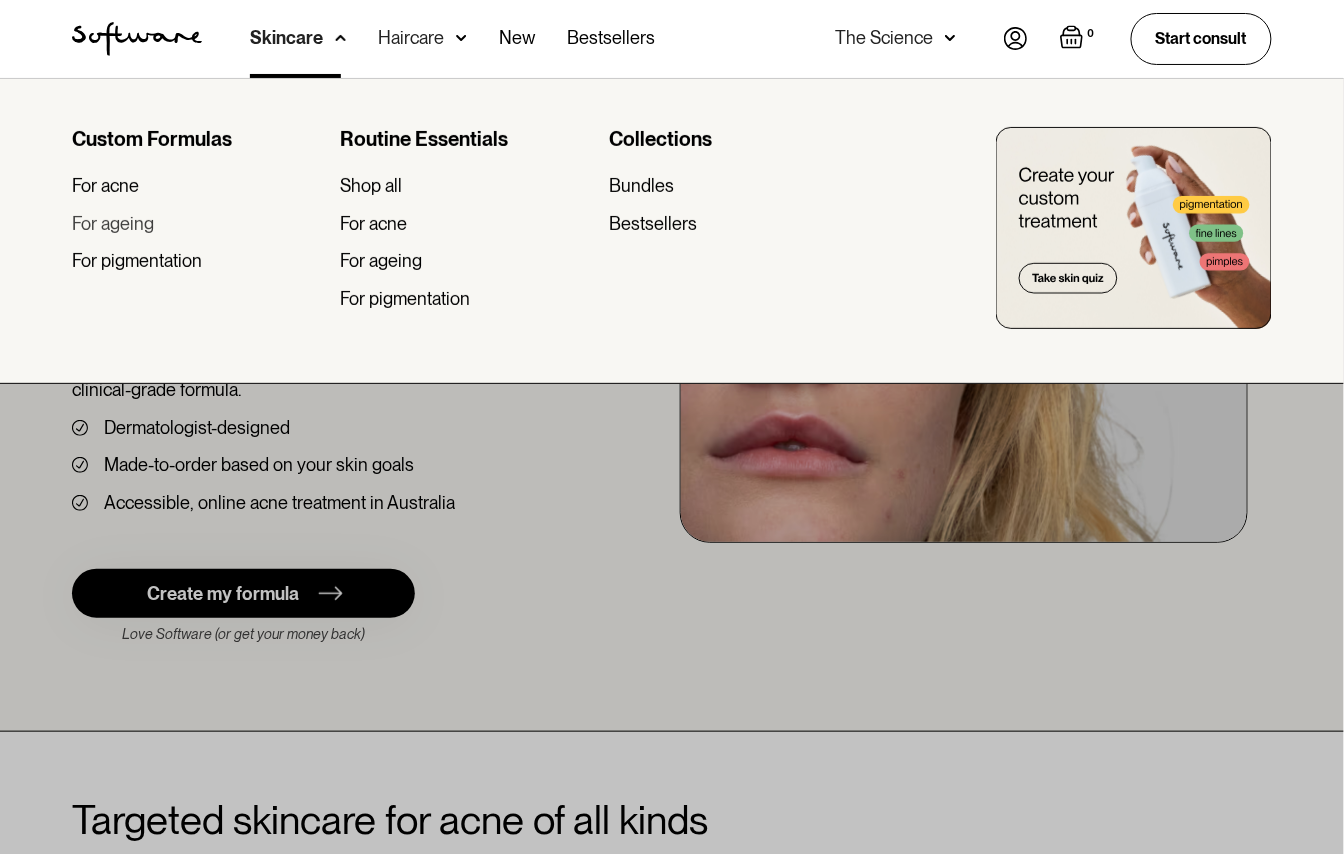 click on "For ageing" at bounding box center [113, 224] 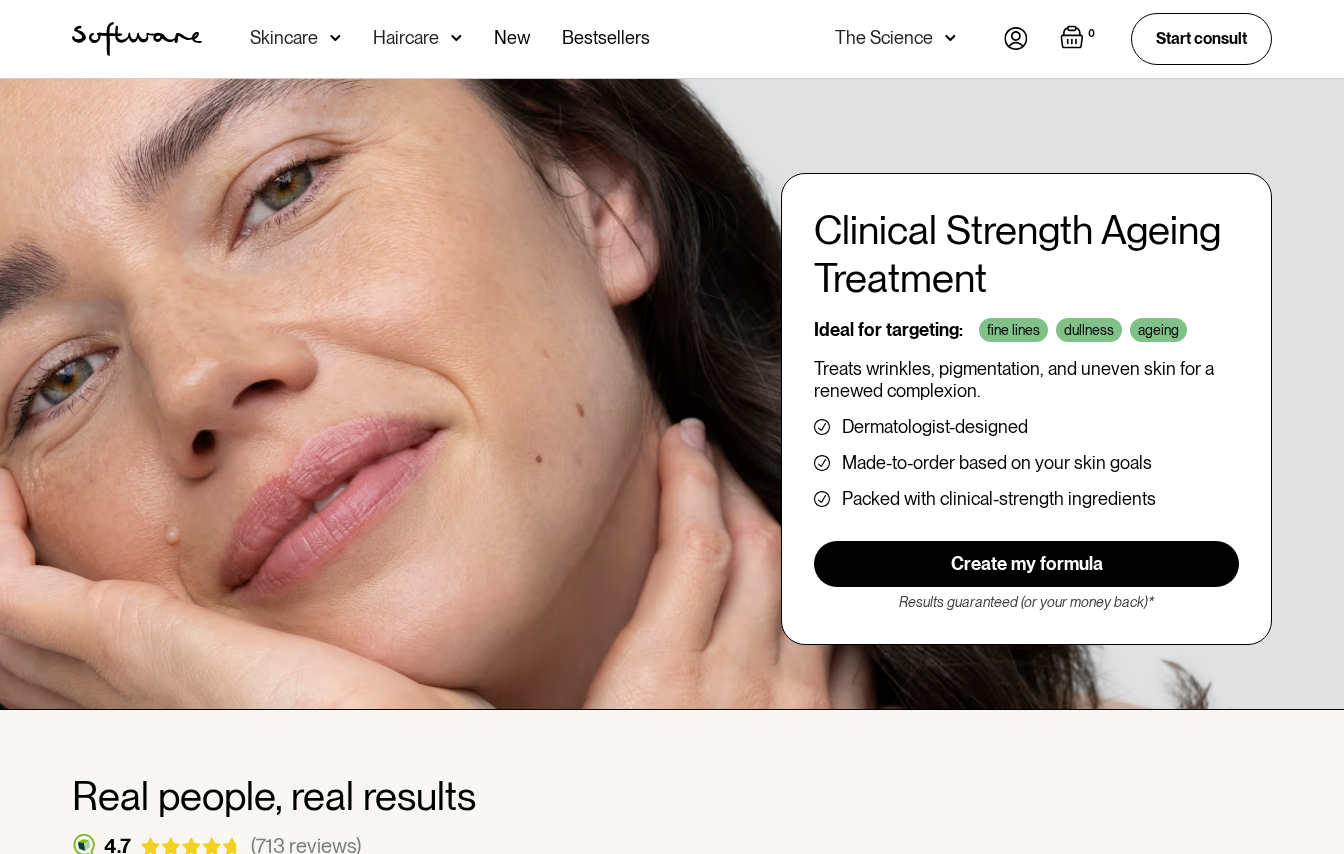 scroll, scrollTop: 0, scrollLeft: 0, axis: both 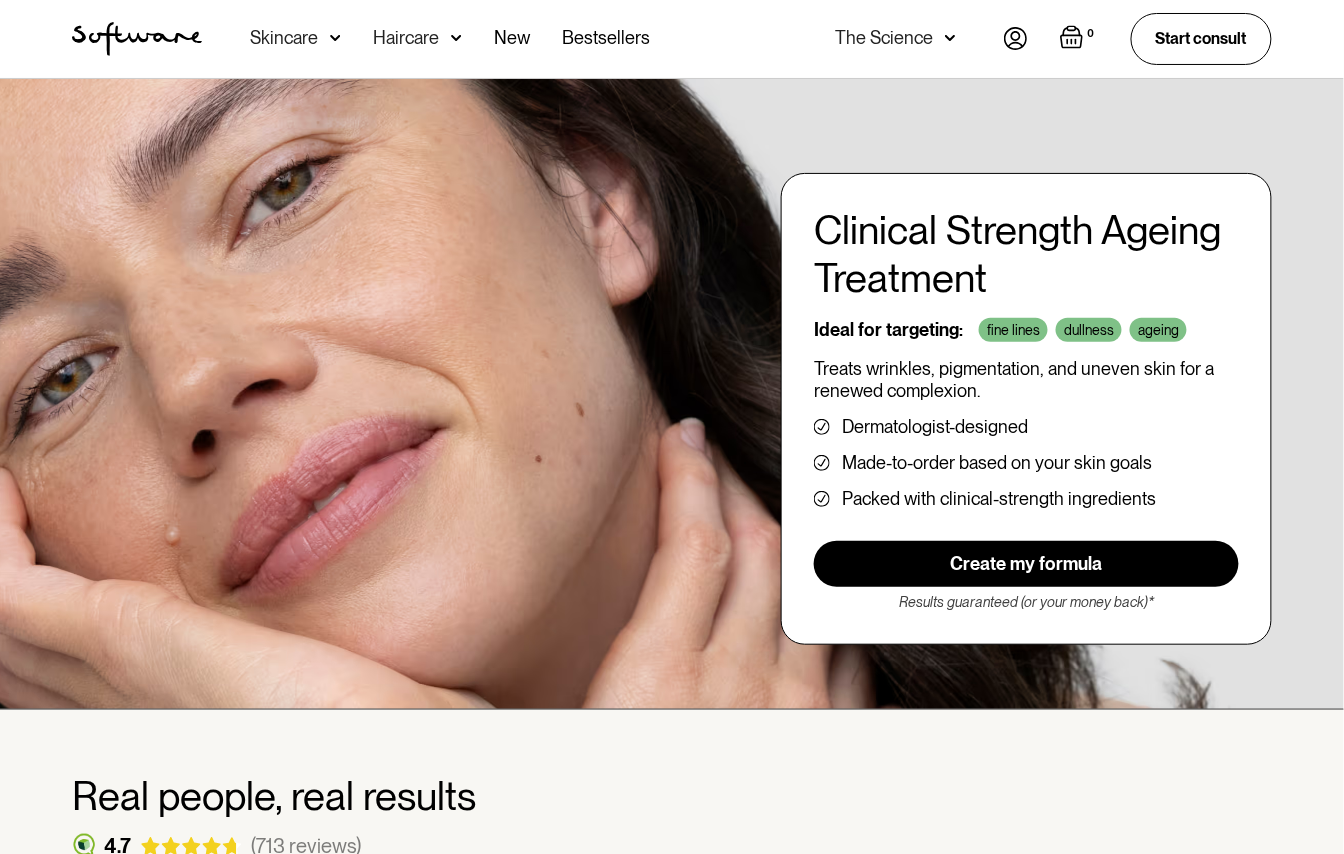 click at bounding box center [137, 39] 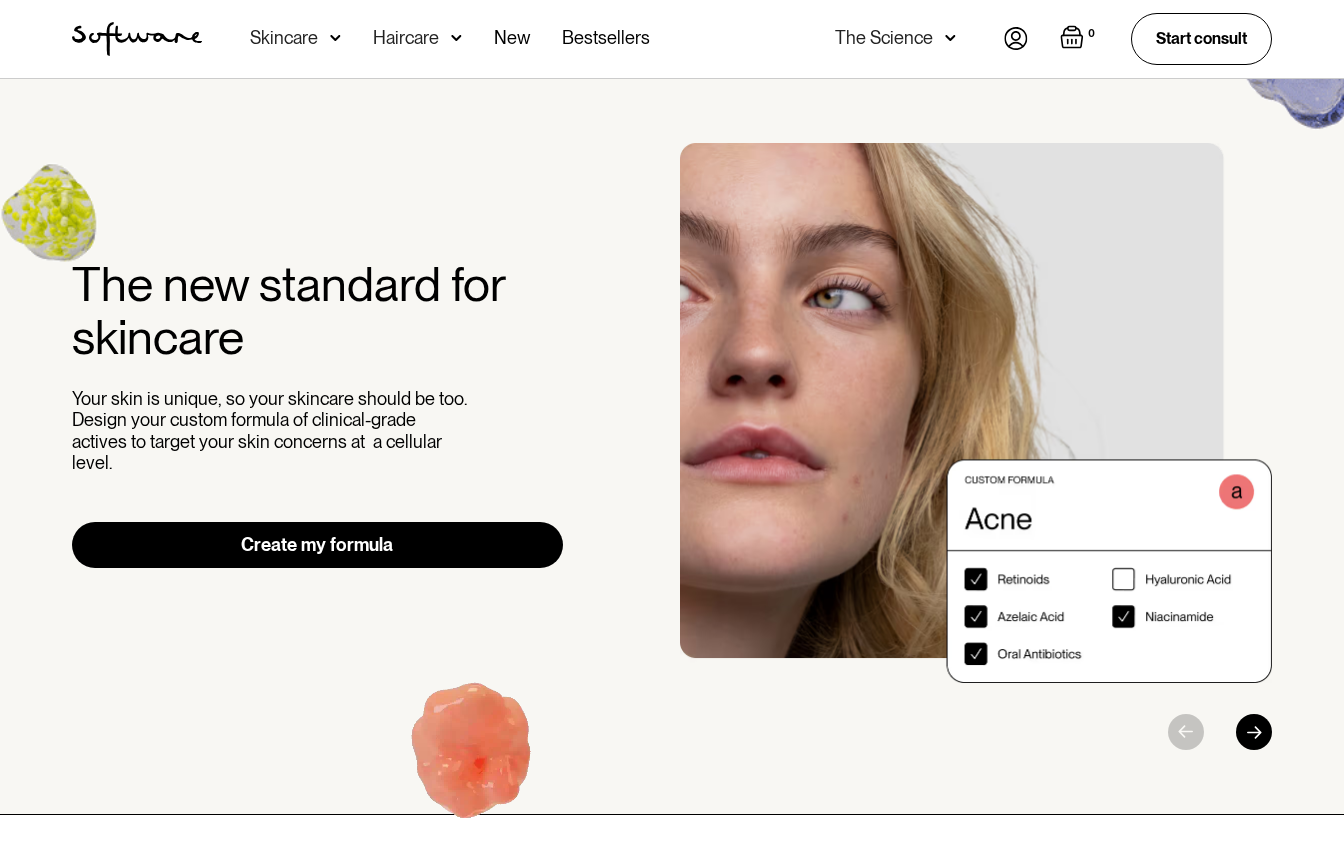 scroll, scrollTop: 0, scrollLeft: 0, axis: both 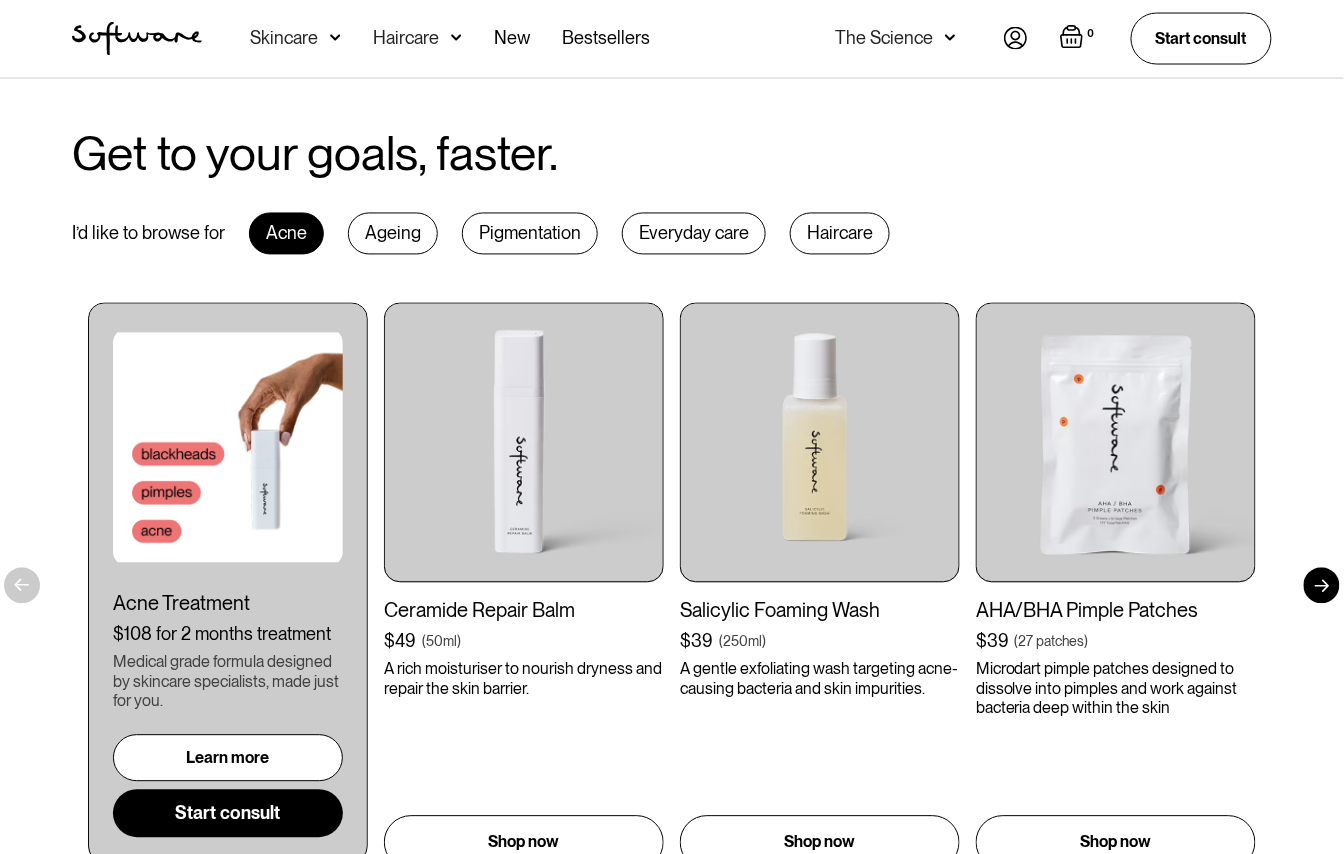 click on "Ageing" at bounding box center (393, 234) 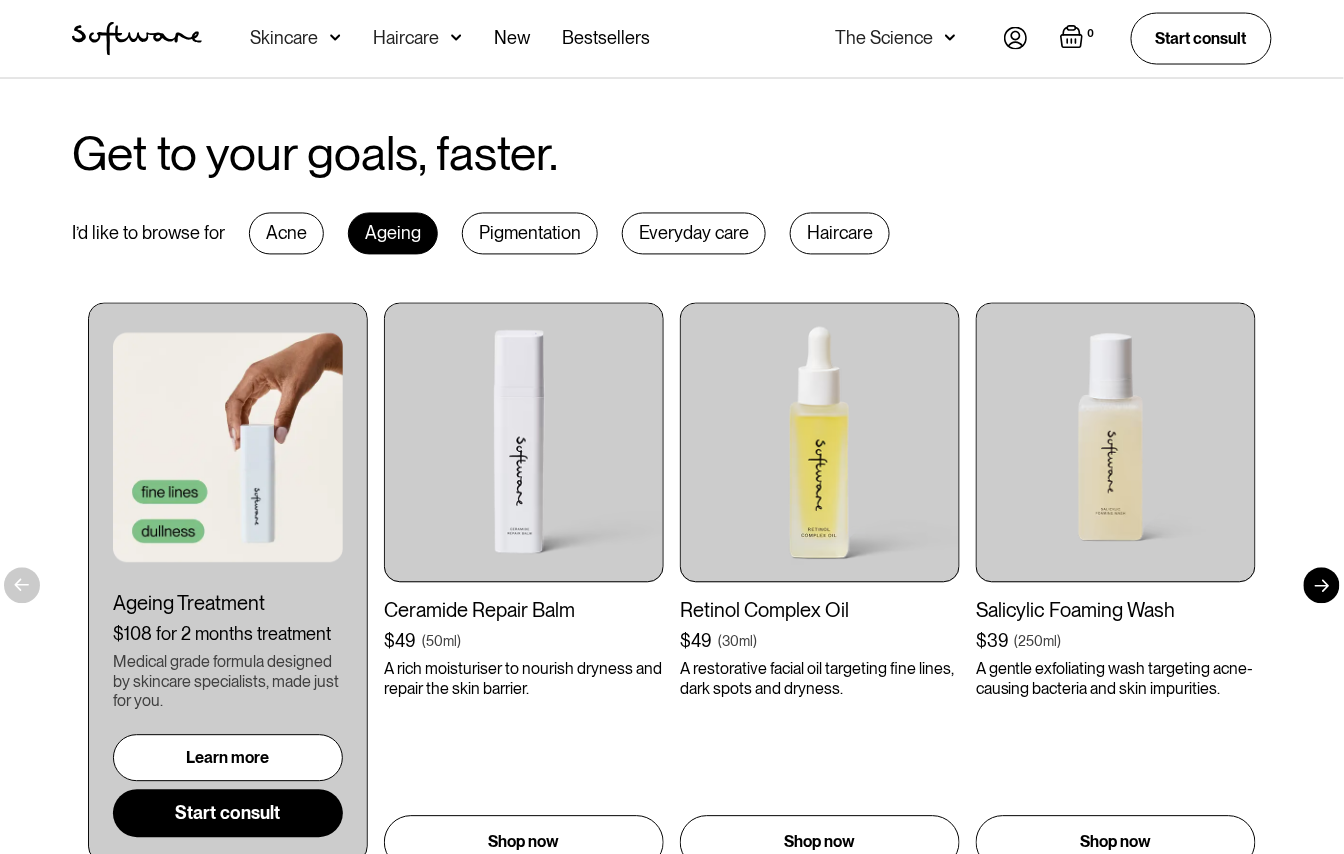 click on "Pigmentation" at bounding box center [530, 234] 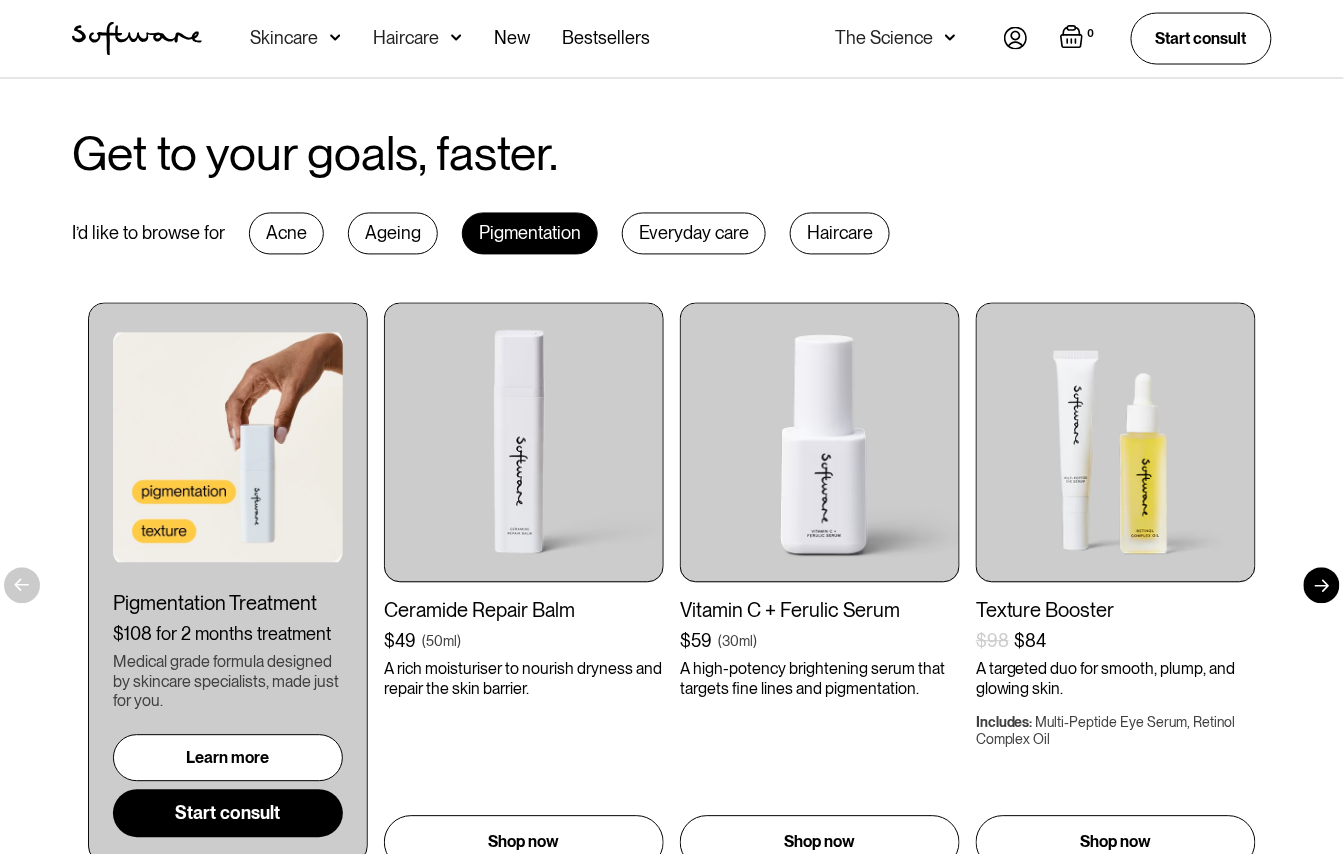 click on "Everyday care" at bounding box center [694, 234] 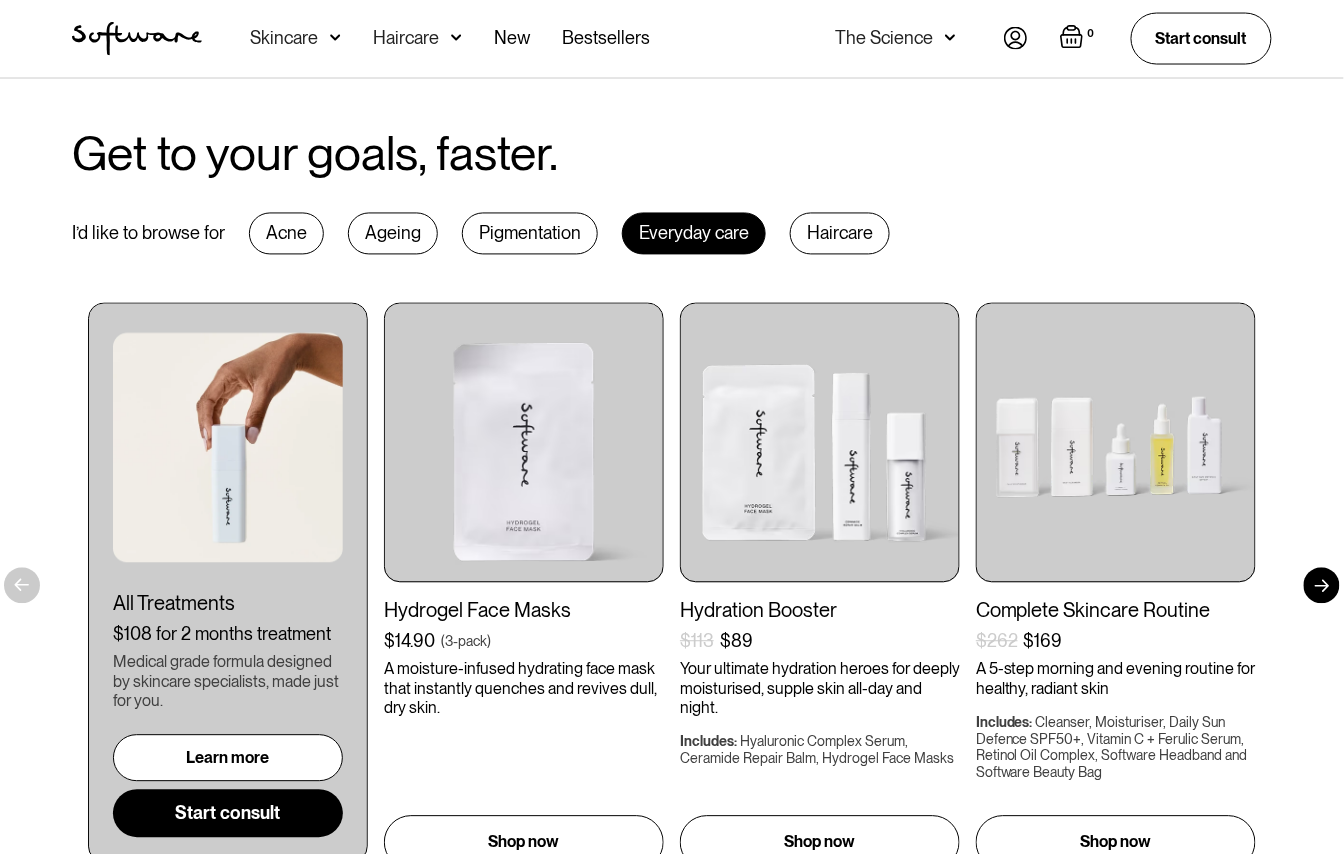 click on "Haircare" at bounding box center (840, 234) 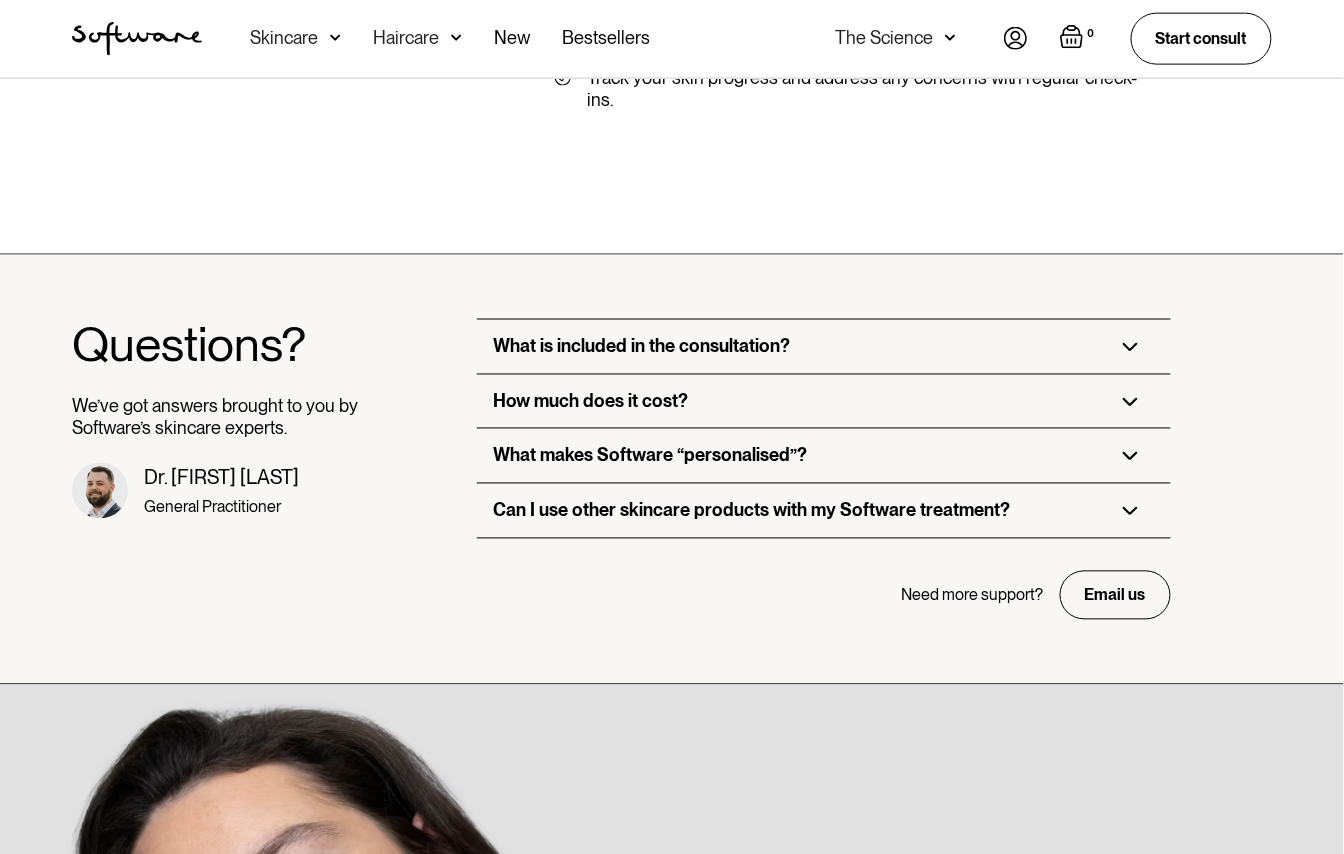 scroll, scrollTop: 4730, scrollLeft: 0, axis: vertical 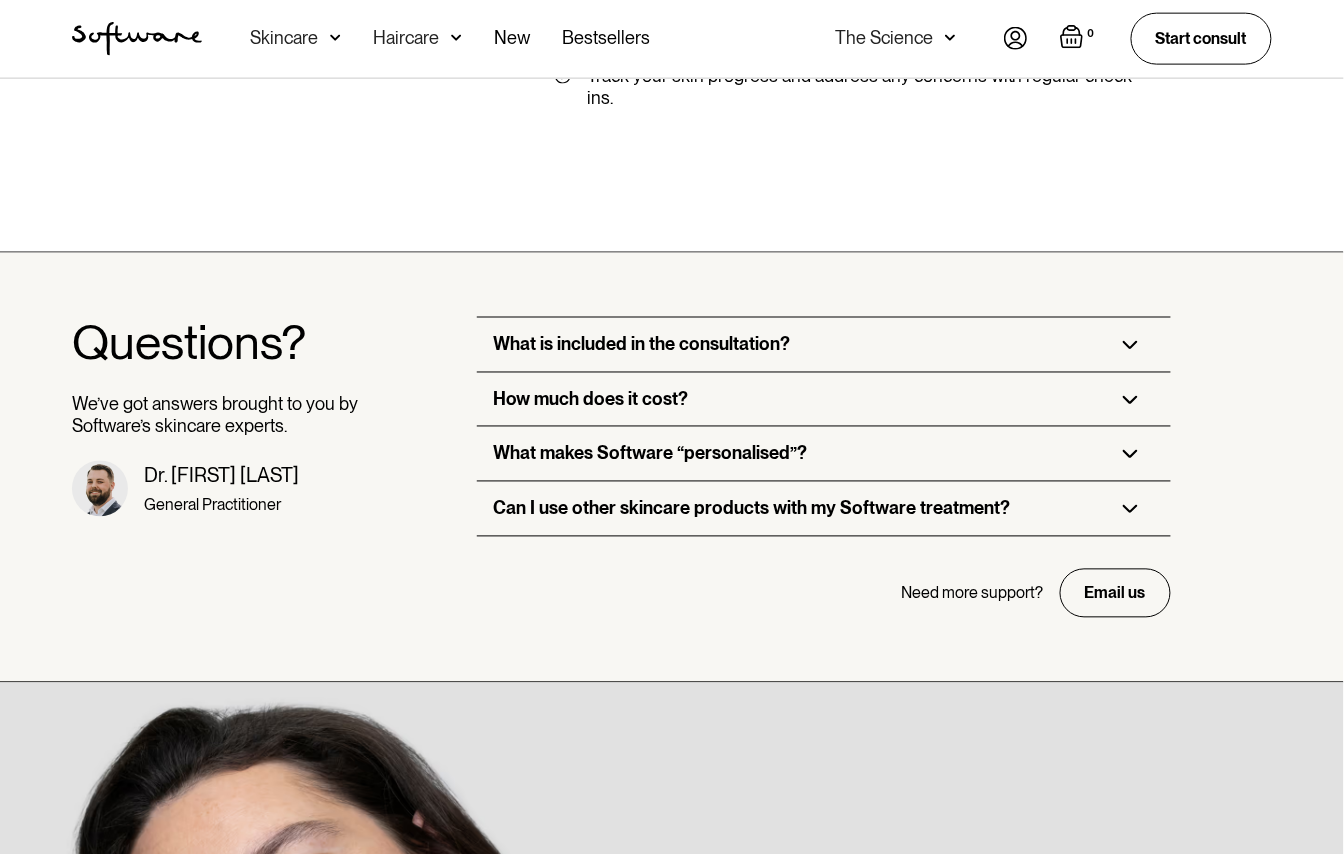 click at bounding box center [137, 39] 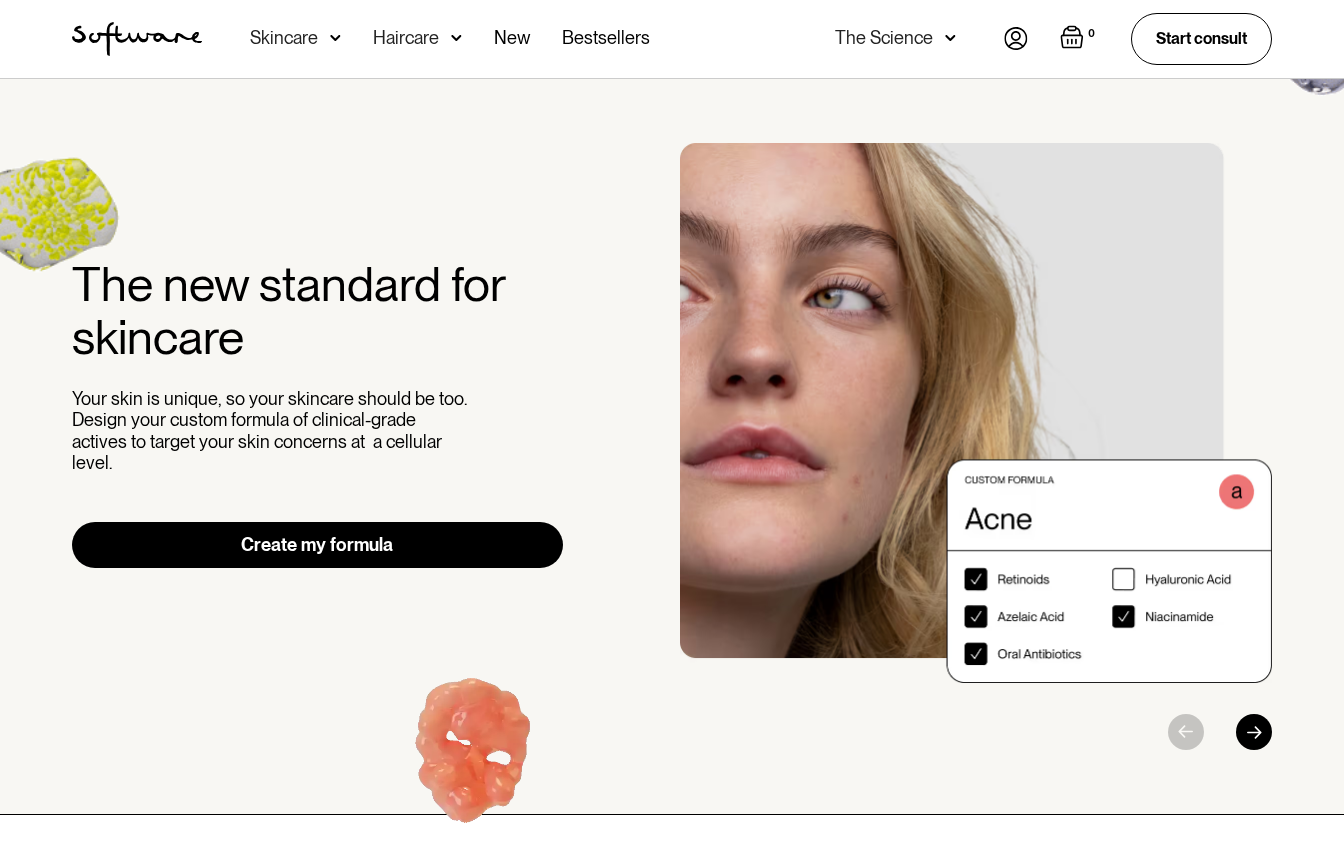 scroll, scrollTop: 0, scrollLeft: 0, axis: both 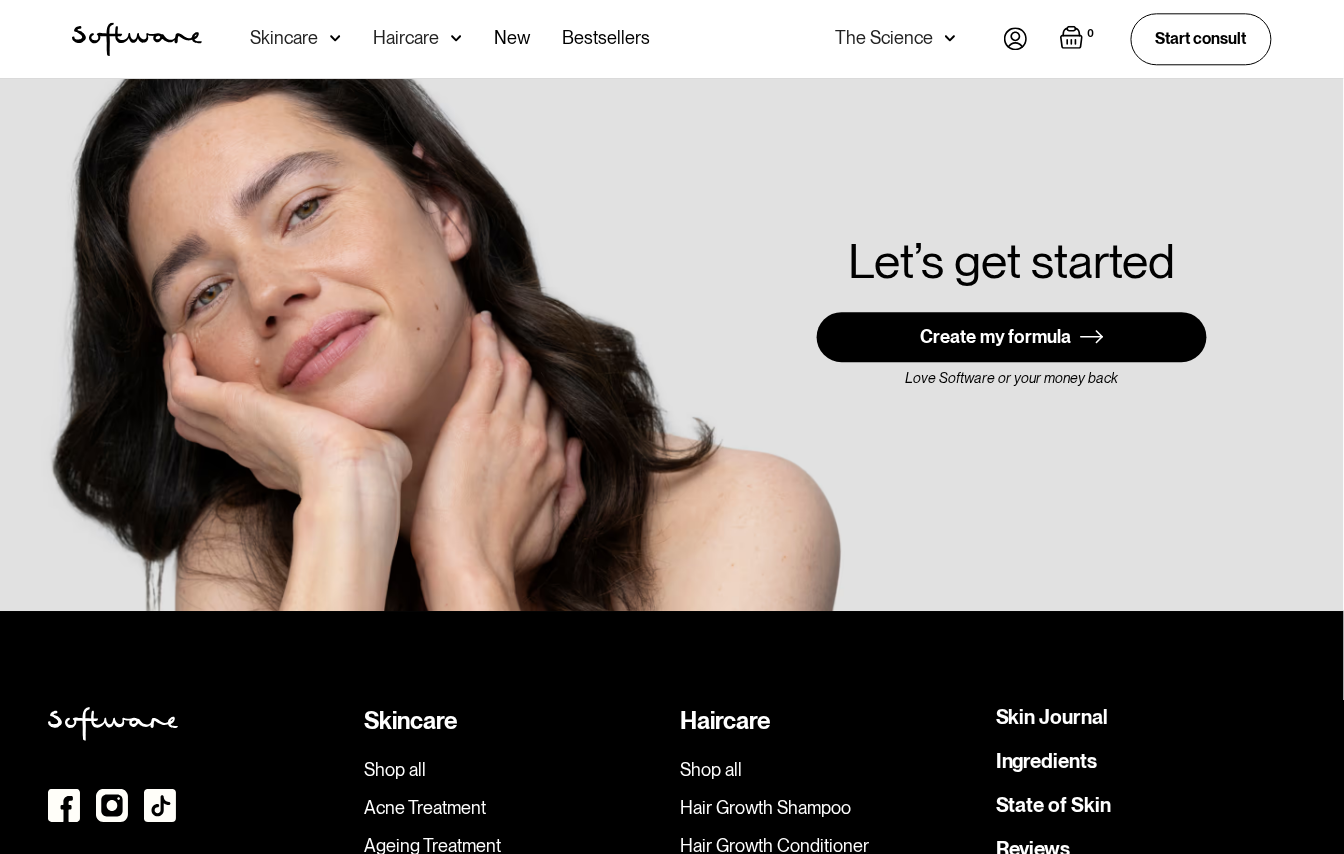 click on "Skincare" at bounding box center (284, 38) 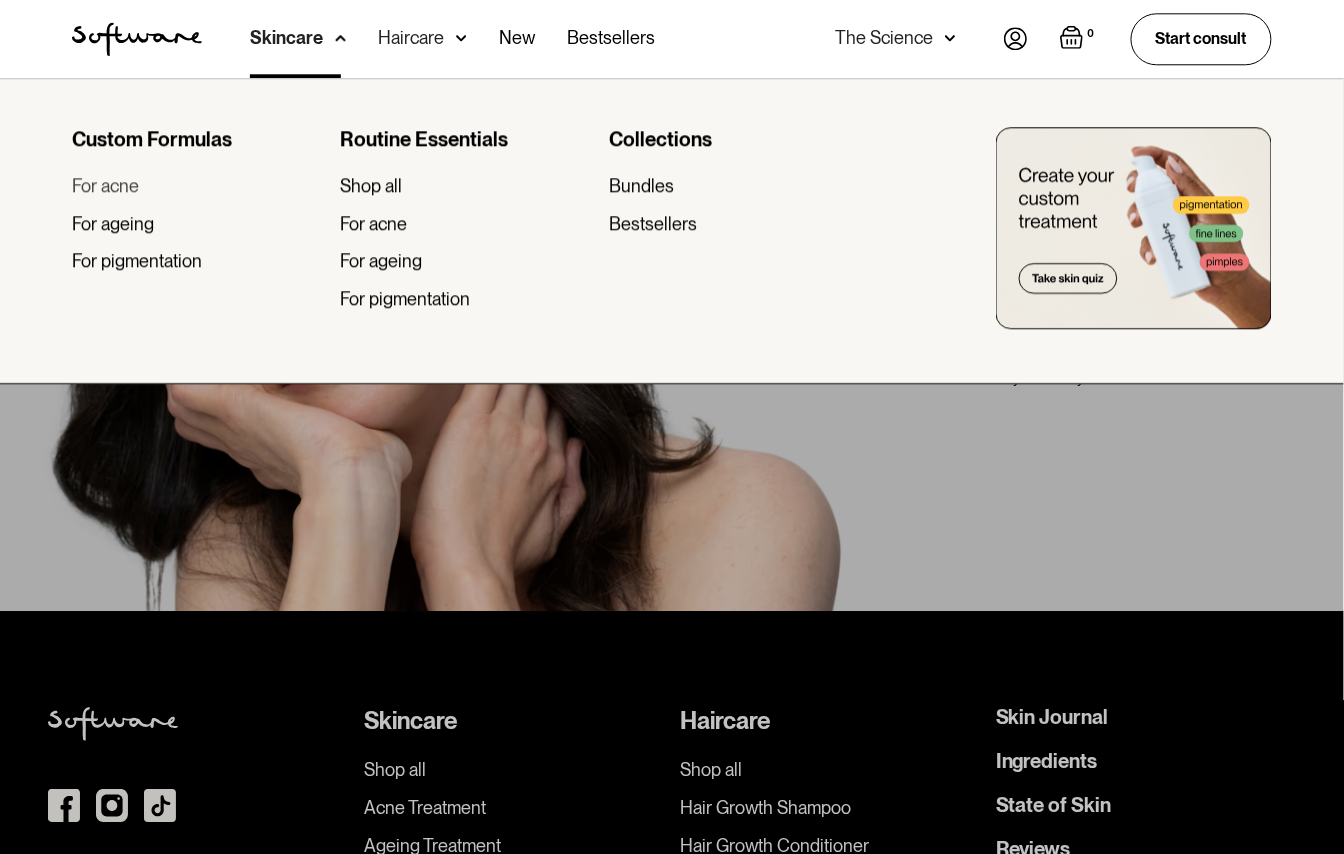 click on "For acne" at bounding box center [105, 186] 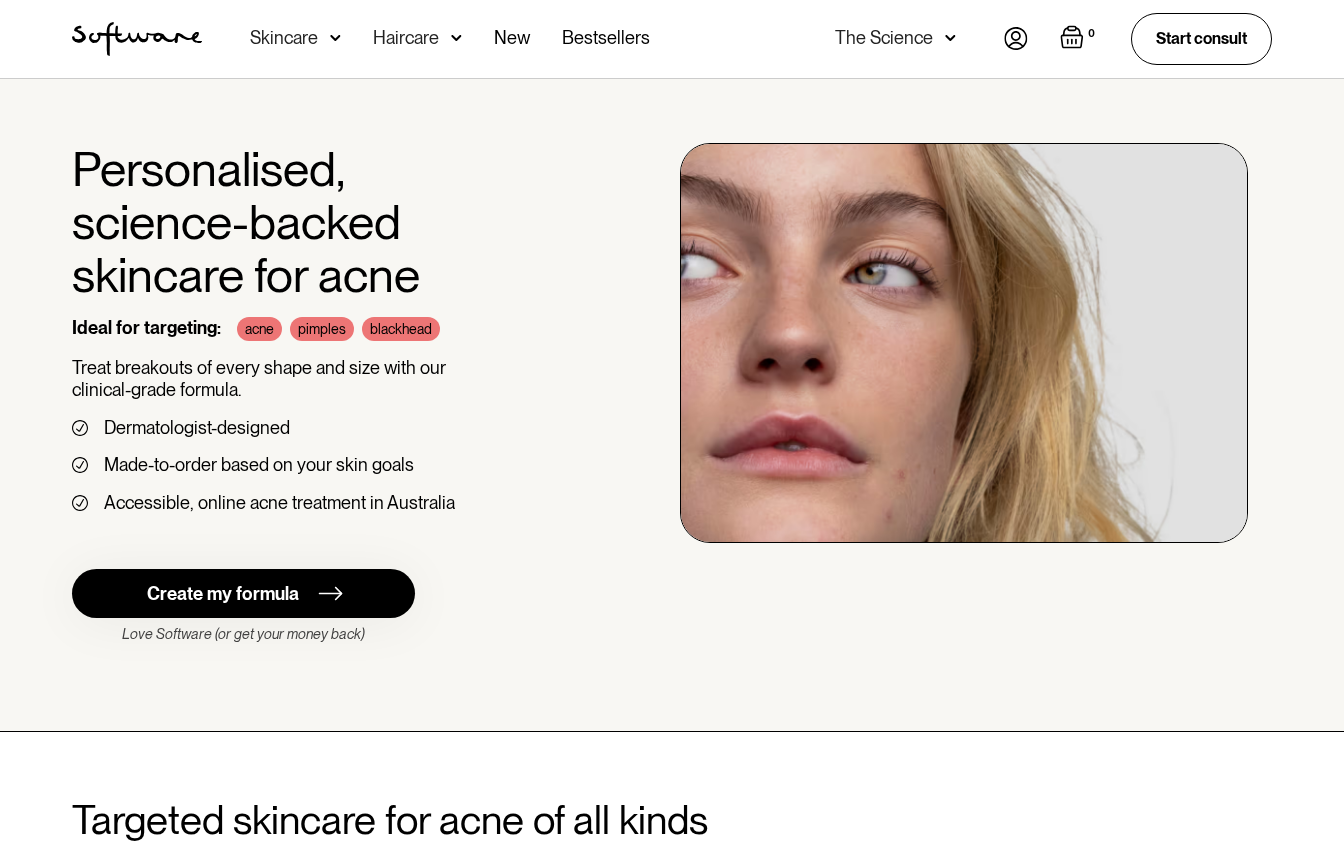 scroll, scrollTop: 0, scrollLeft: 0, axis: both 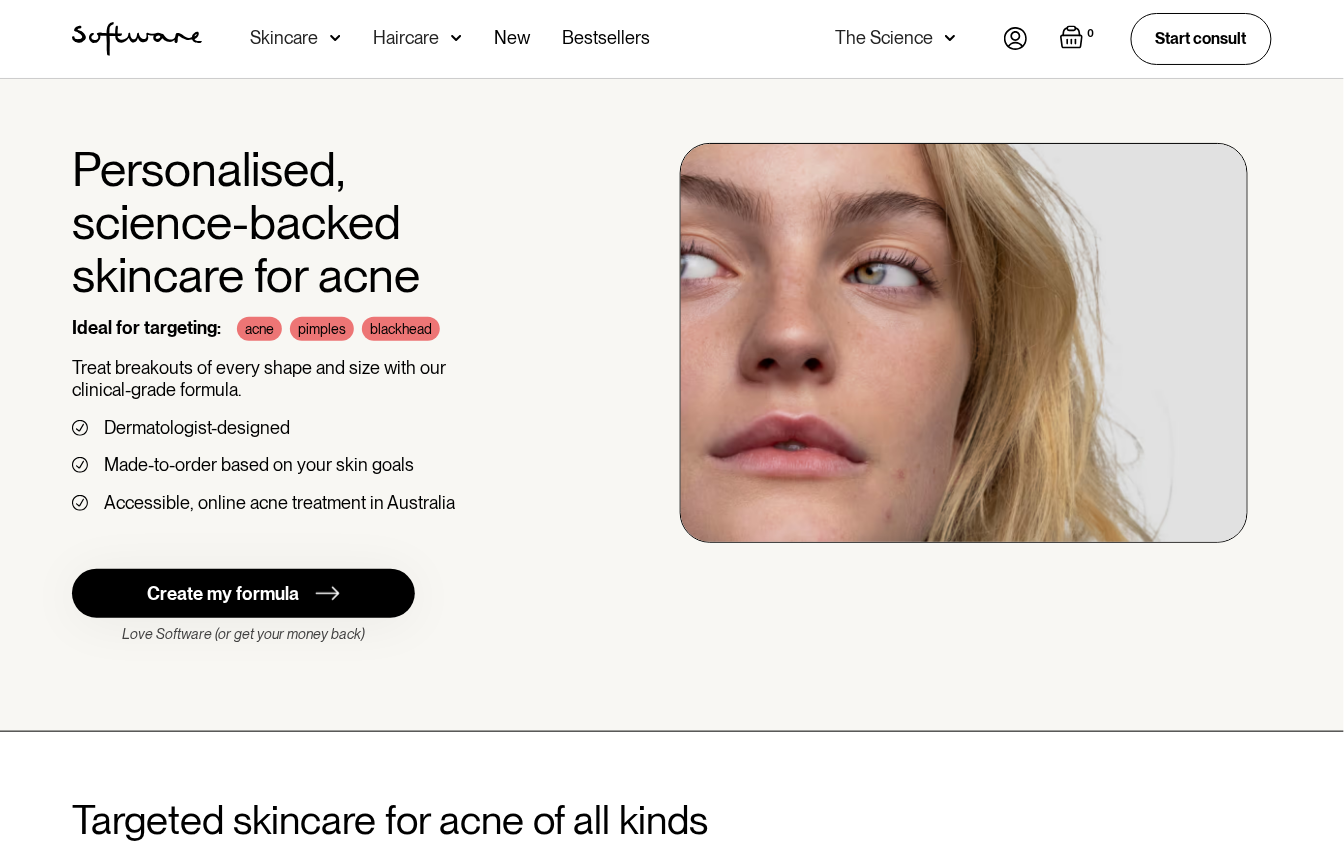 click on "Skincare" at bounding box center [295, 39] 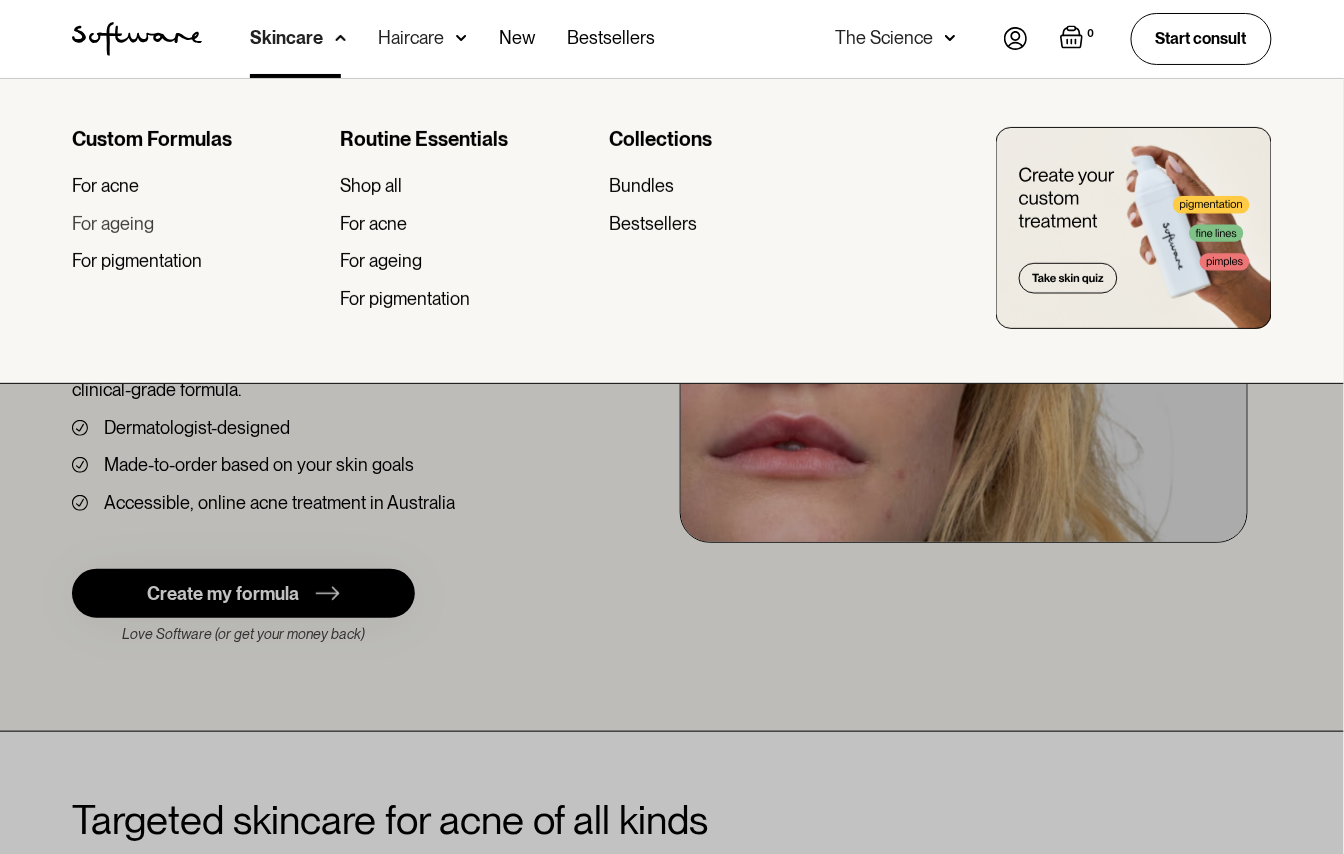 click on "For ageing" at bounding box center [113, 224] 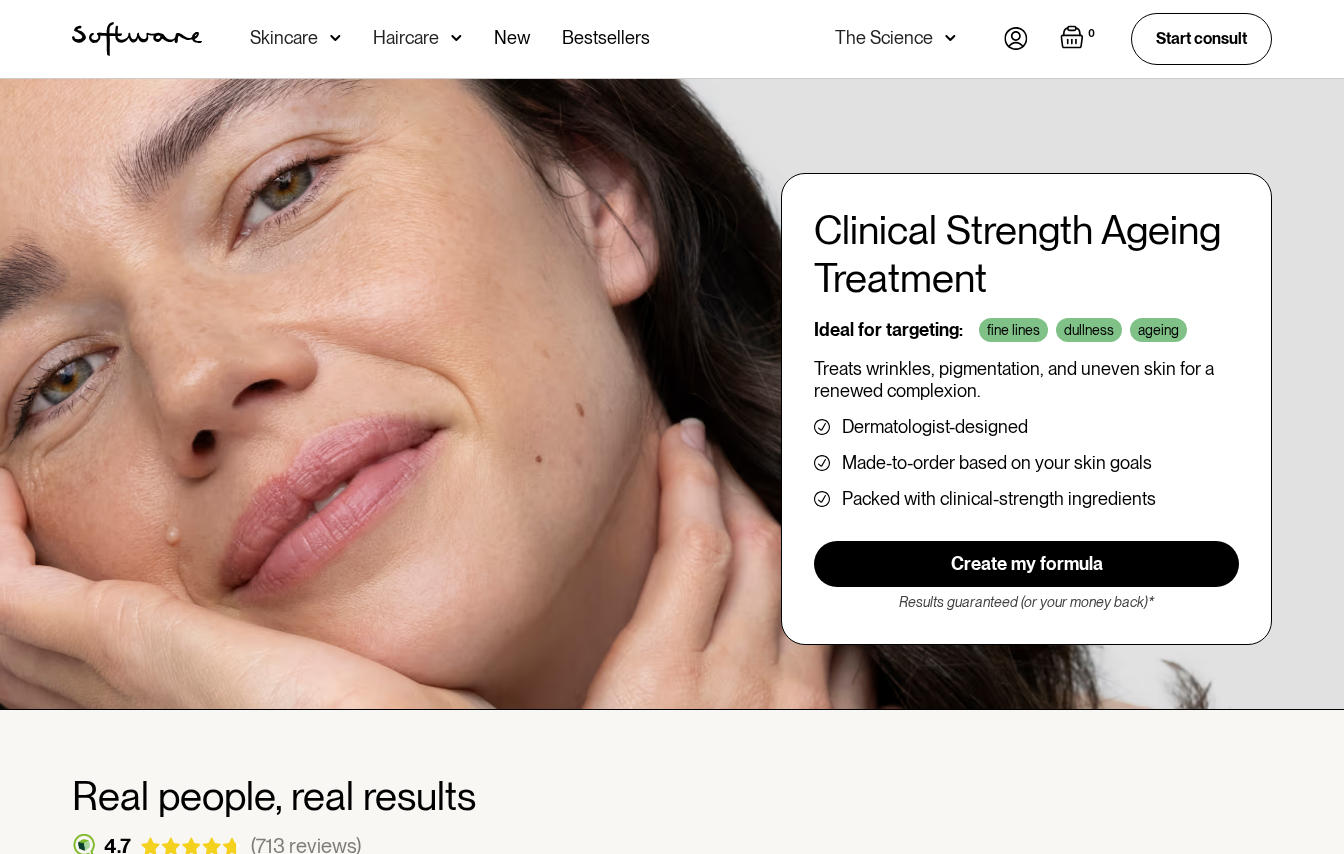scroll, scrollTop: 0, scrollLeft: 0, axis: both 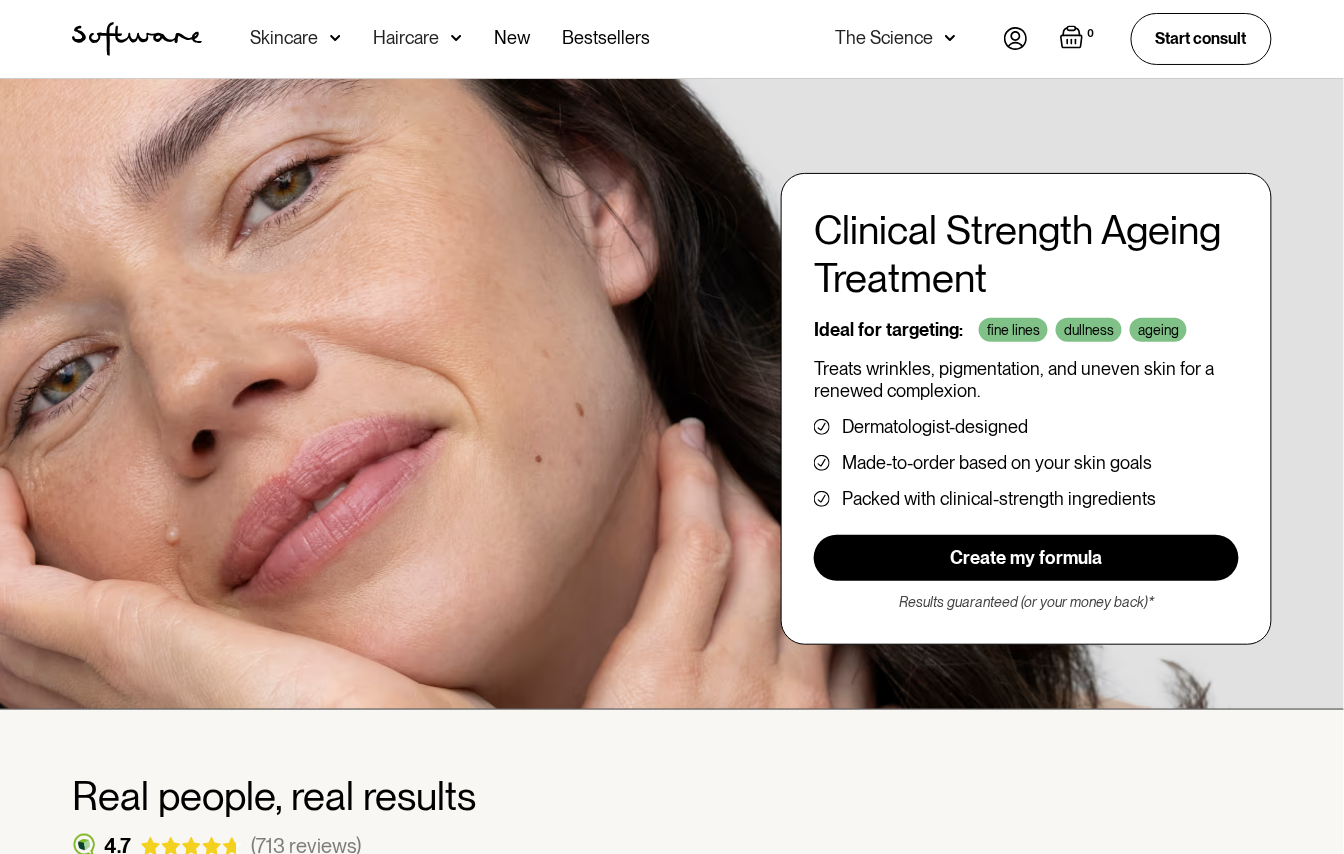 click on "Create my formula" at bounding box center [1026, 558] 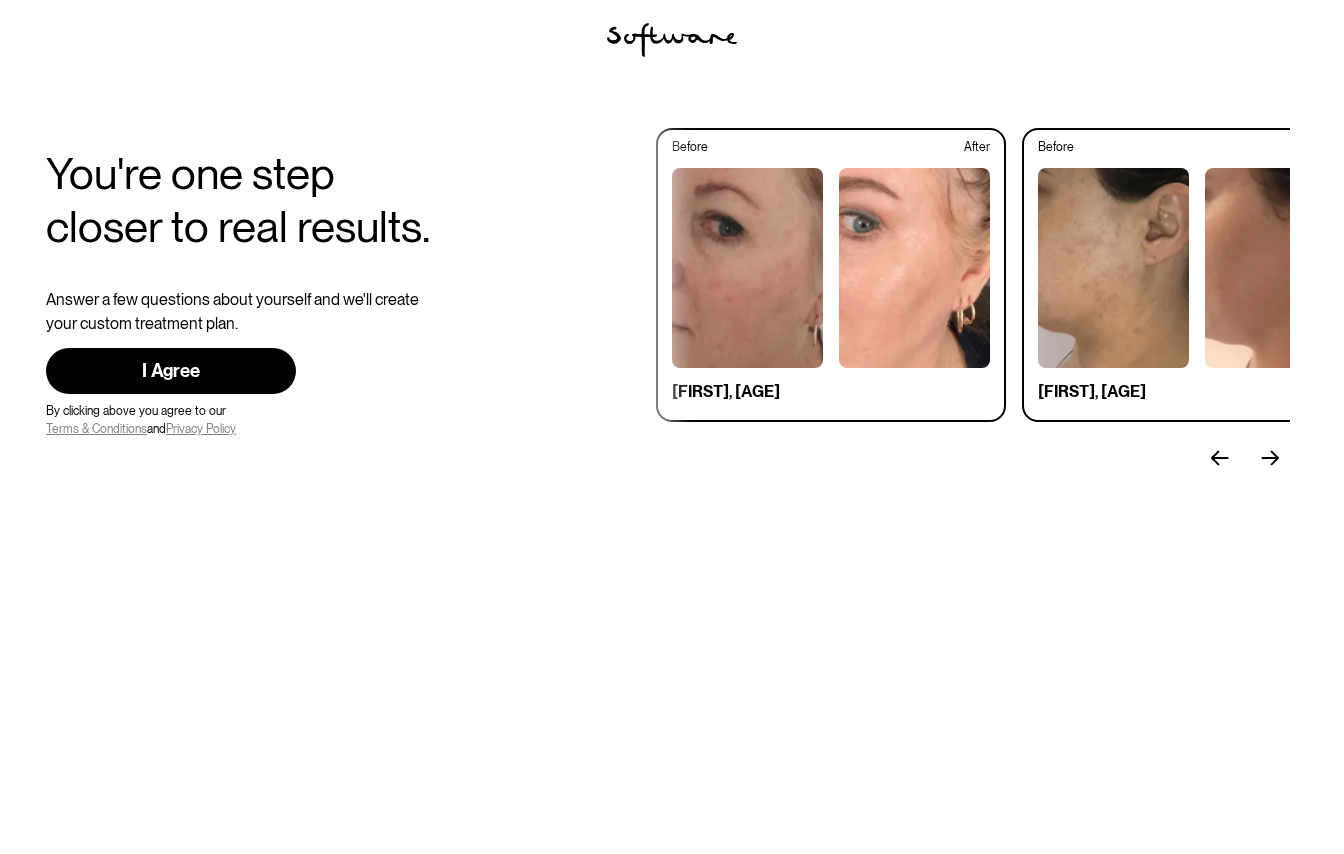 scroll, scrollTop: 0, scrollLeft: 0, axis: both 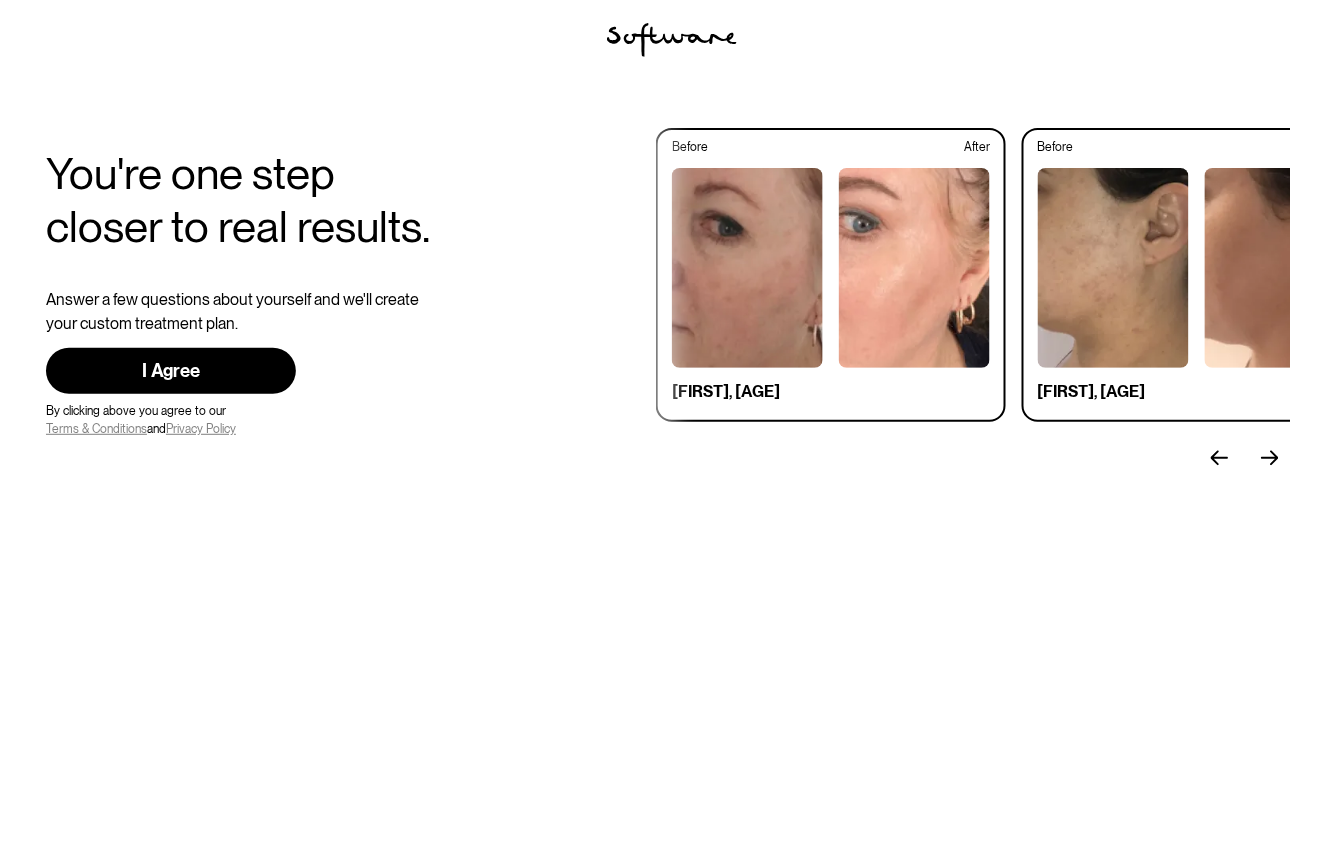 click at bounding box center (1270, 458) 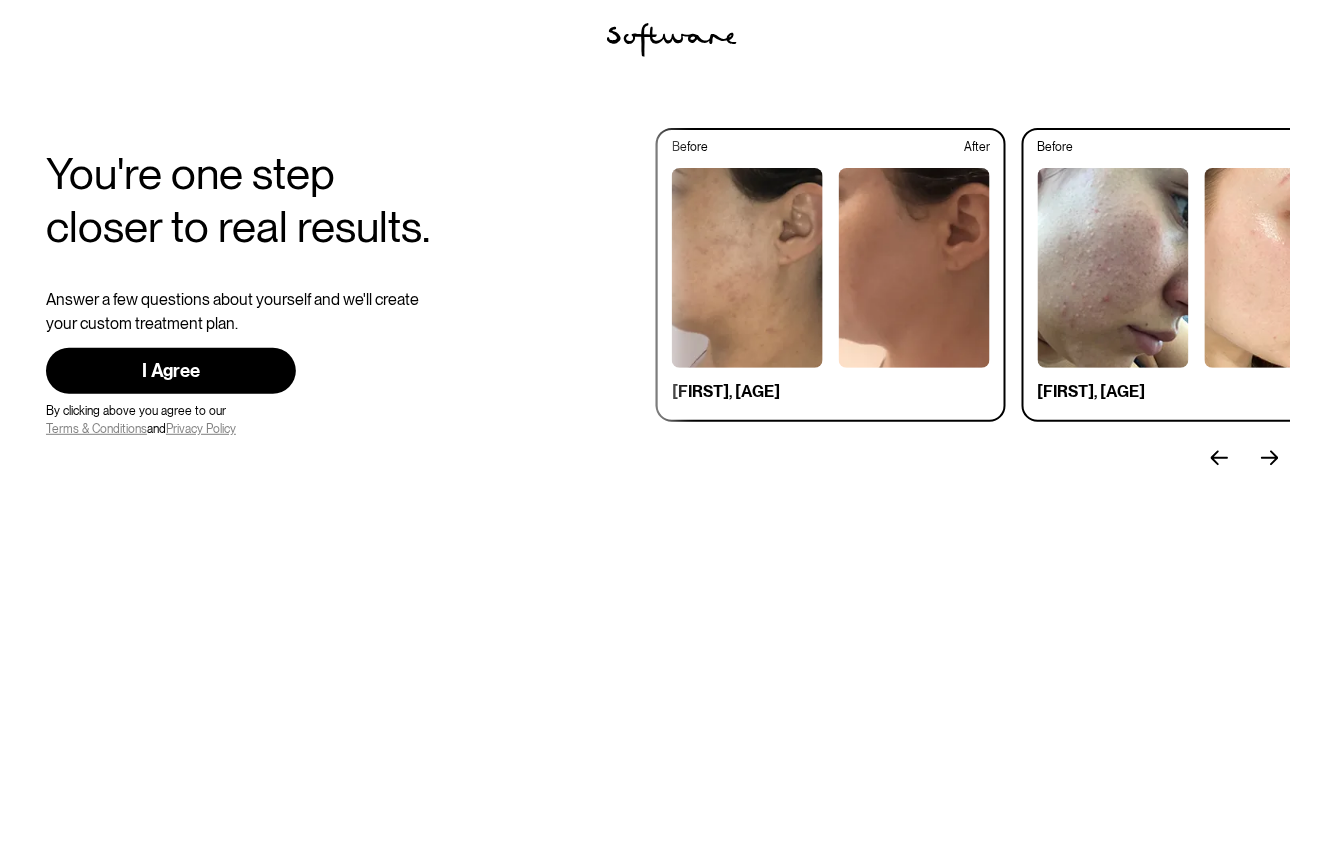 click at bounding box center [1270, 458] 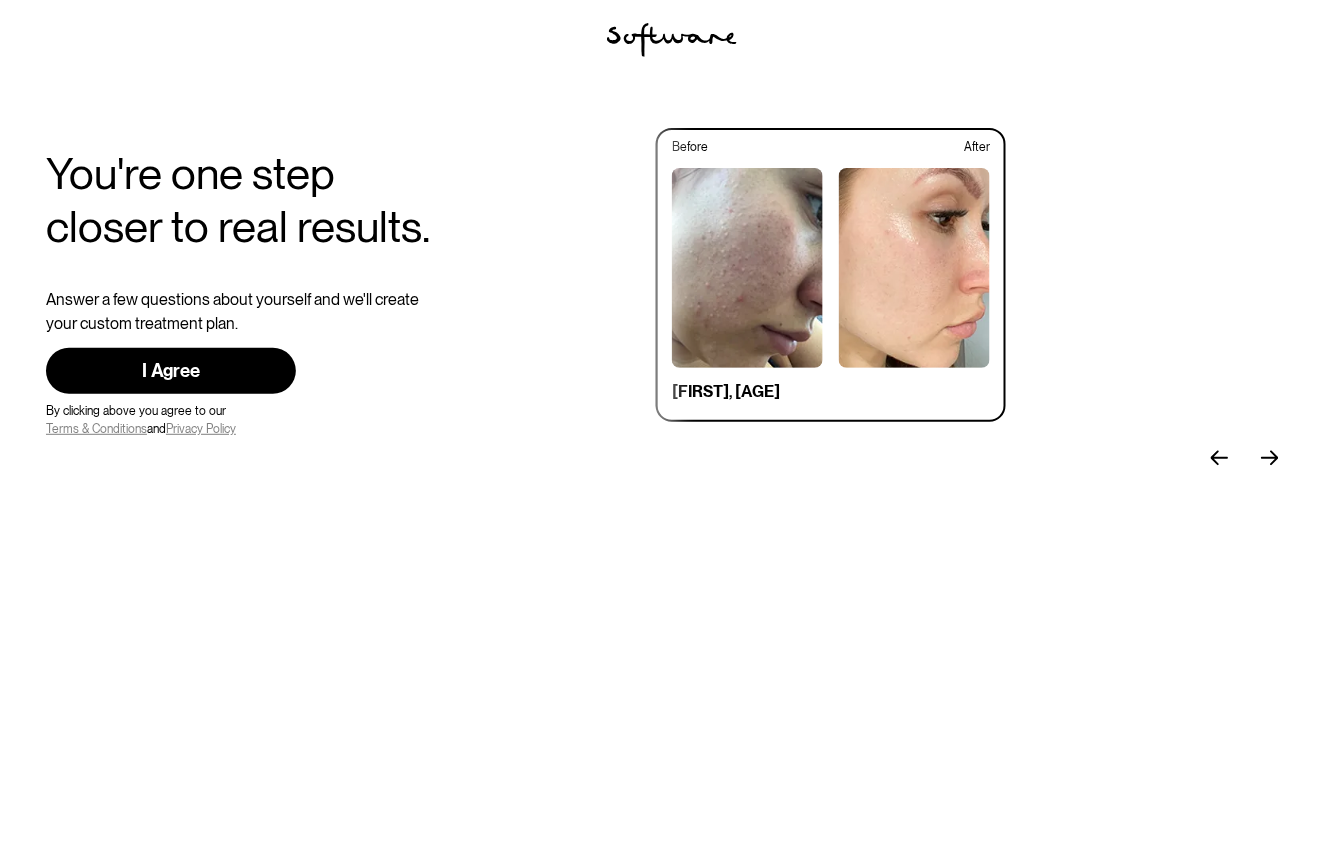 click at bounding box center [1270, 458] 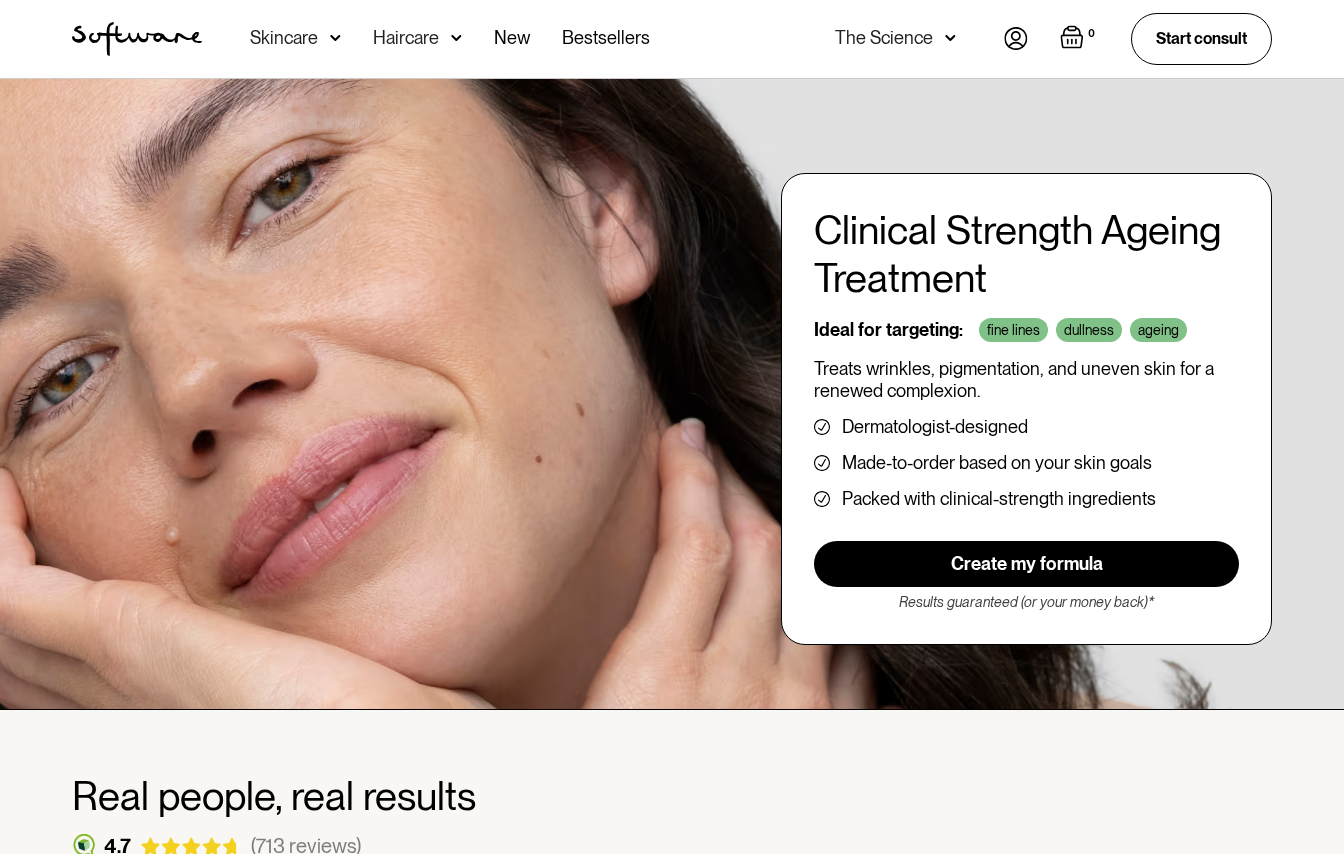 scroll, scrollTop: 0, scrollLeft: 0, axis: both 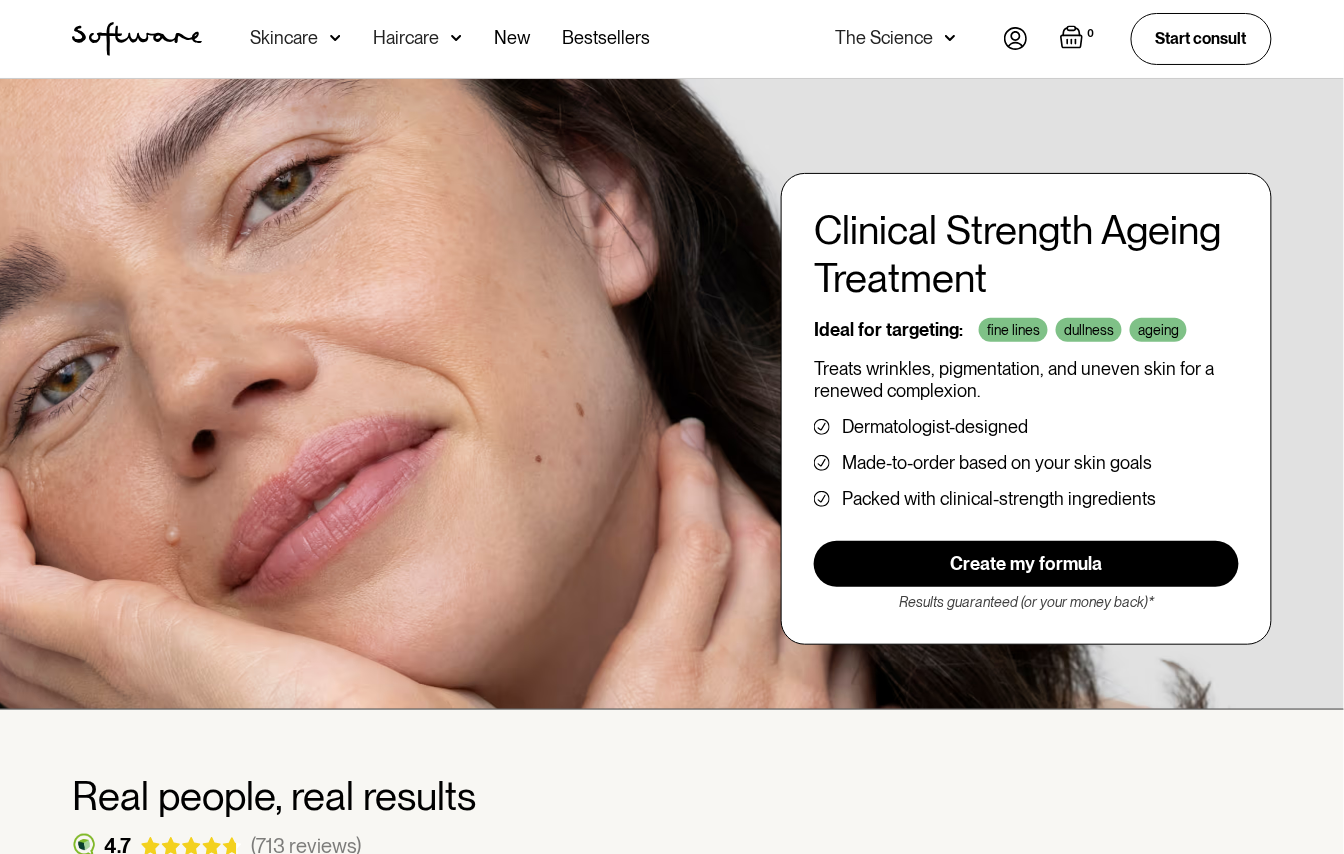 click at bounding box center [335, 38] 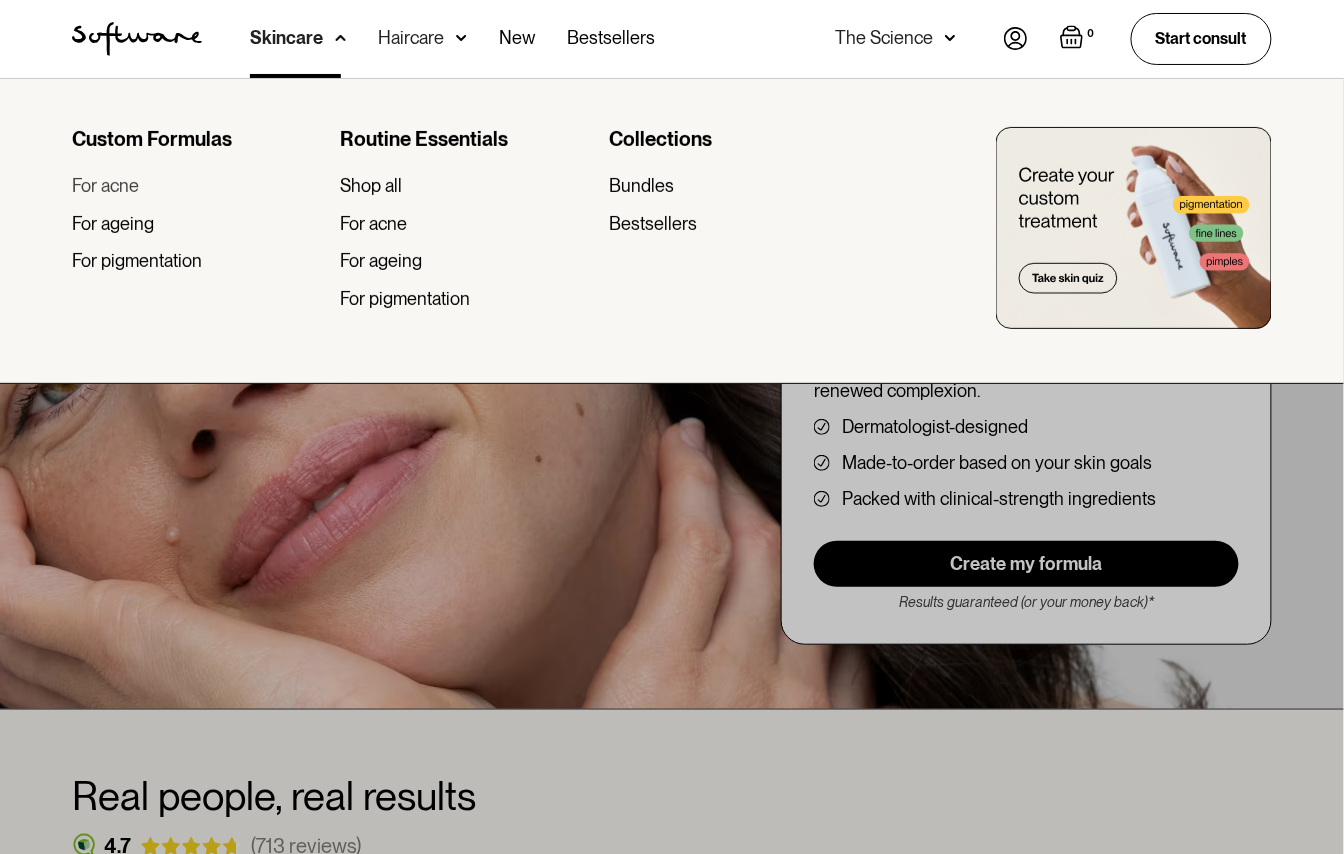 click on "For acne" at bounding box center [105, 186] 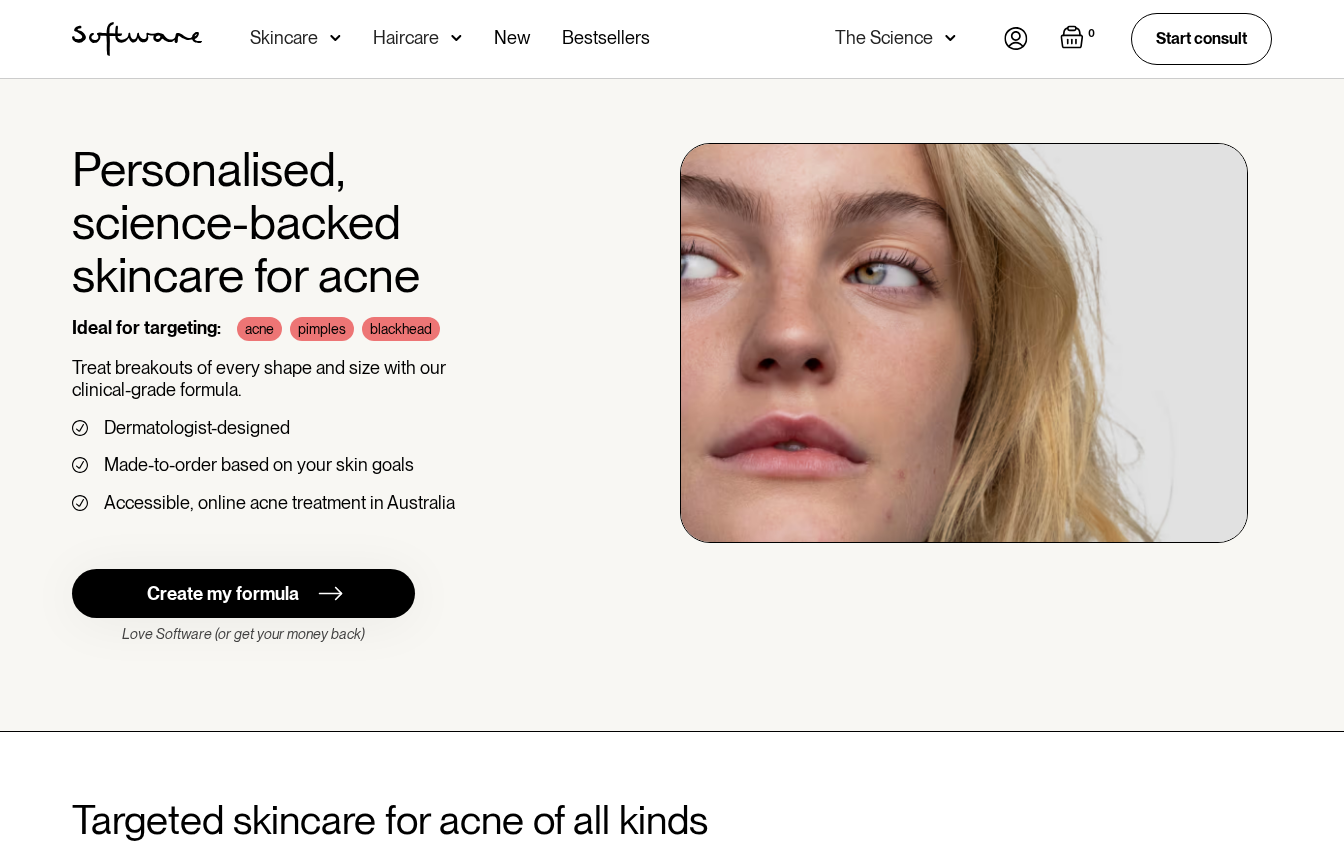 scroll, scrollTop: 0, scrollLeft: 0, axis: both 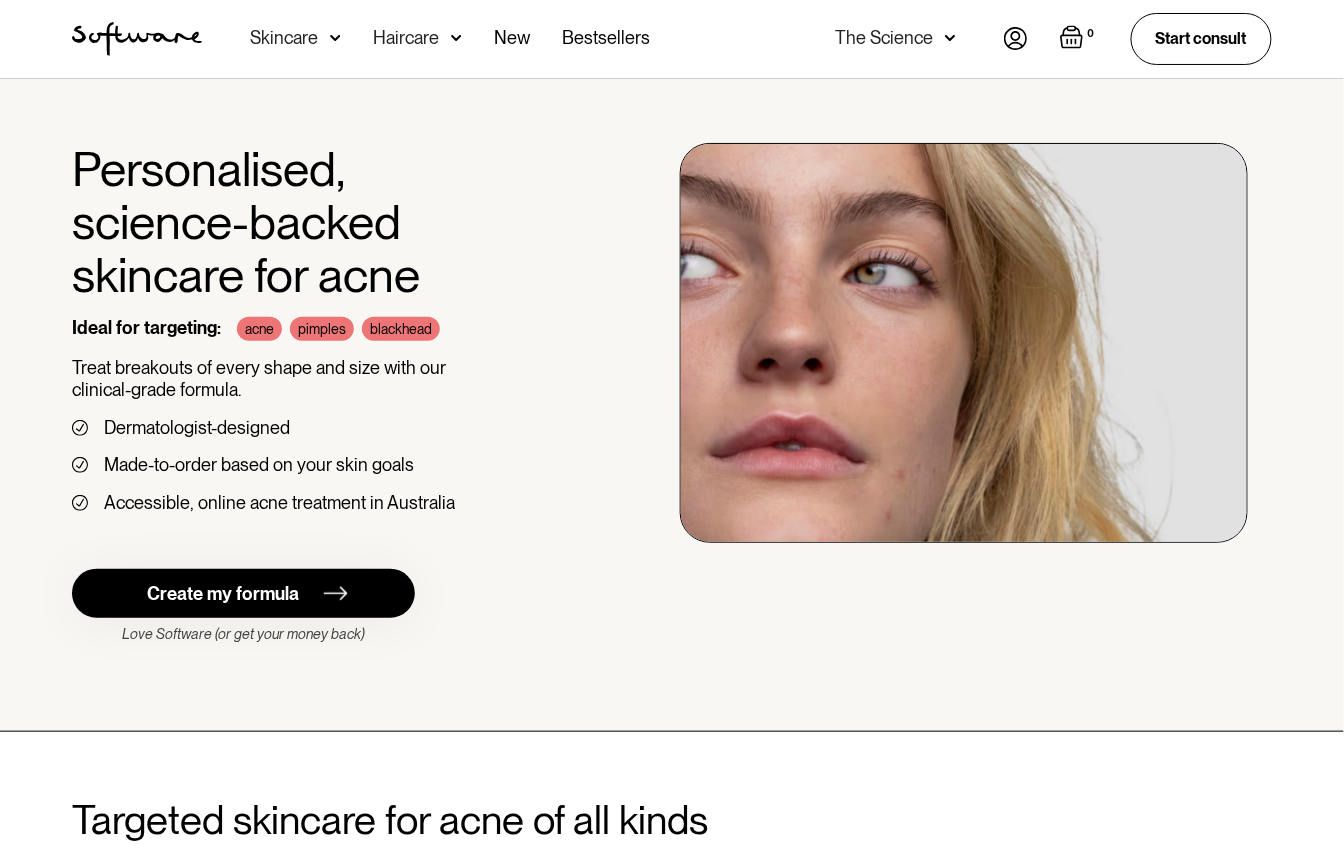 click on "Create my formula" at bounding box center [223, 594] 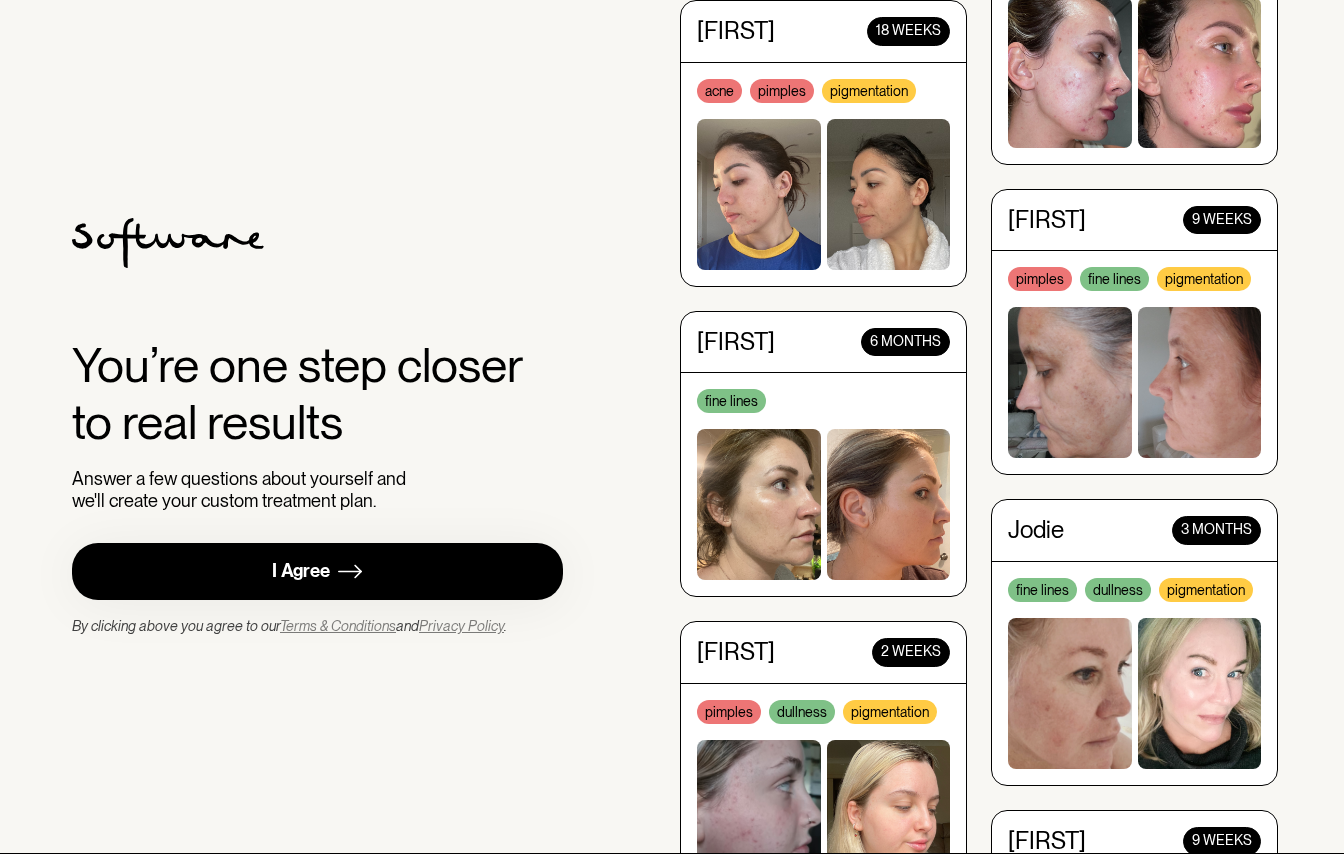 scroll, scrollTop: 0, scrollLeft: 0, axis: both 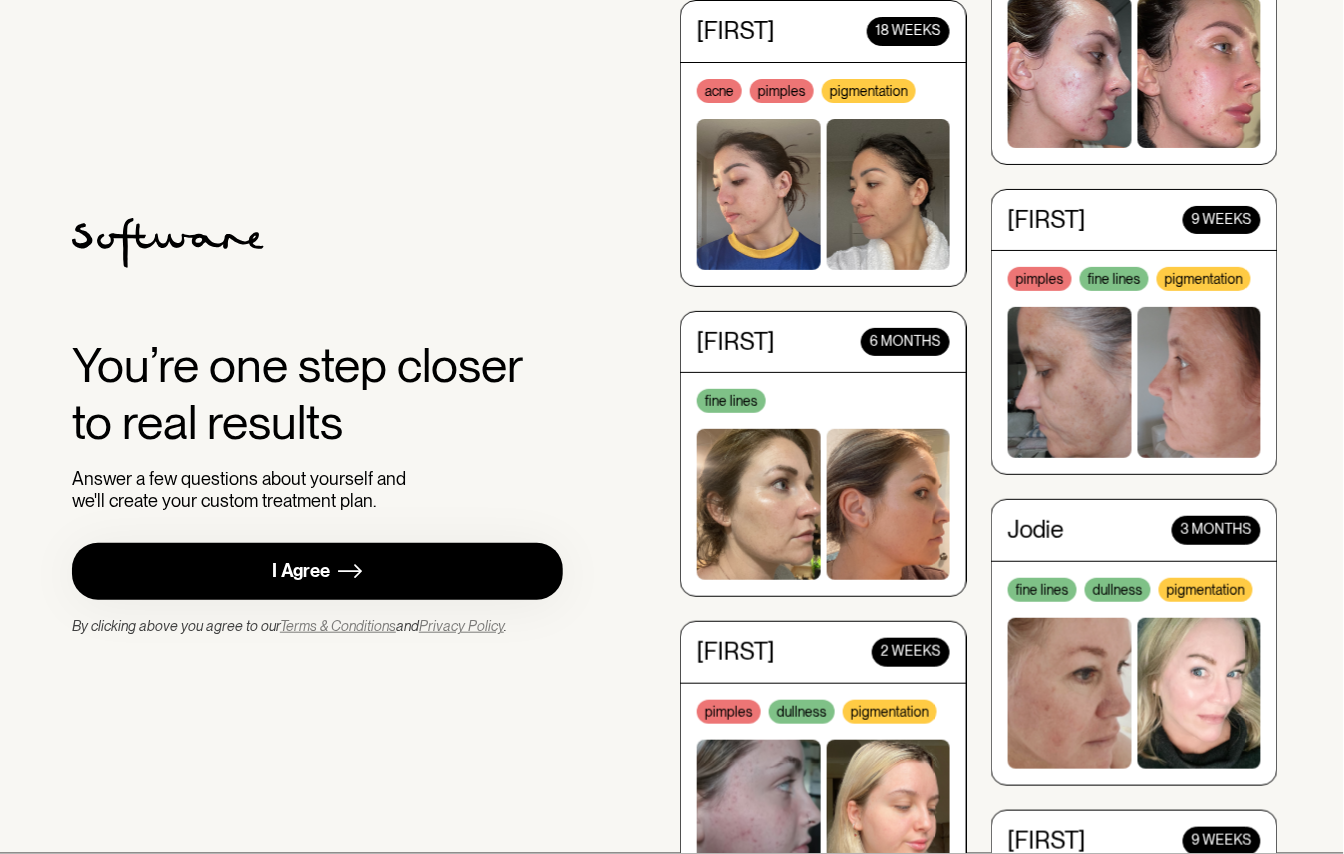 click on "I Agree" at bounding box center (301, 571) 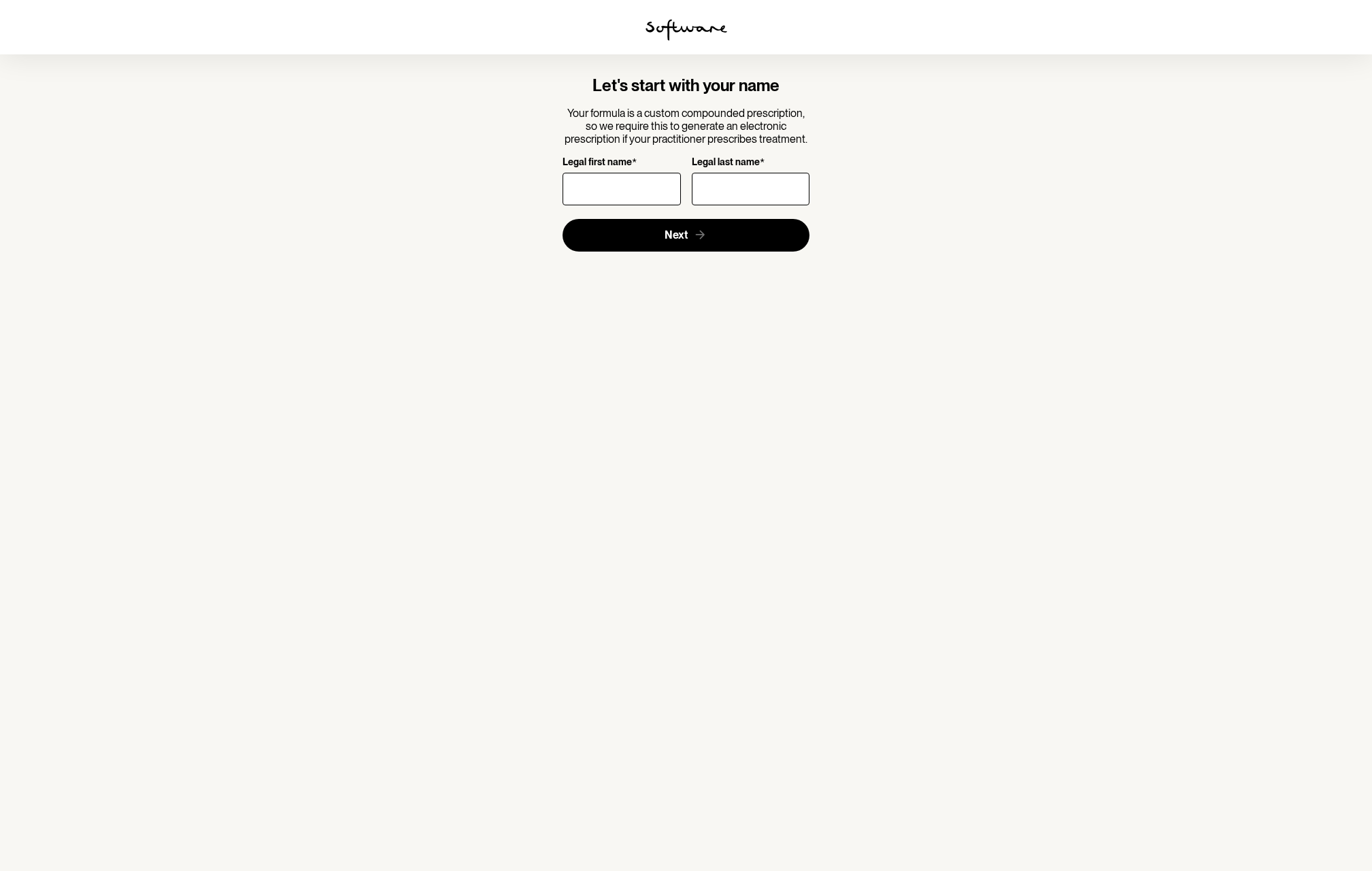scroll, scrollTop: 0, scrollLeft: 0, axis: both 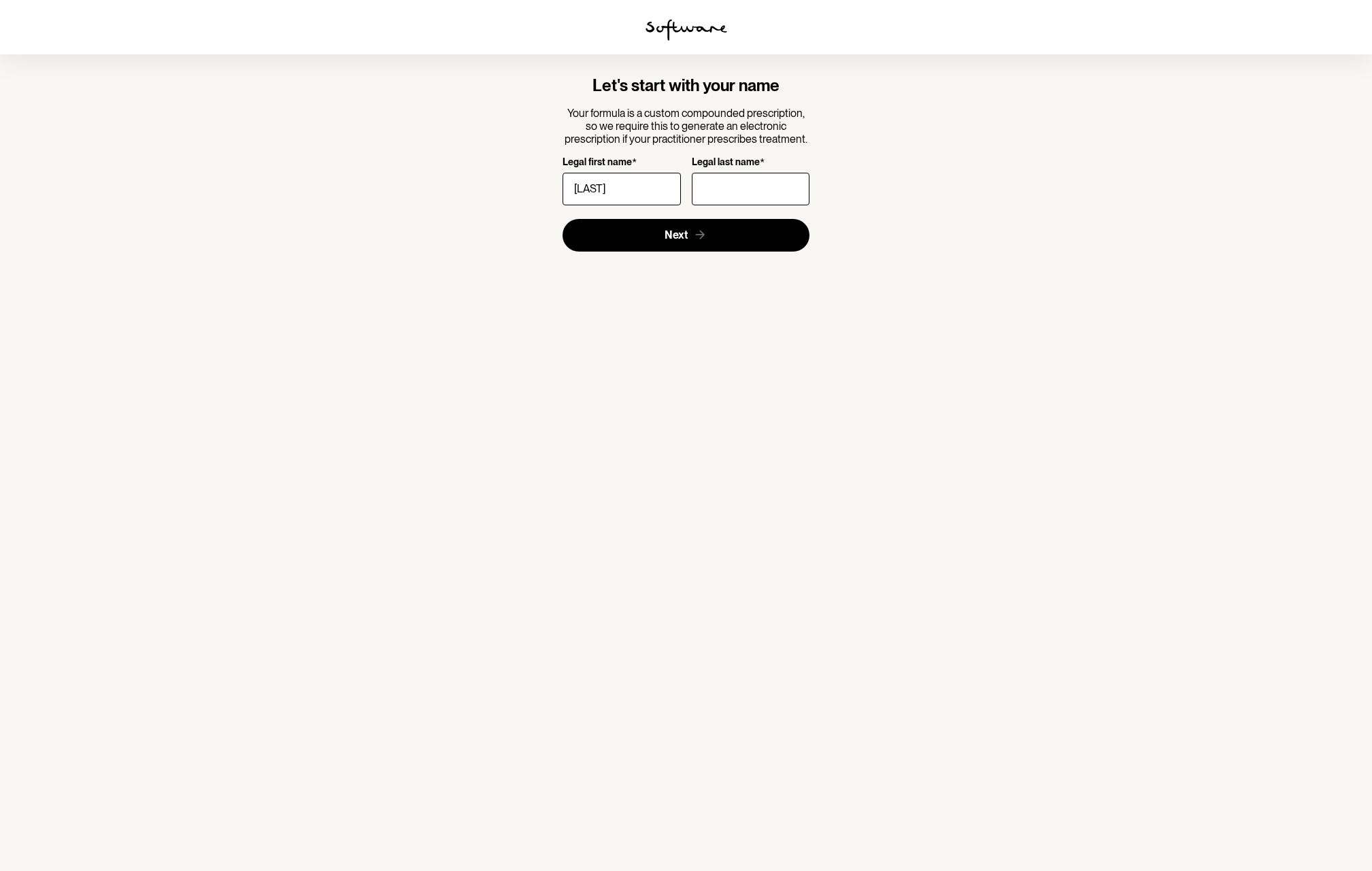 type on "Rachel" 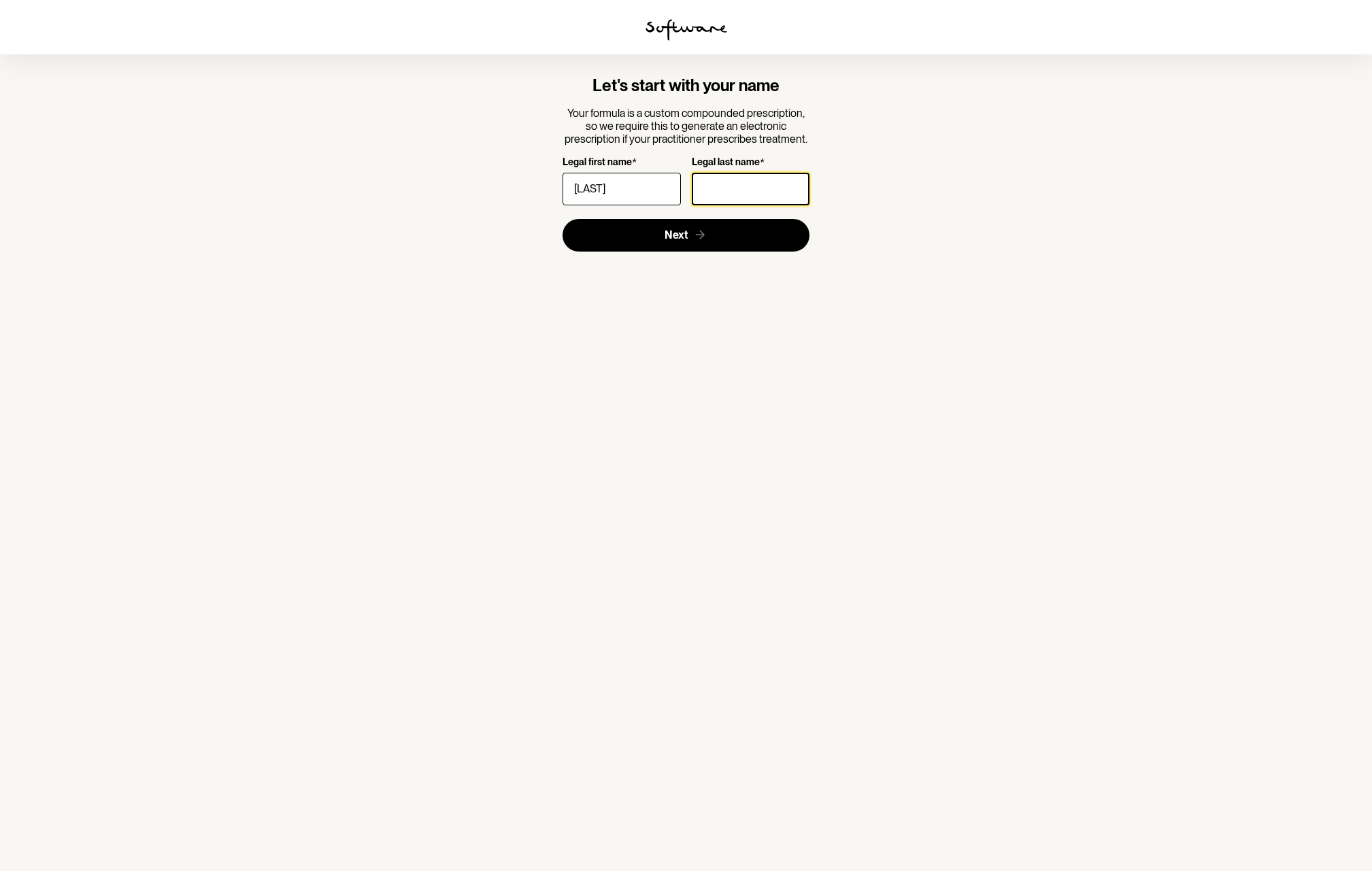 click on "Legal last name *" at bounding box center (750, 189) 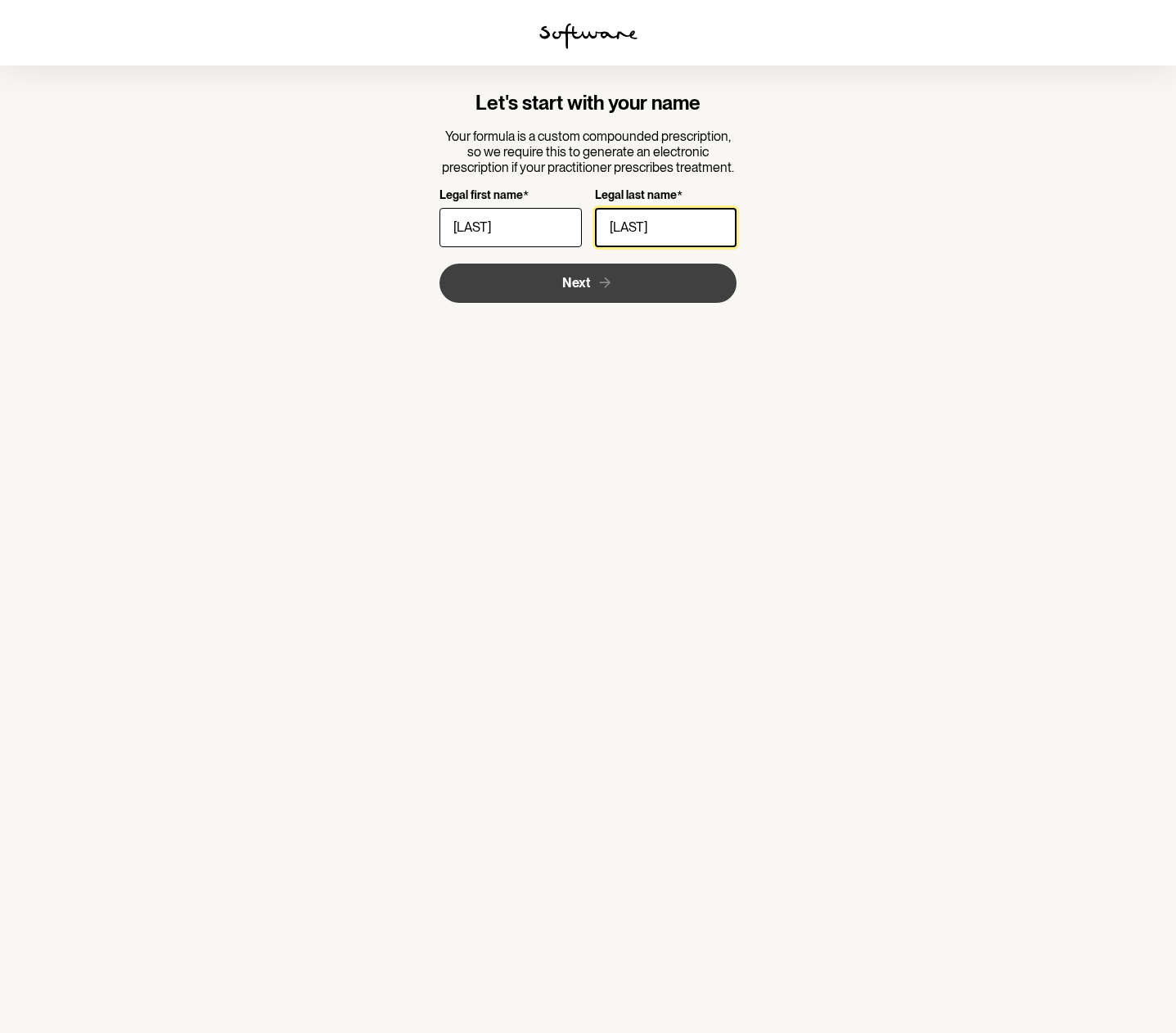 type on "Mack" 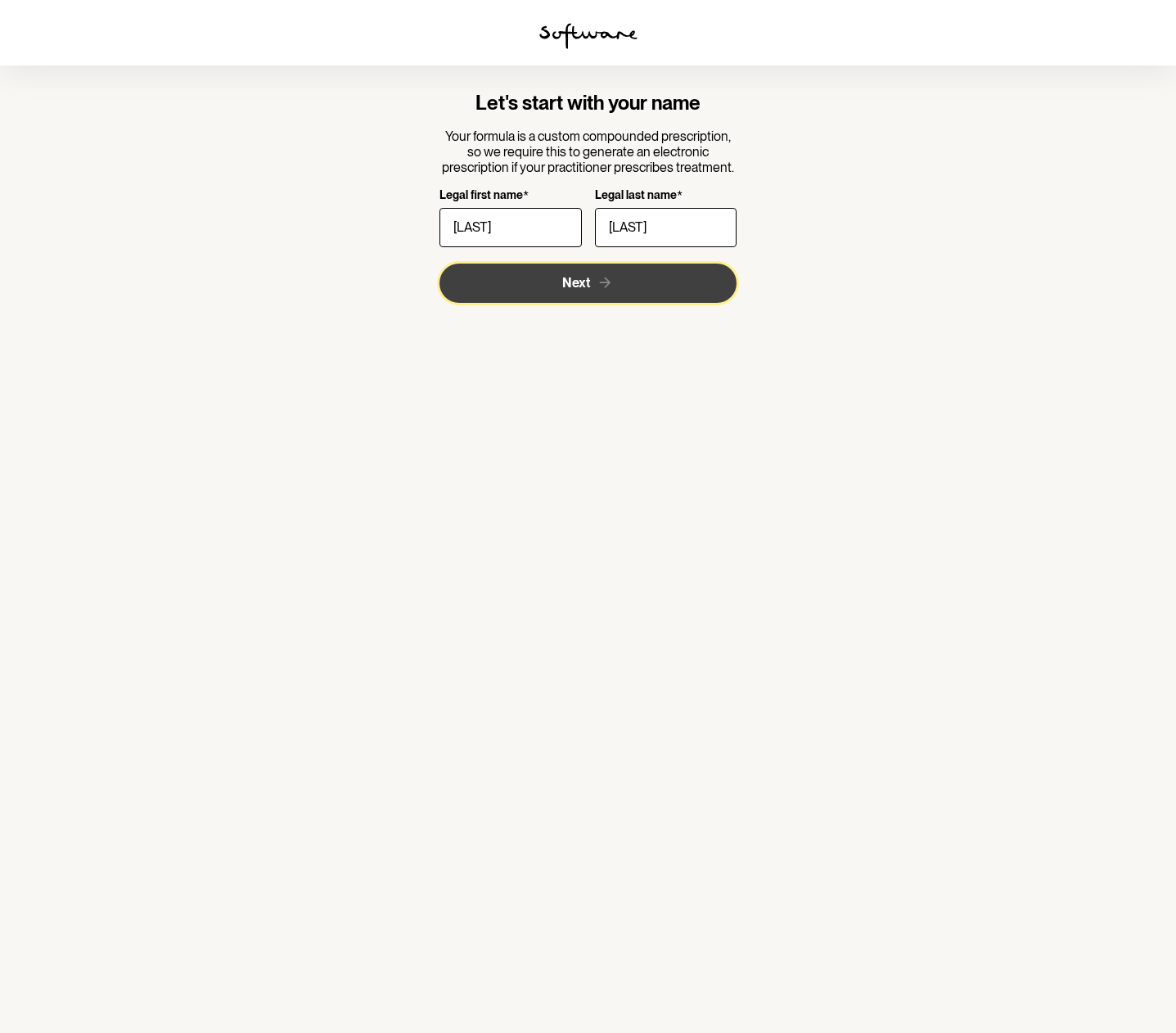click on "Next" at bounding box center (576, 282) 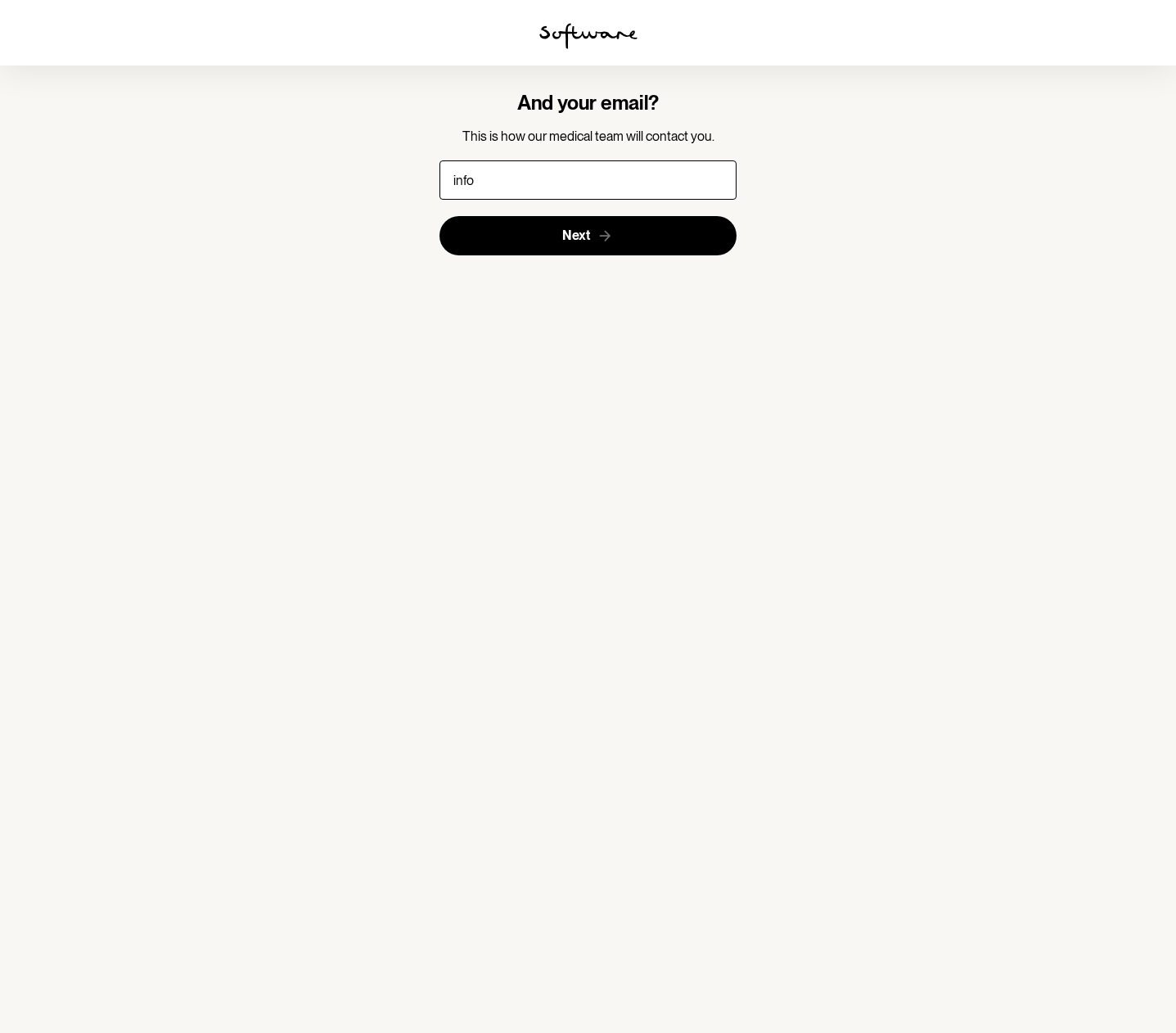 type on "info@flynn.com.au" 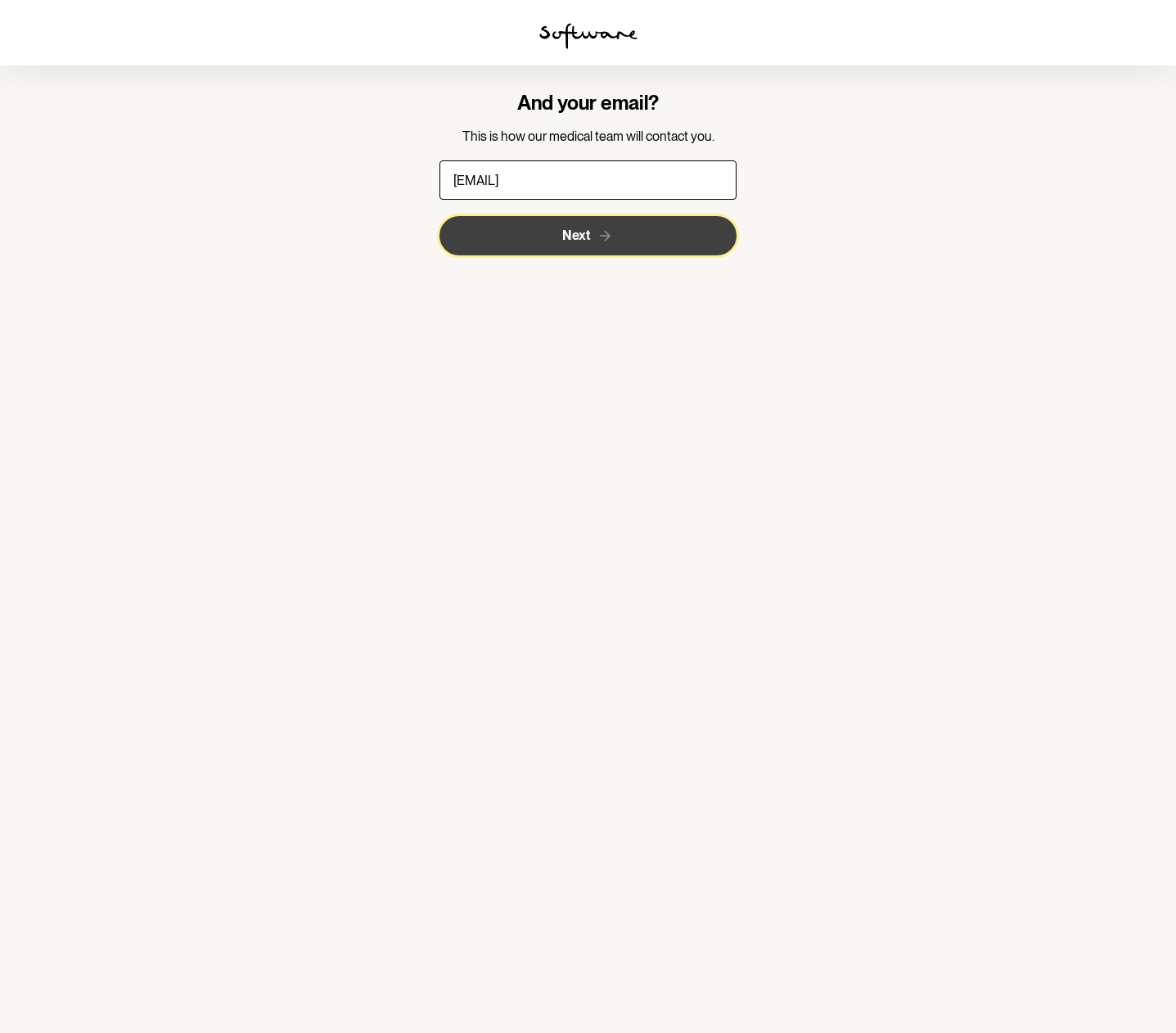 click 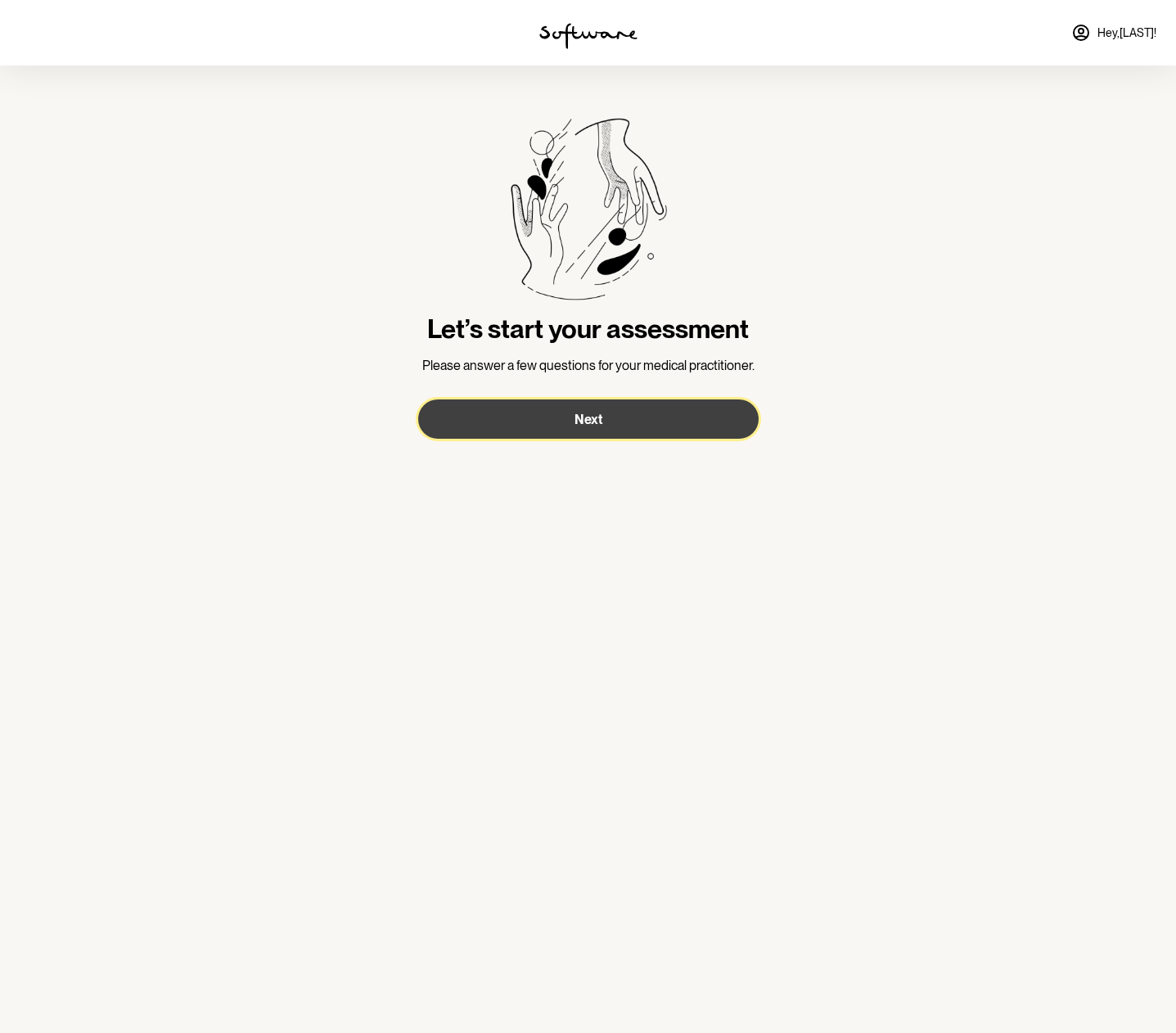 click on "Next" at bounding box center [588, 419] 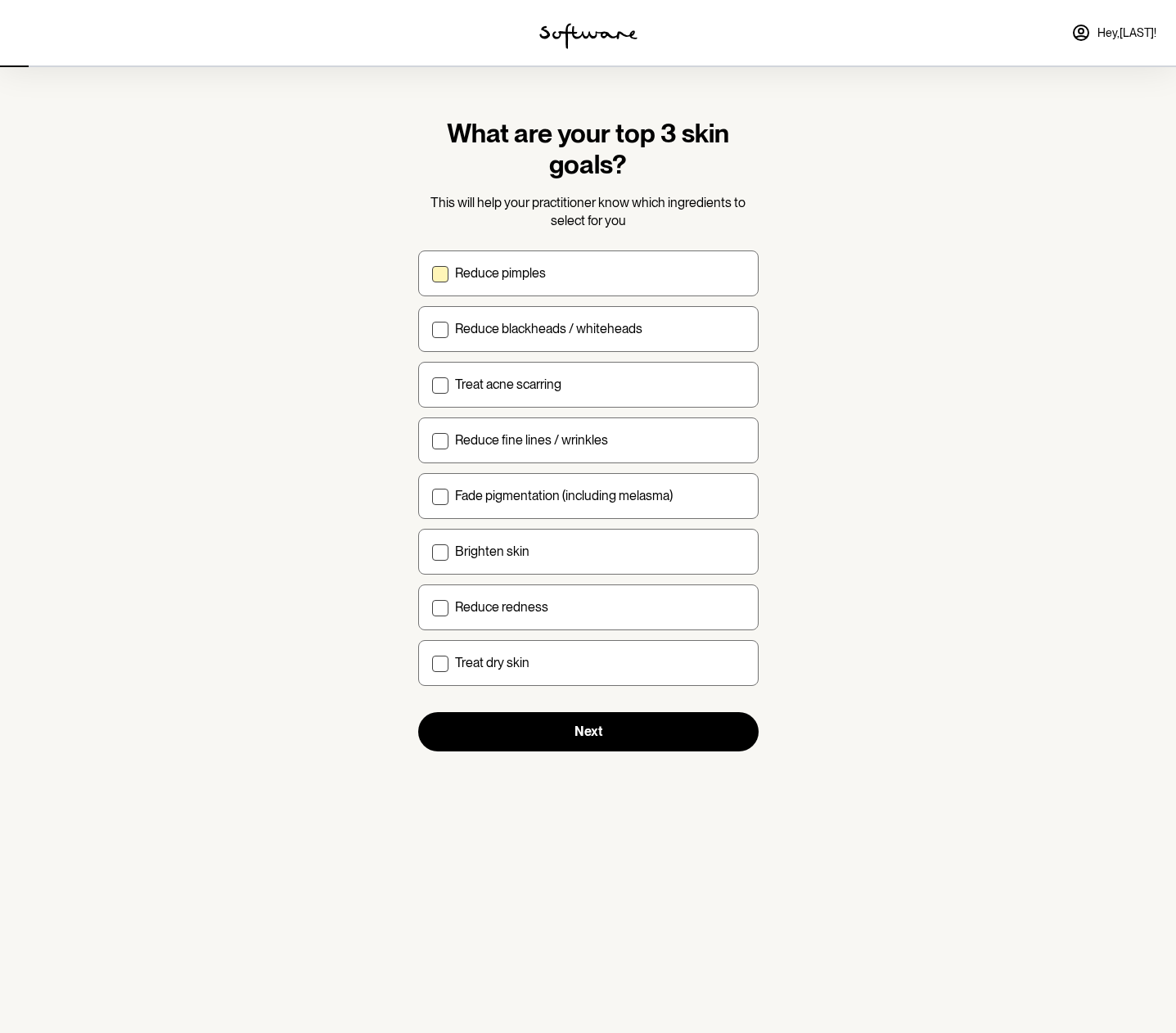 click at bounding box center (440, 274) 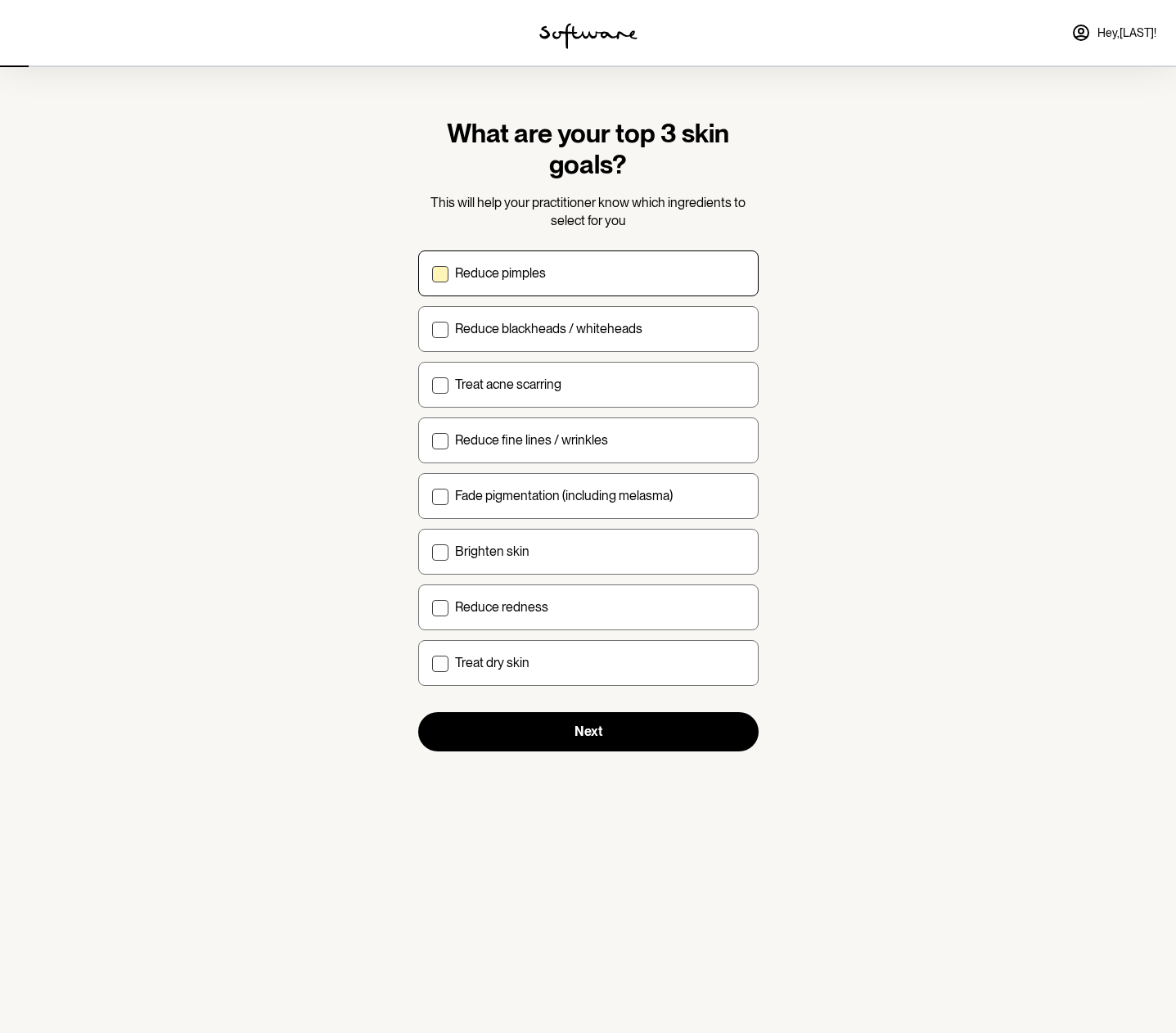 click on "Reduce pimples" at bounding box center [431, 273] 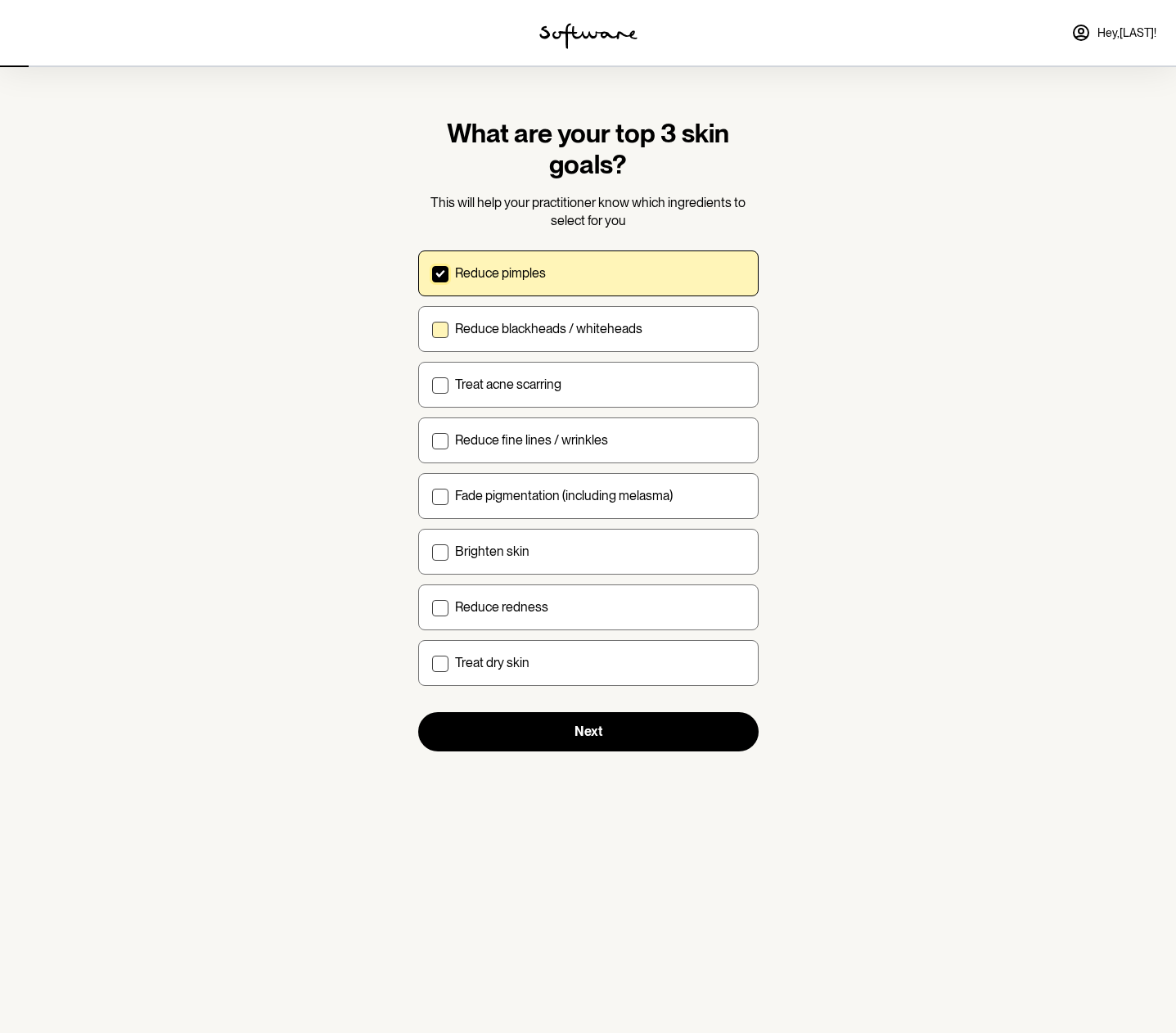 click at bounding box center (440, 330) 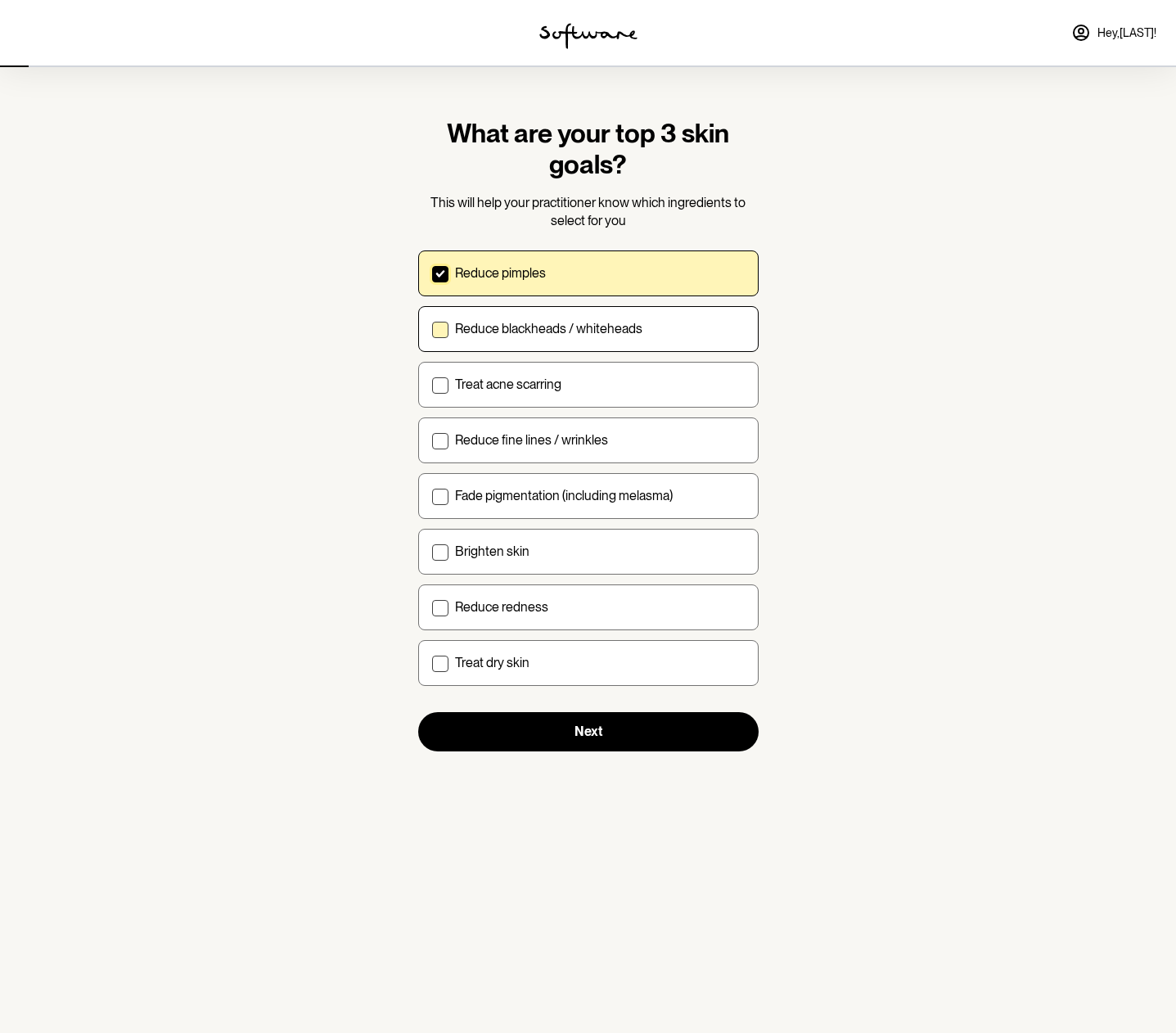 click on "Reduce blackheads / whiteheads" at bounding box center (431, 328) 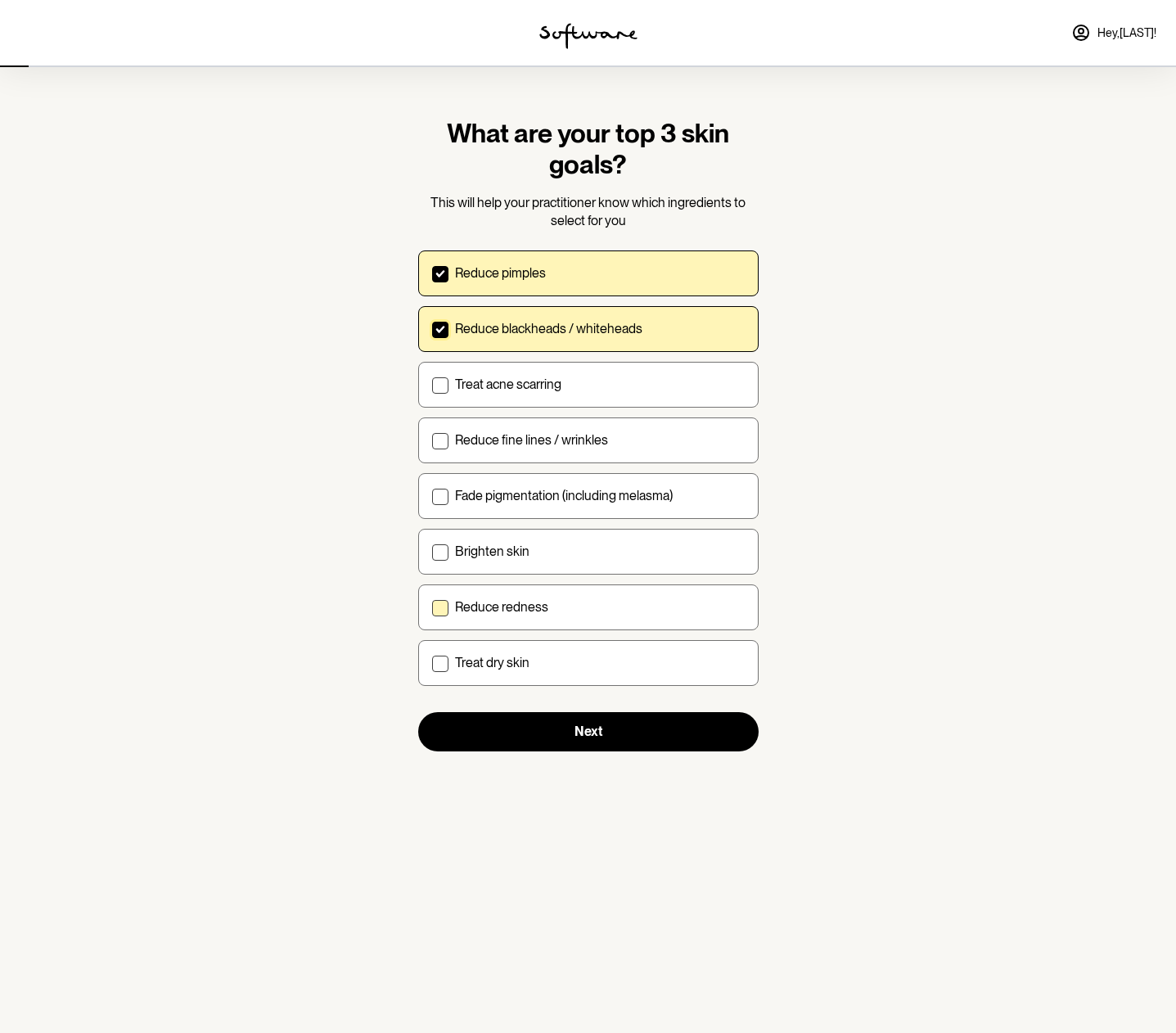 click at bounding box center [440, 608] 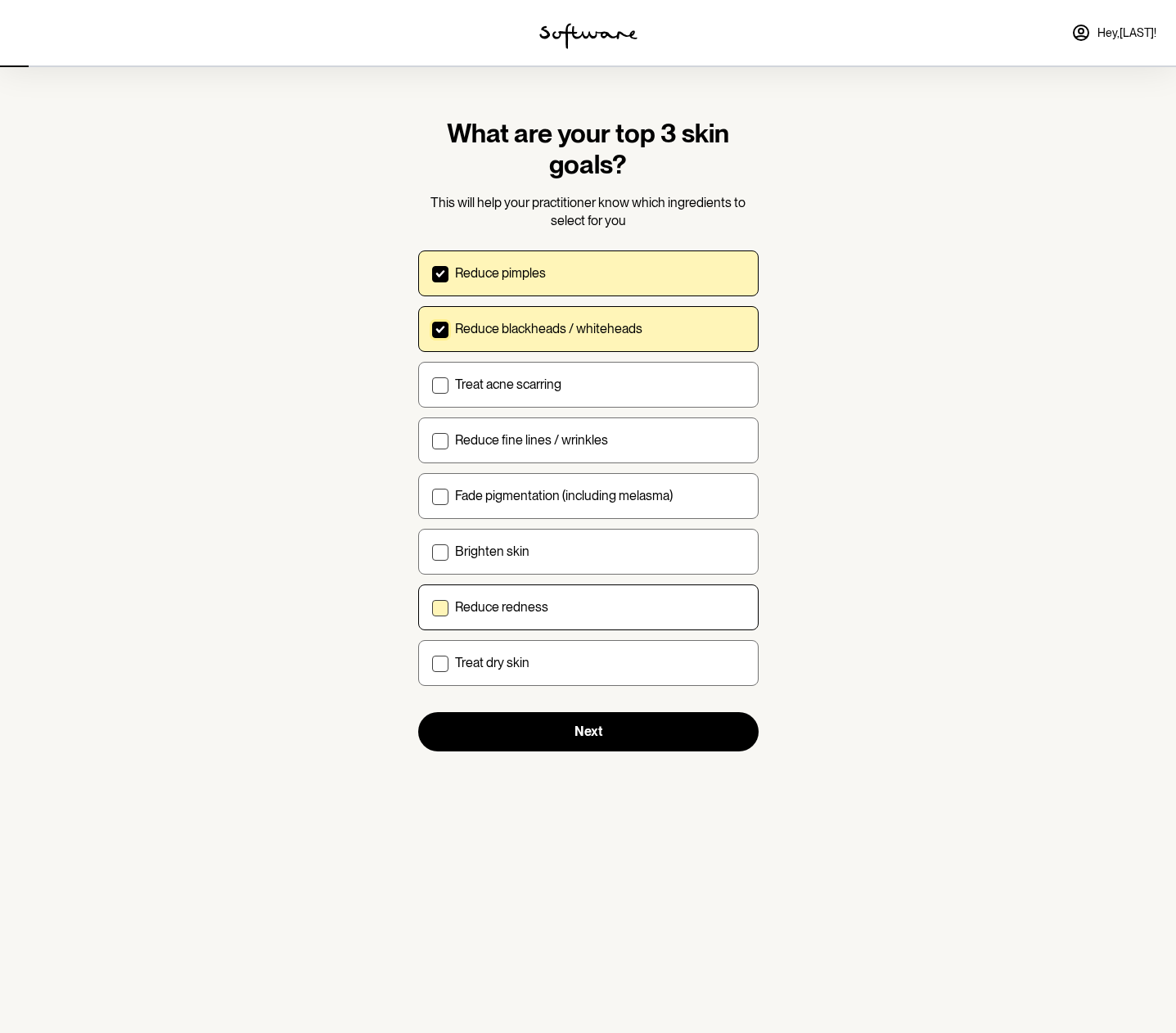 click on "Reduce redness" at bounding box center (431, 607) 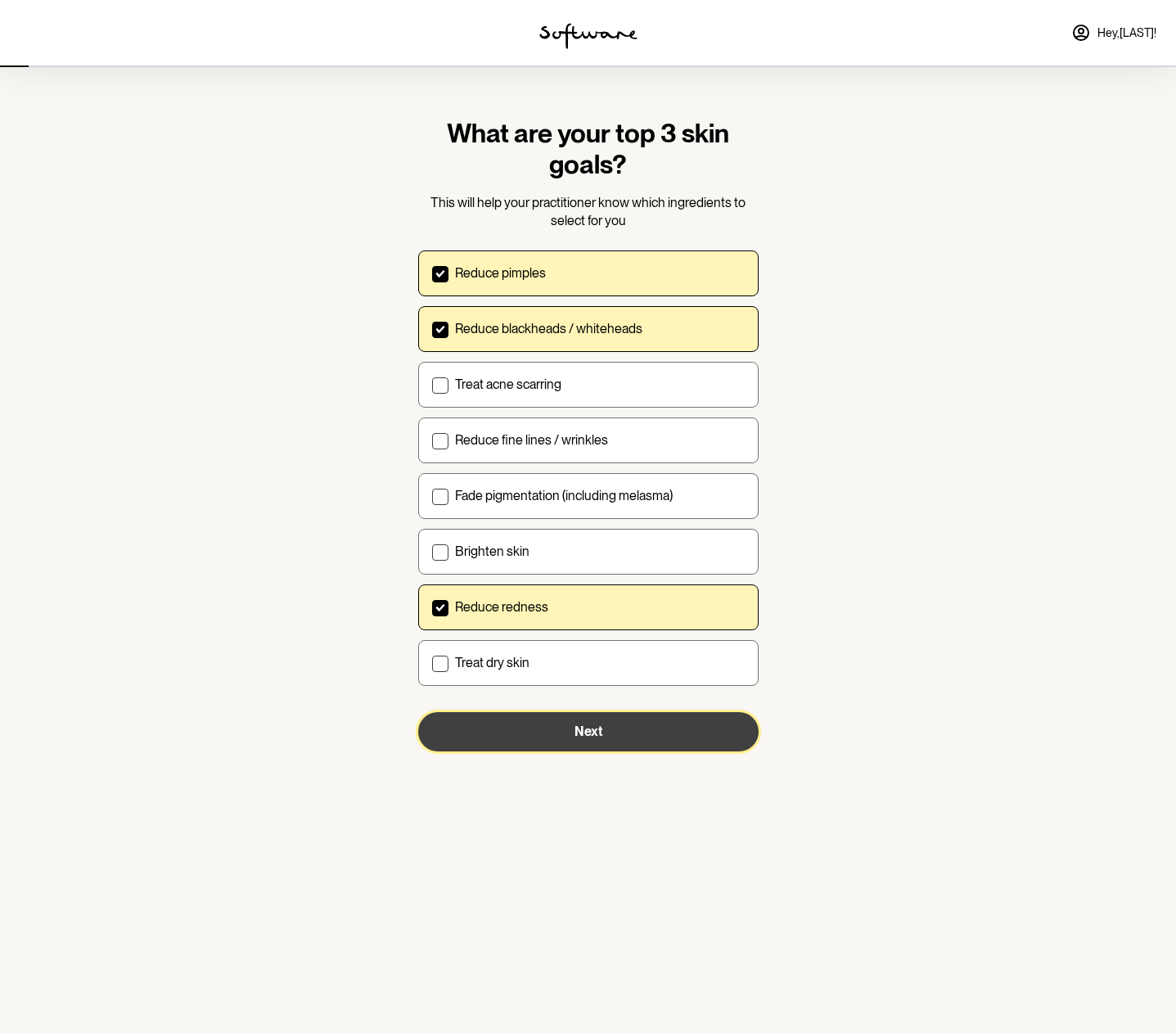 click on "Next" at bounding box center (588, 732) 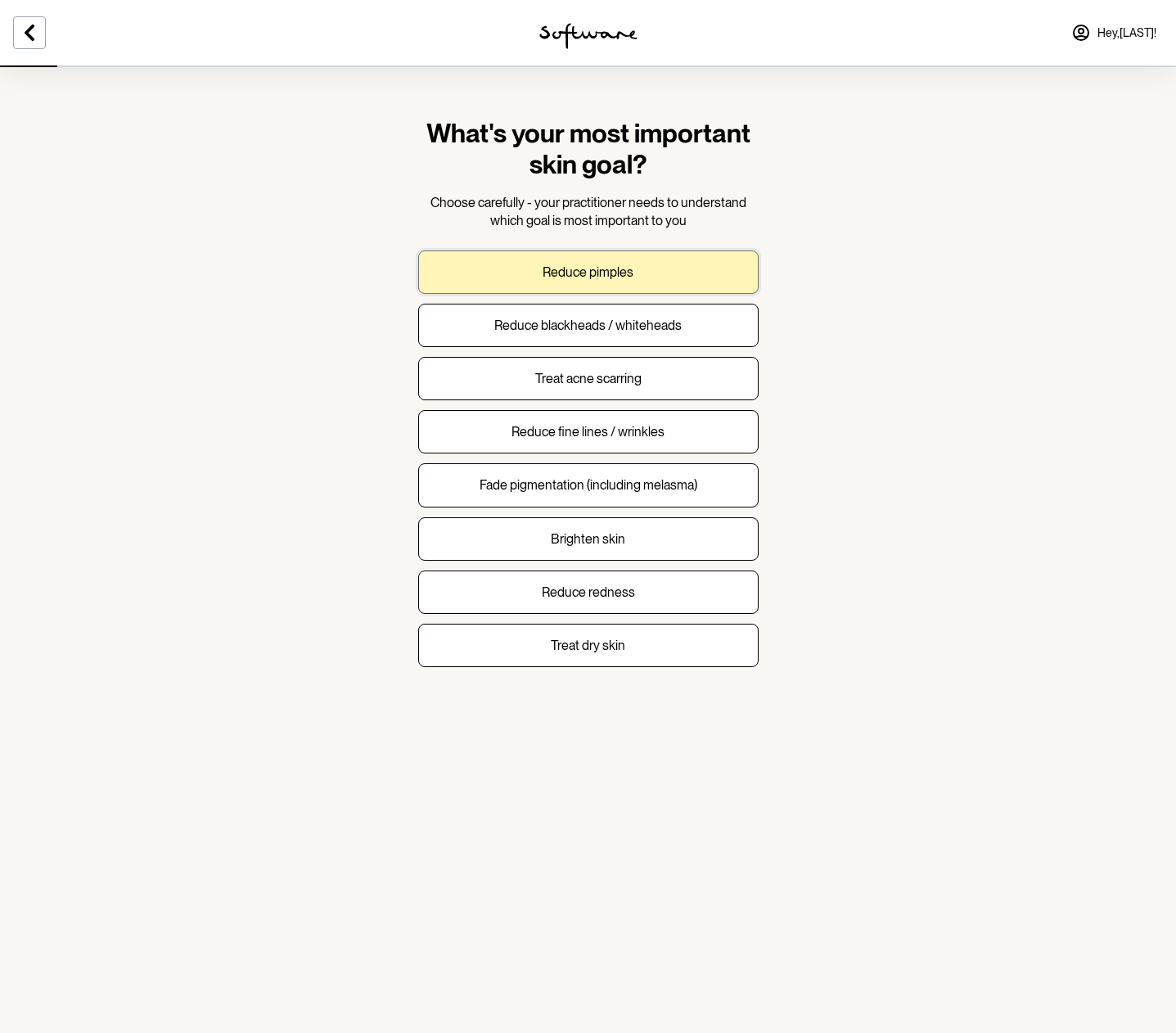 click on "Reduce pimples" at bounding box center (588, 272) 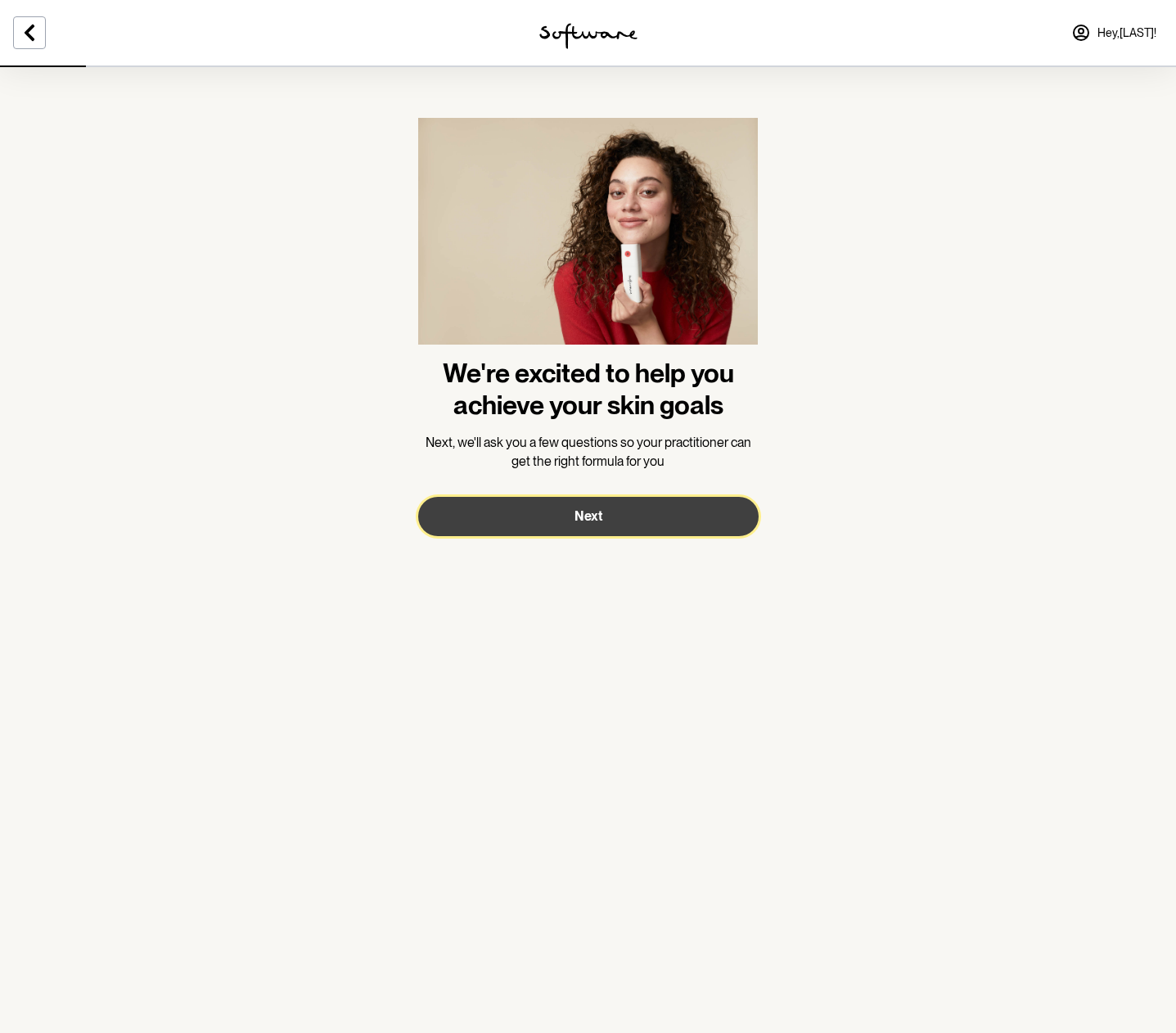 click on "Next" at bounding box center (588, 516) 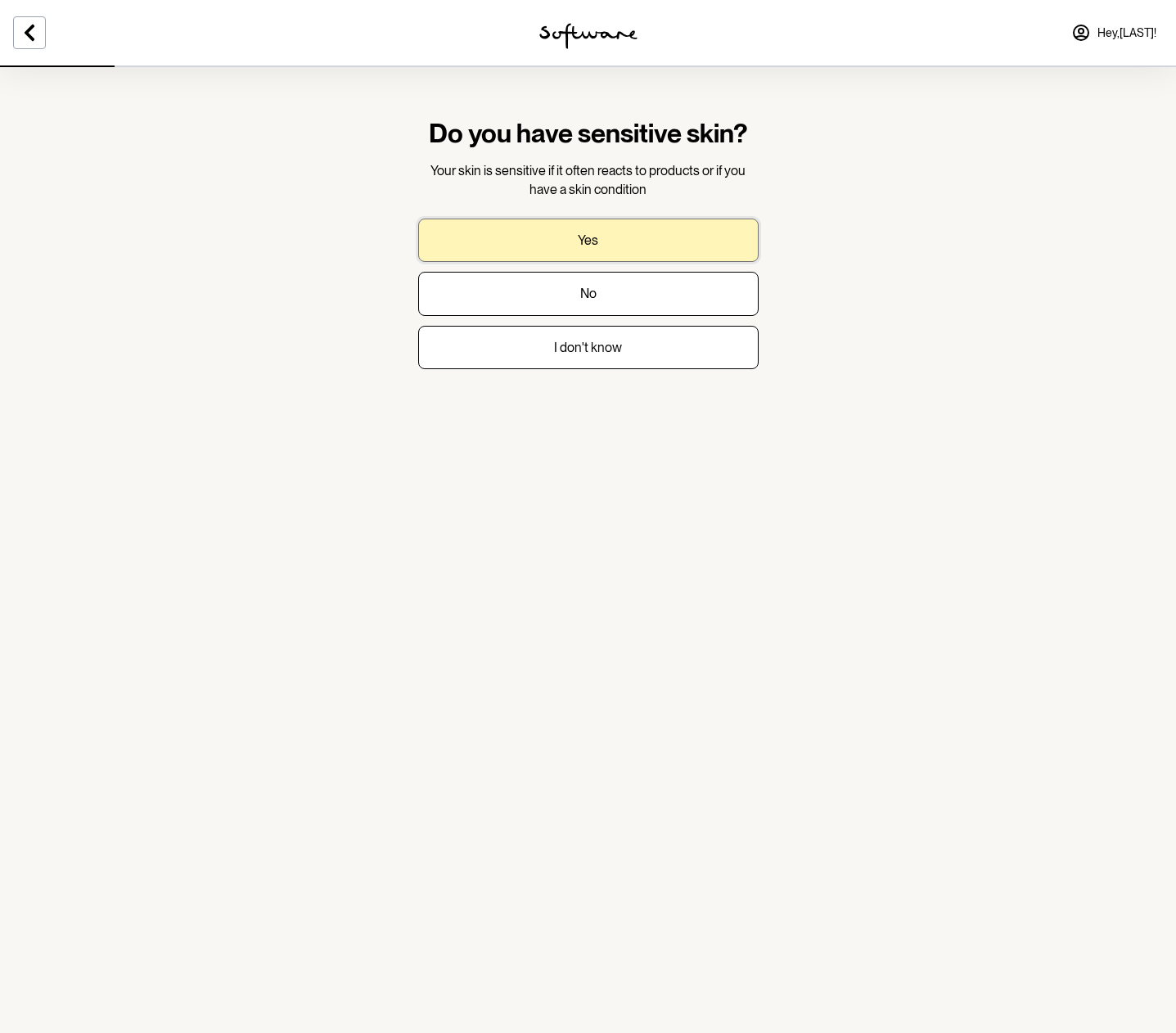 click on "Yes" at bounding box center [588, 240] 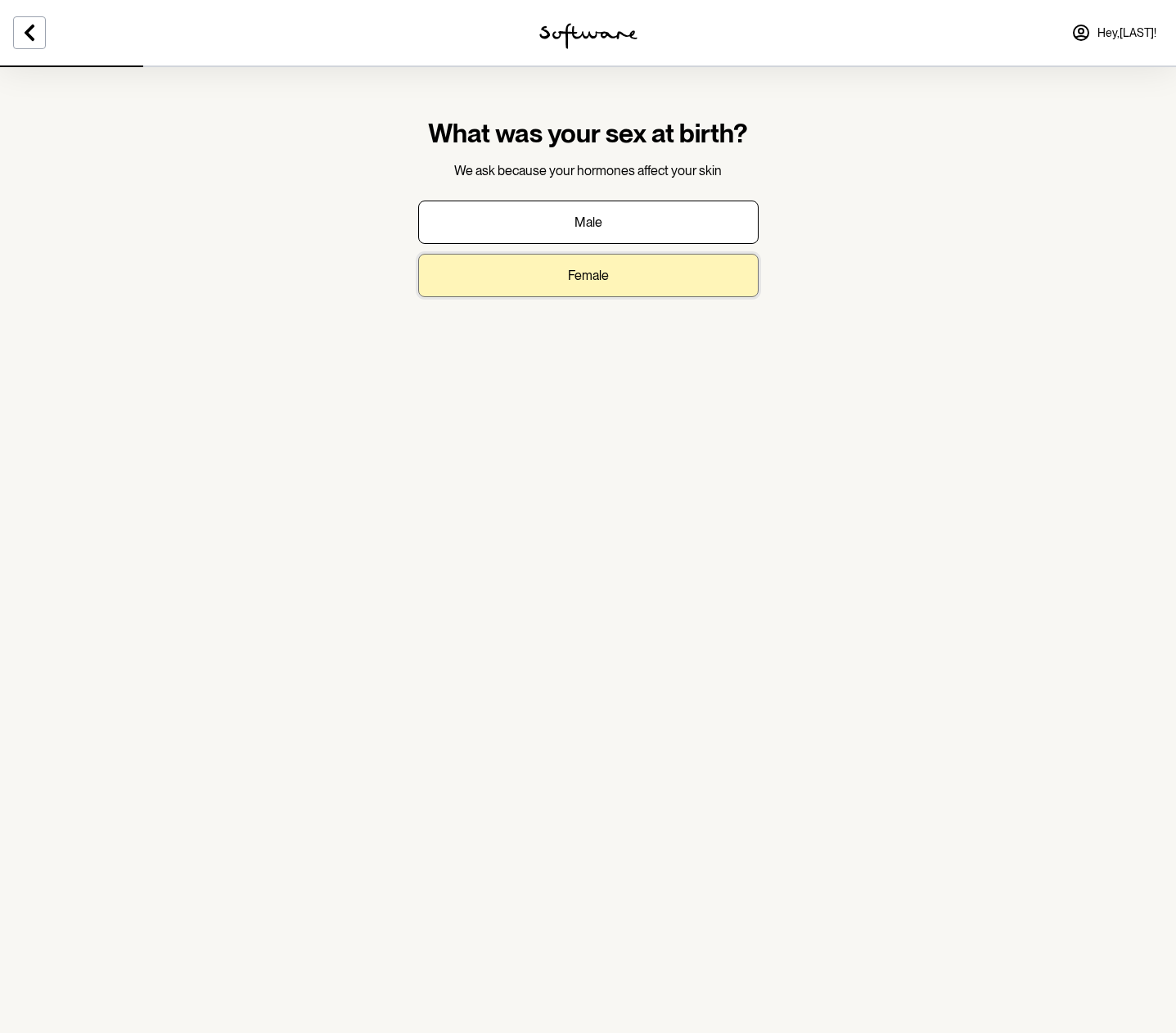 click on "Female" at bounding box center (588, 275) 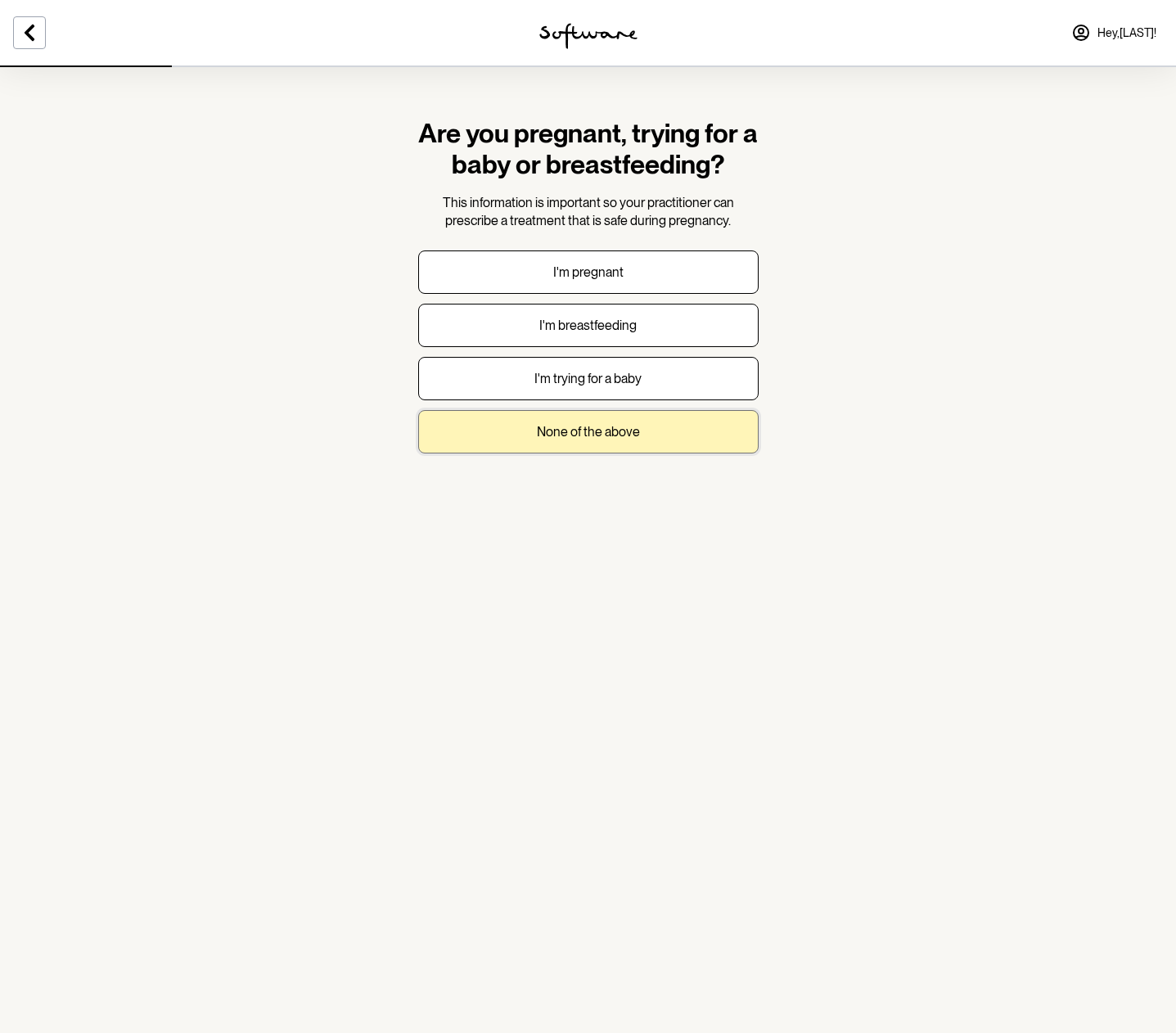 click on "None of the above" at bounding box center (588, 431) 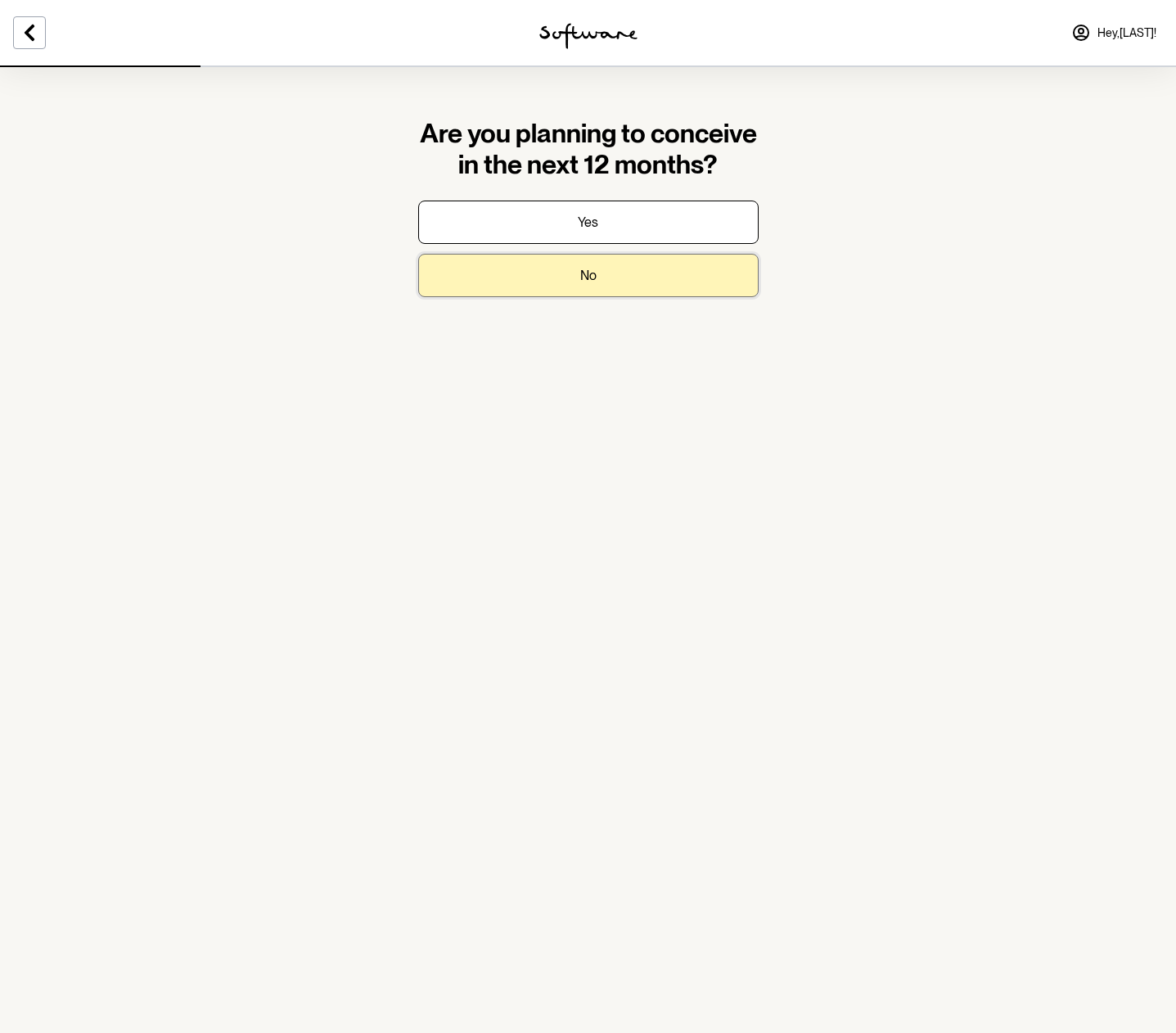 click on "No" at bounding box center (588, 275) 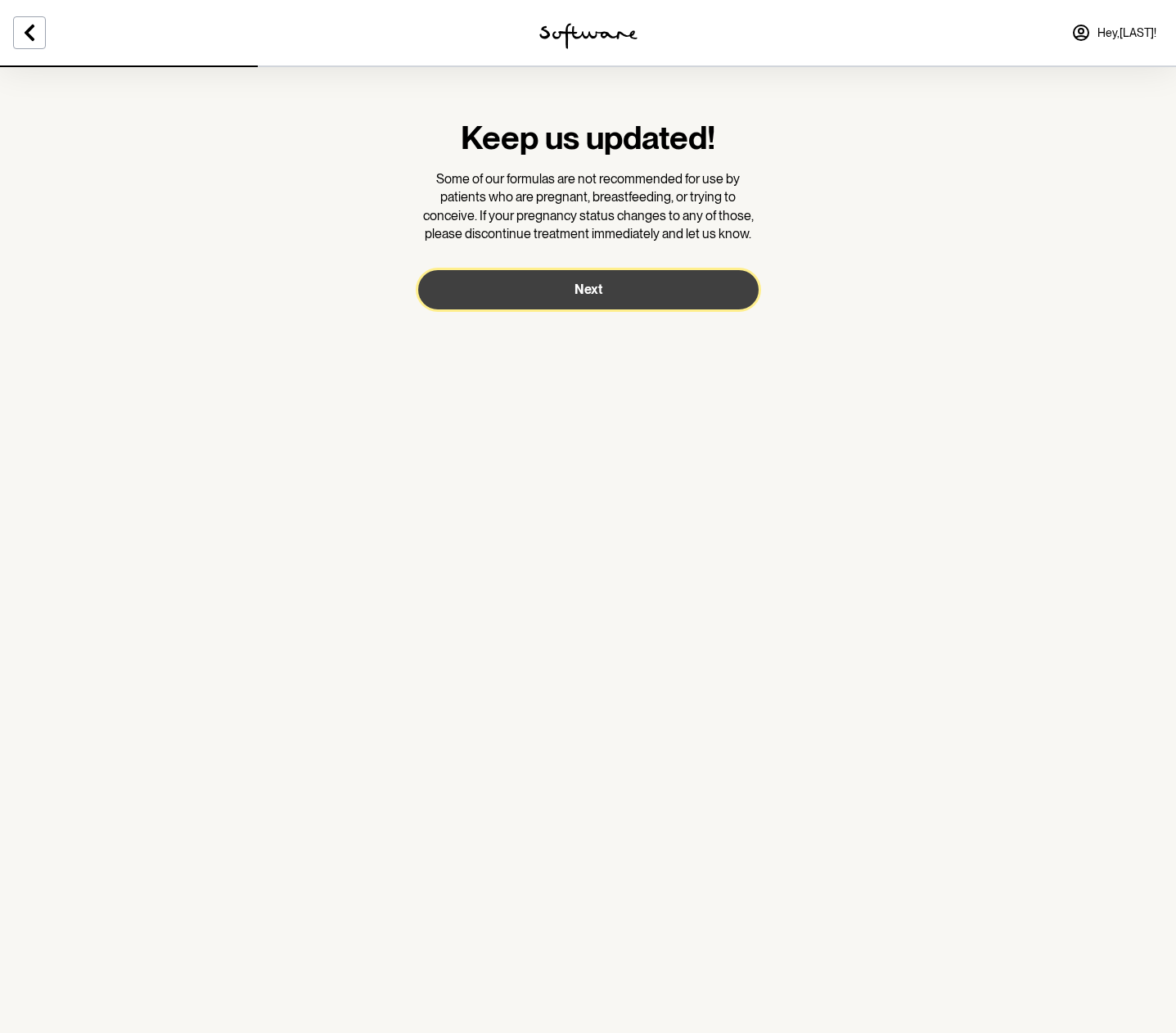 click on "Next" at bounding box center [588, 290] 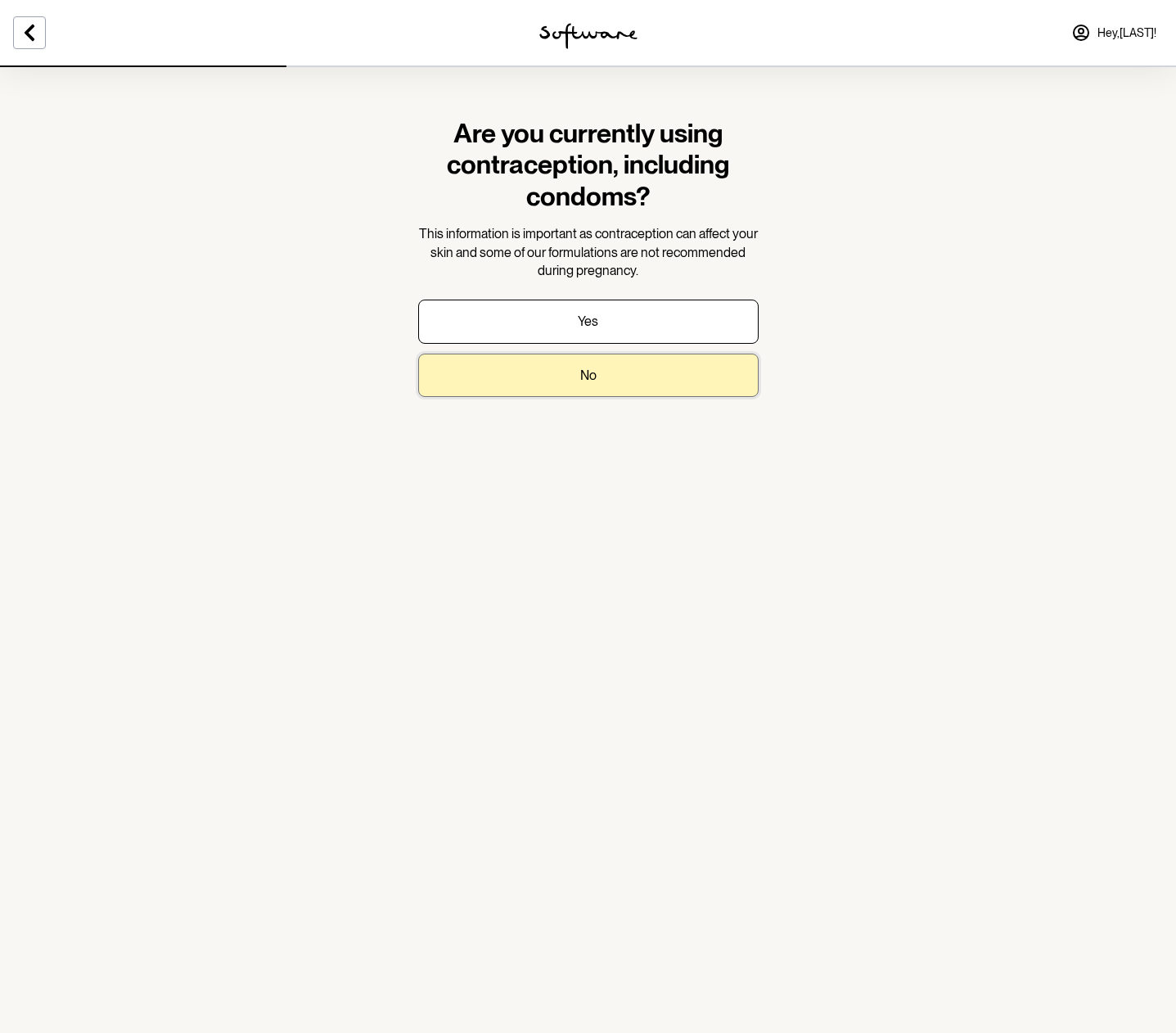 click on "No" at bounding box center [588, 375] 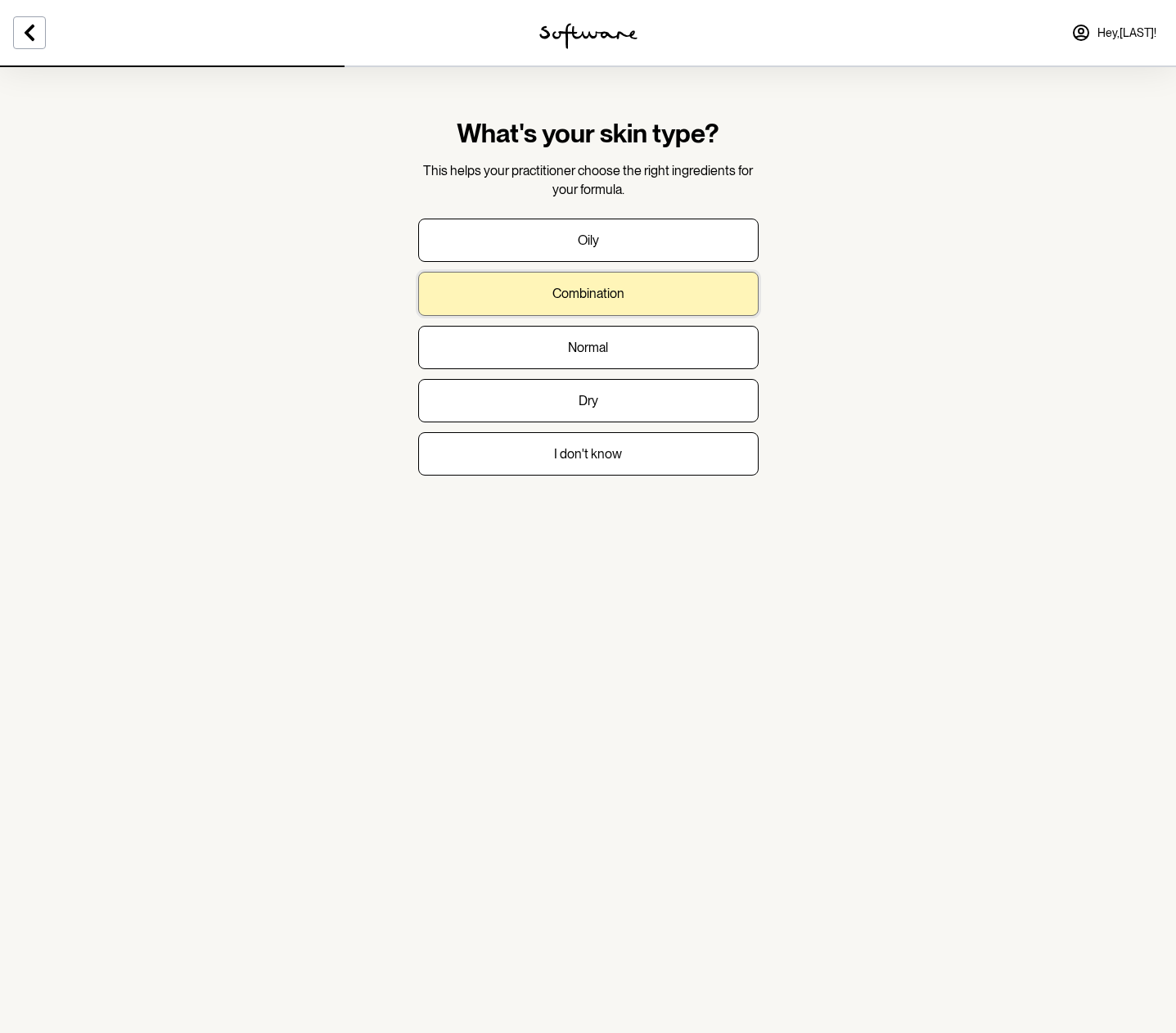 click on "Combination" at bounding box center [588, 293] 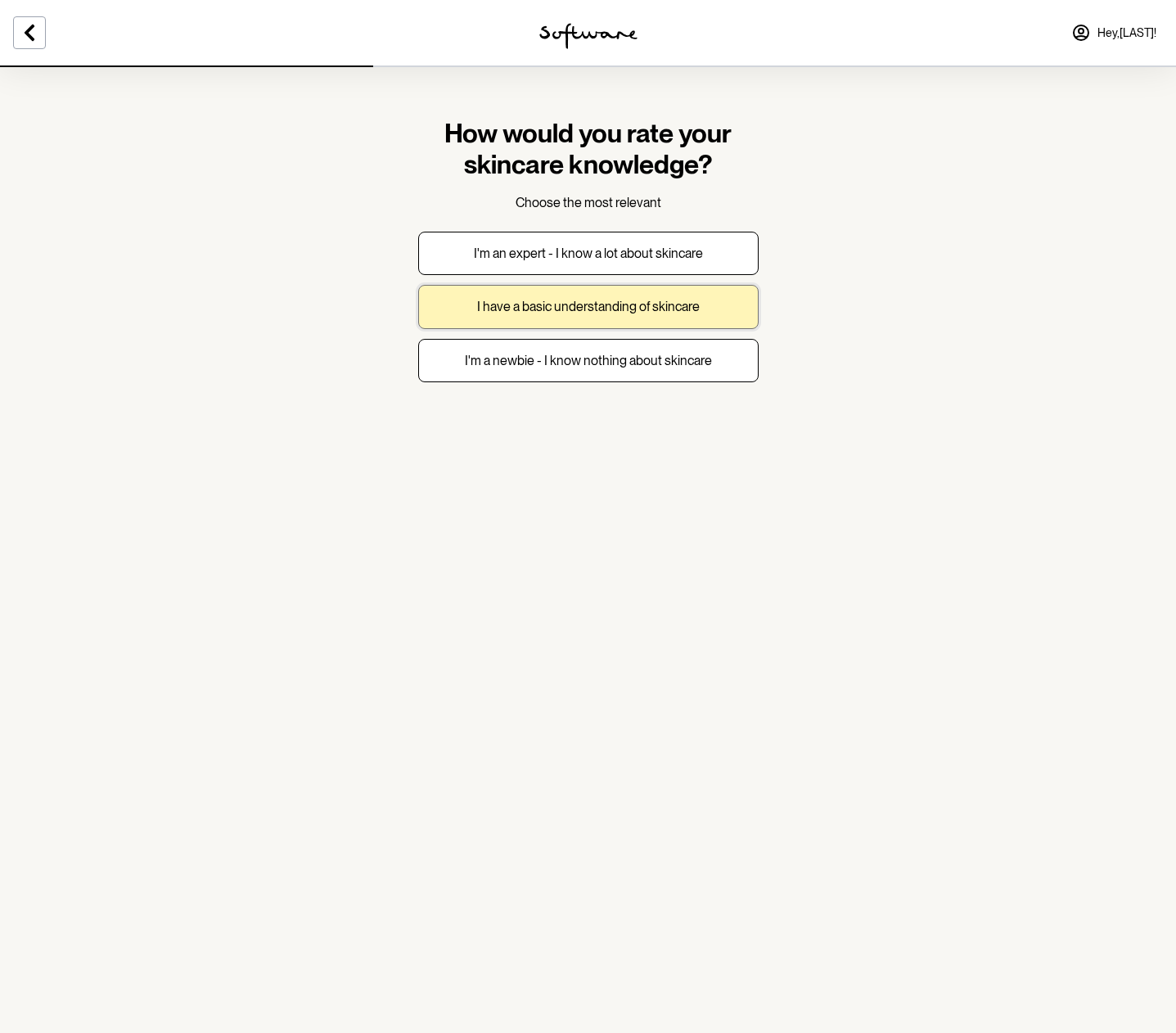 click on "I have a basic understanding of skincare" at bounding box center [588, 306] 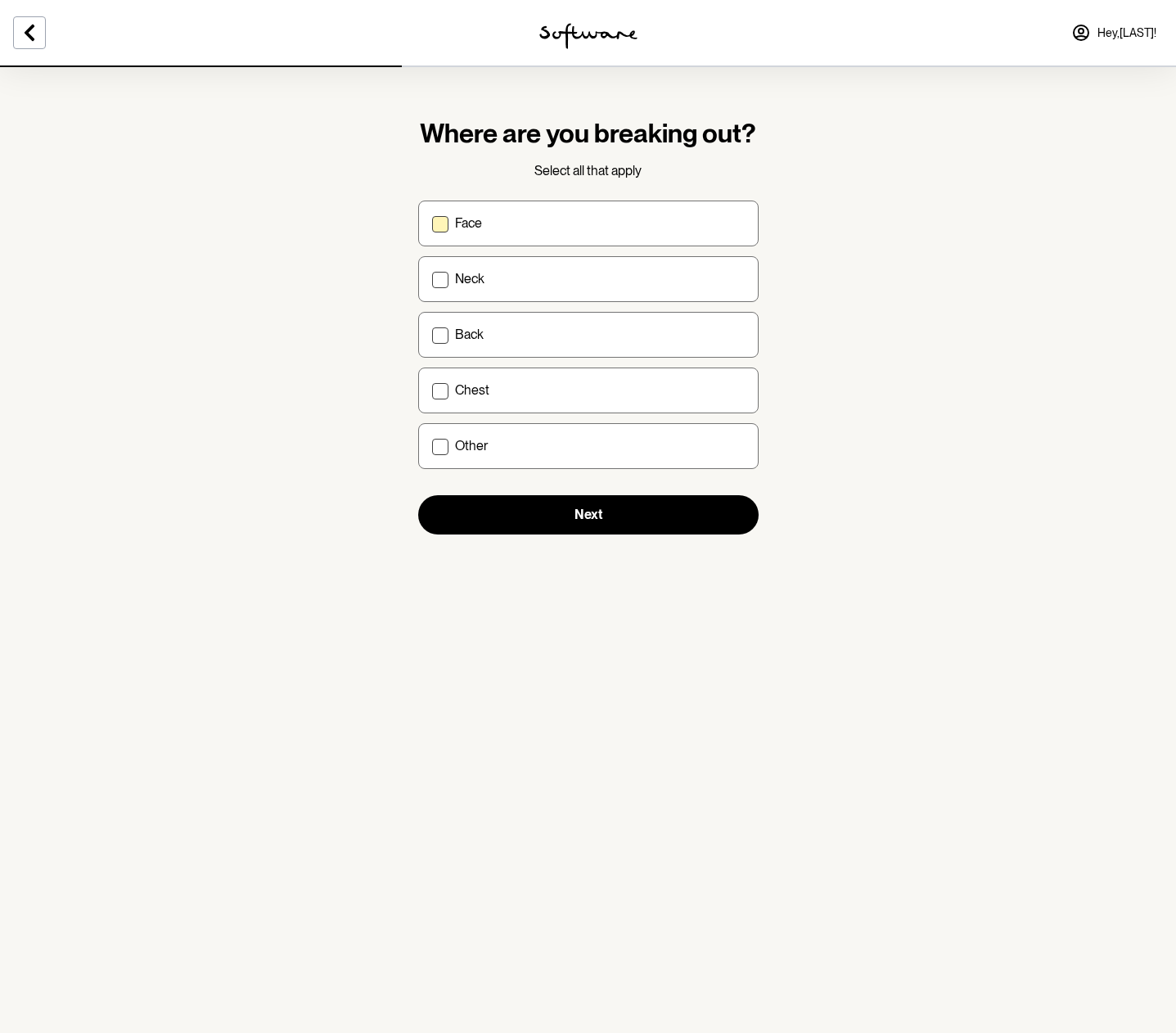 click on "Face" at bounding box center (600, 223) 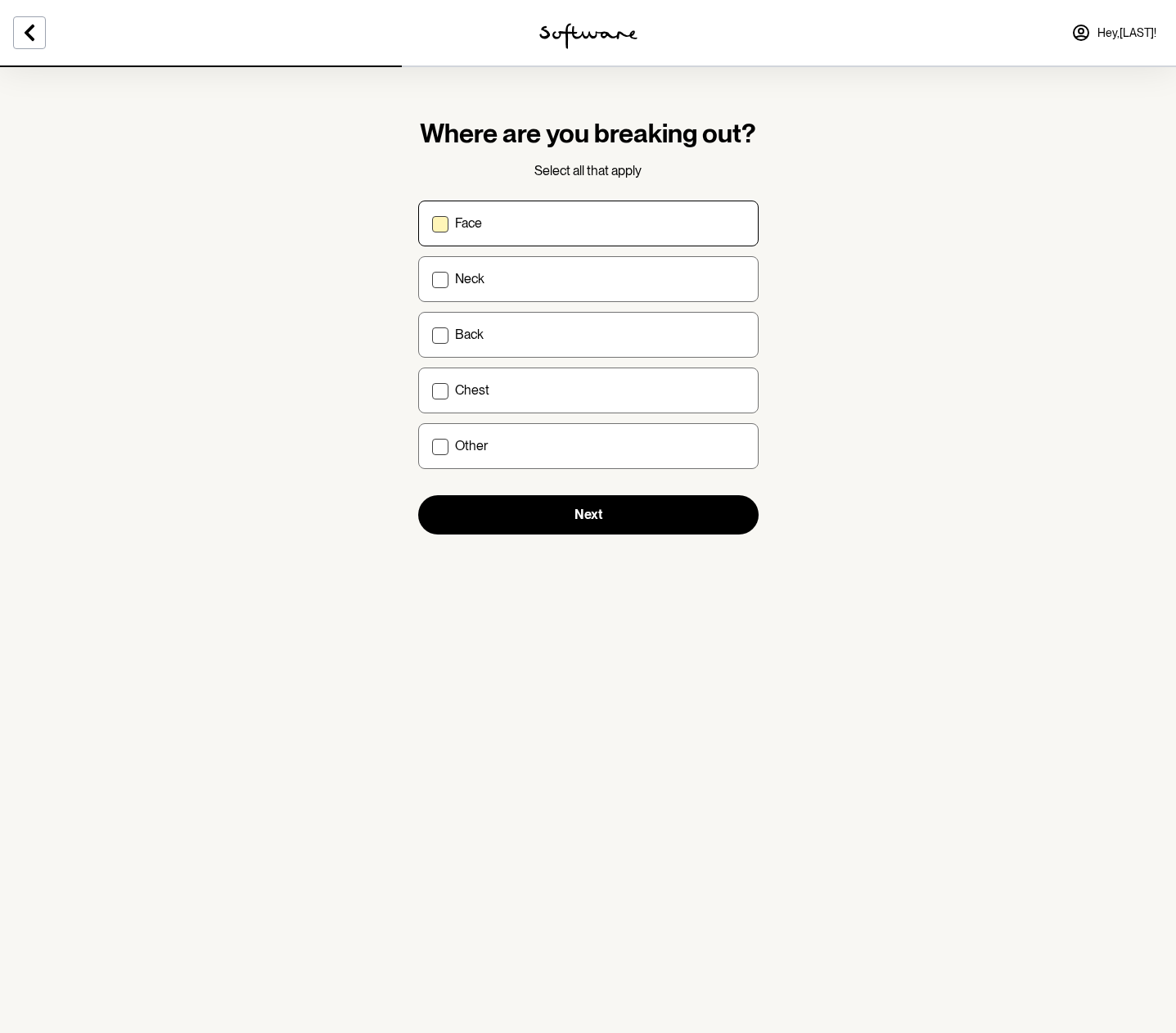 click on "Face" at bounding box center [431, 223] 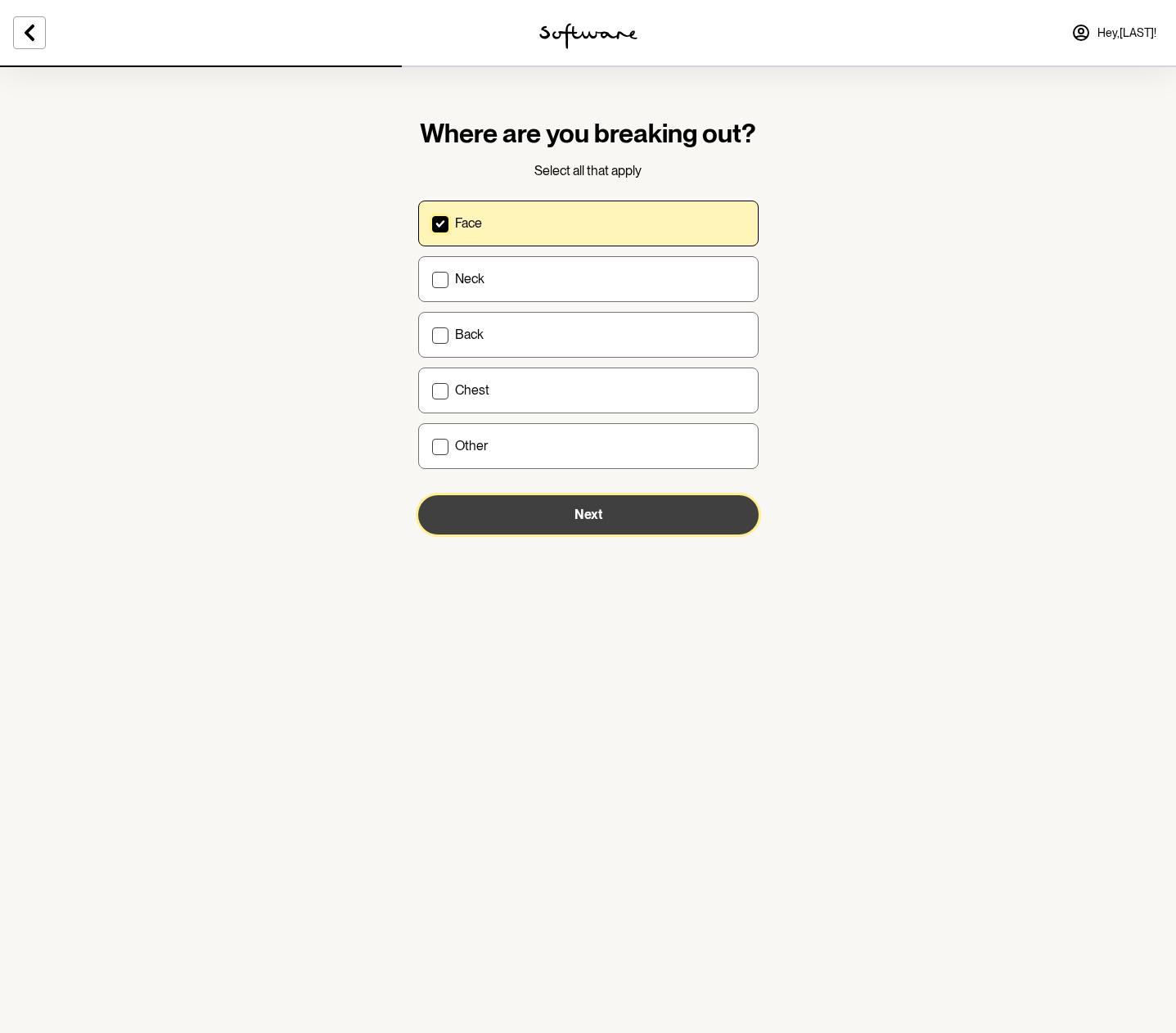click on "Next" at bounding box center [588, 515] 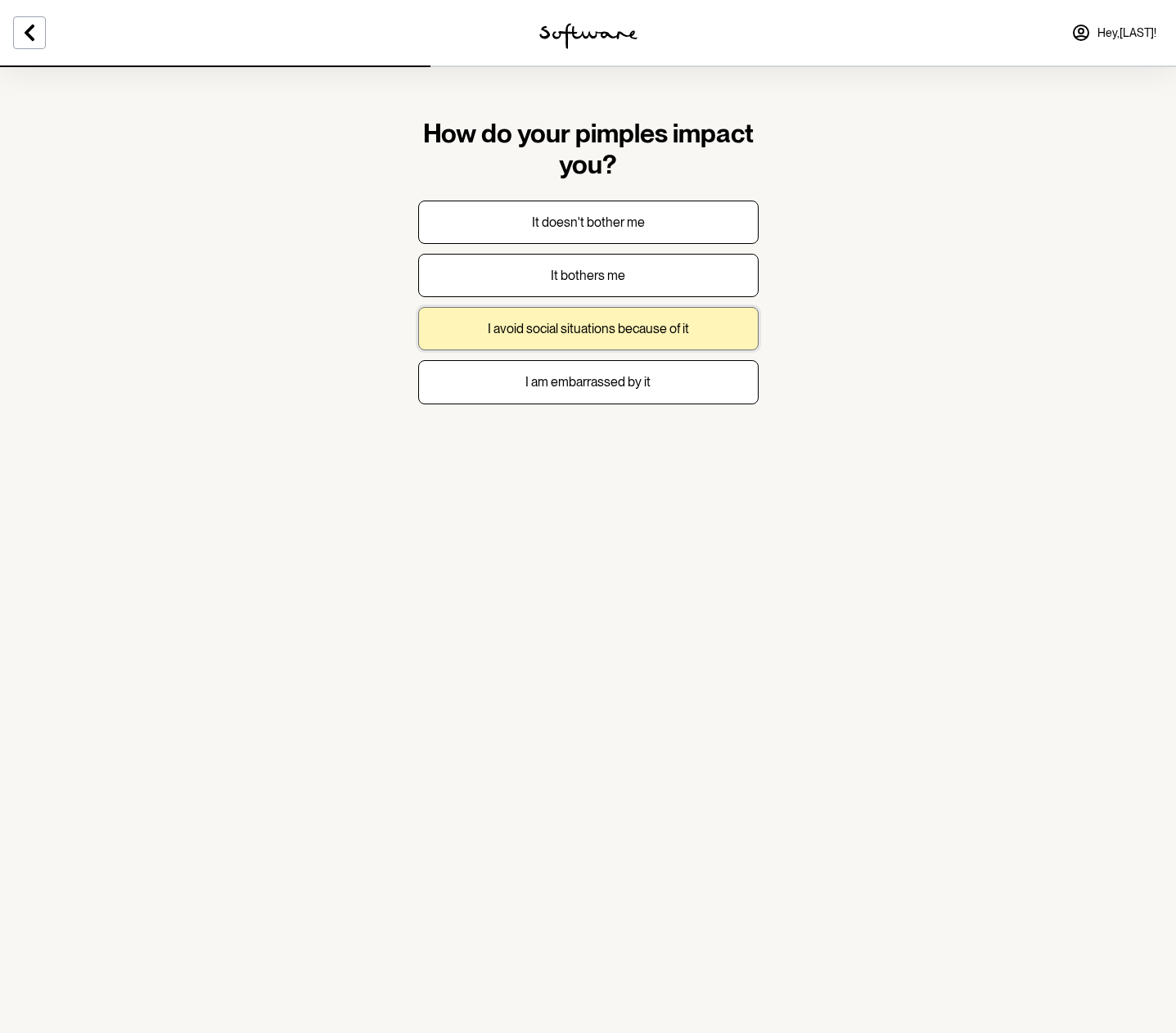 click on "I avoid social situations because of it" at bounding box center [588, 328] 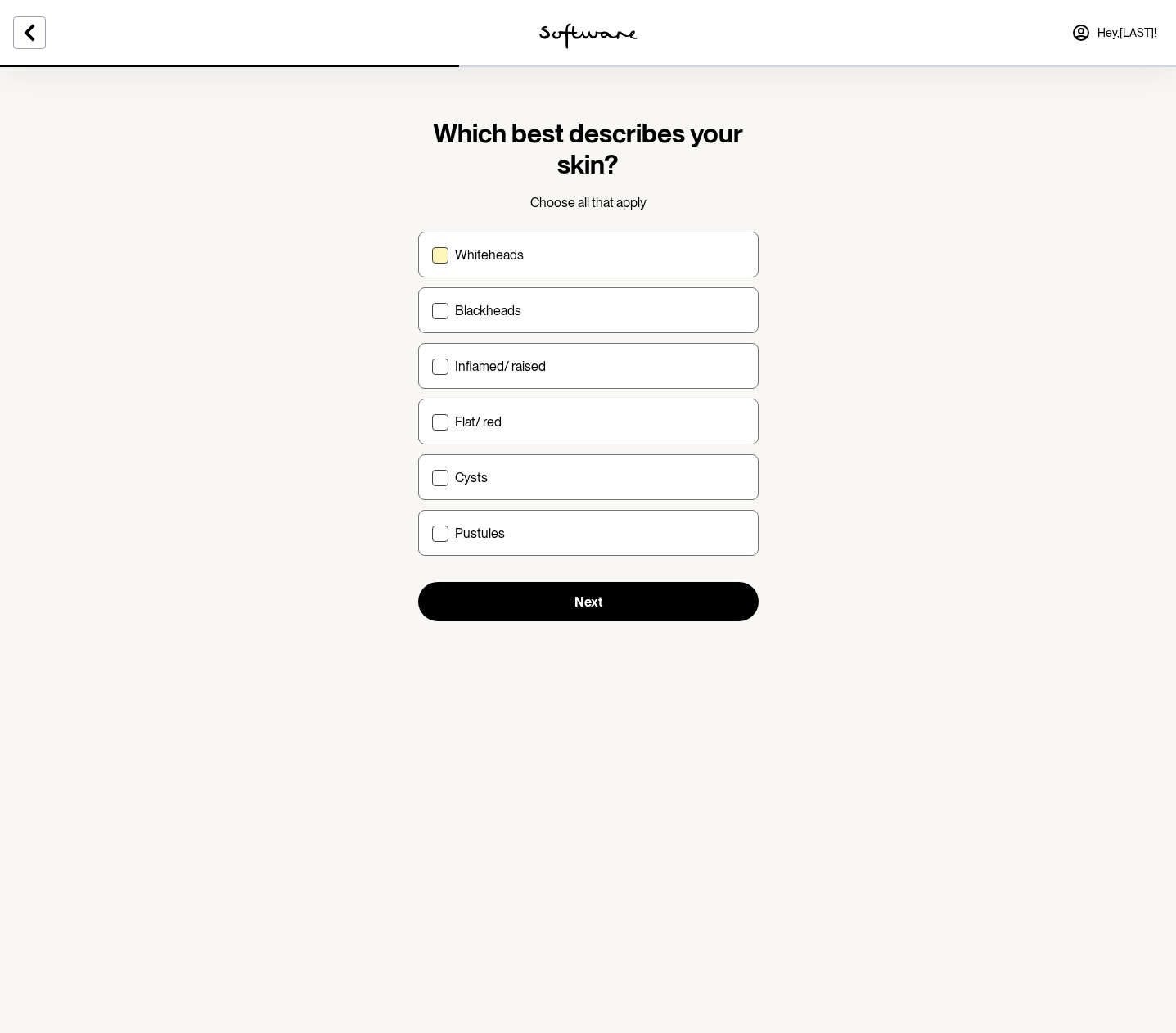 click on "Whiteheads" at bounding box center [600, 255] 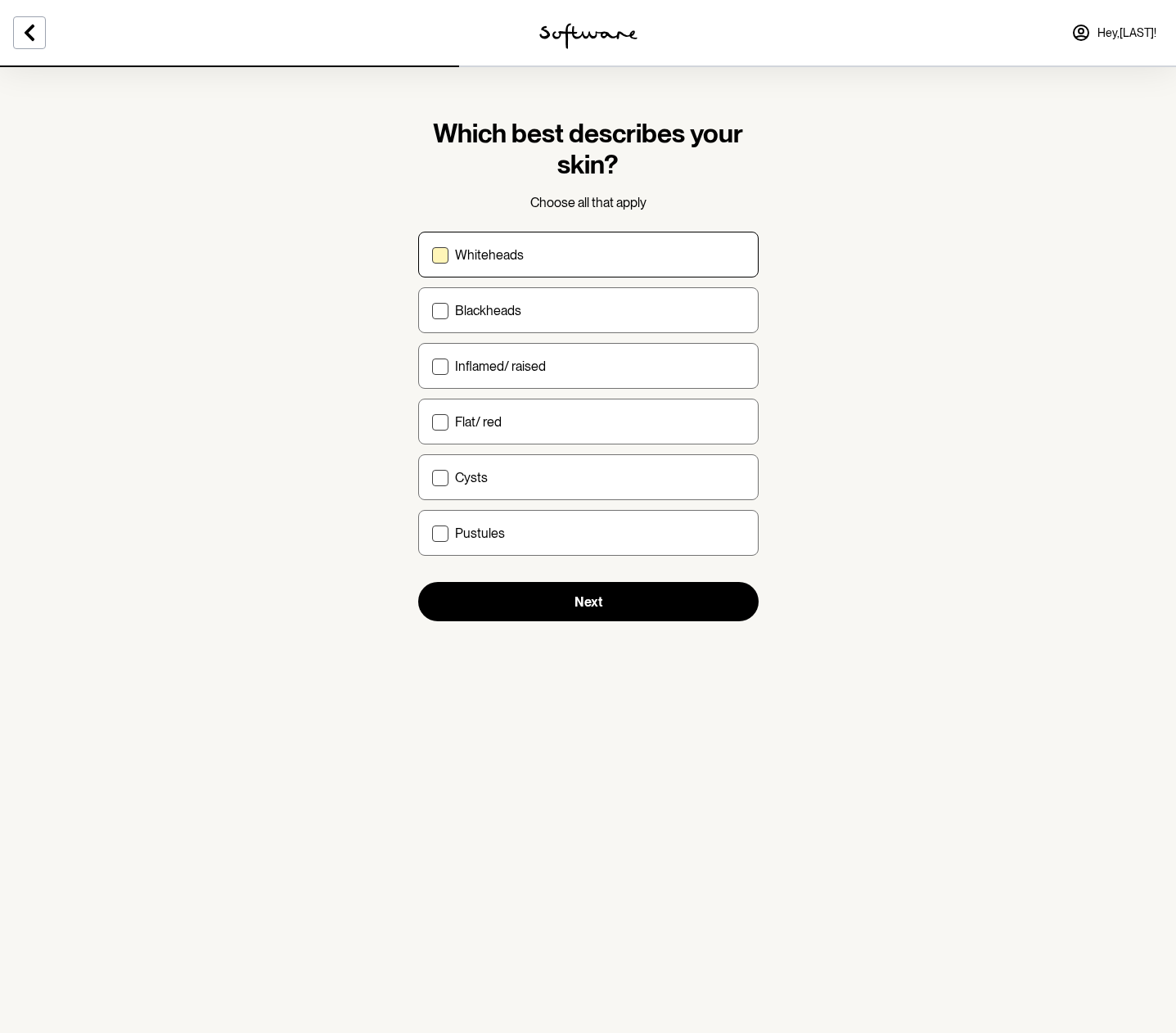 click on "Whiteheads" at bounding box center [431, 255] 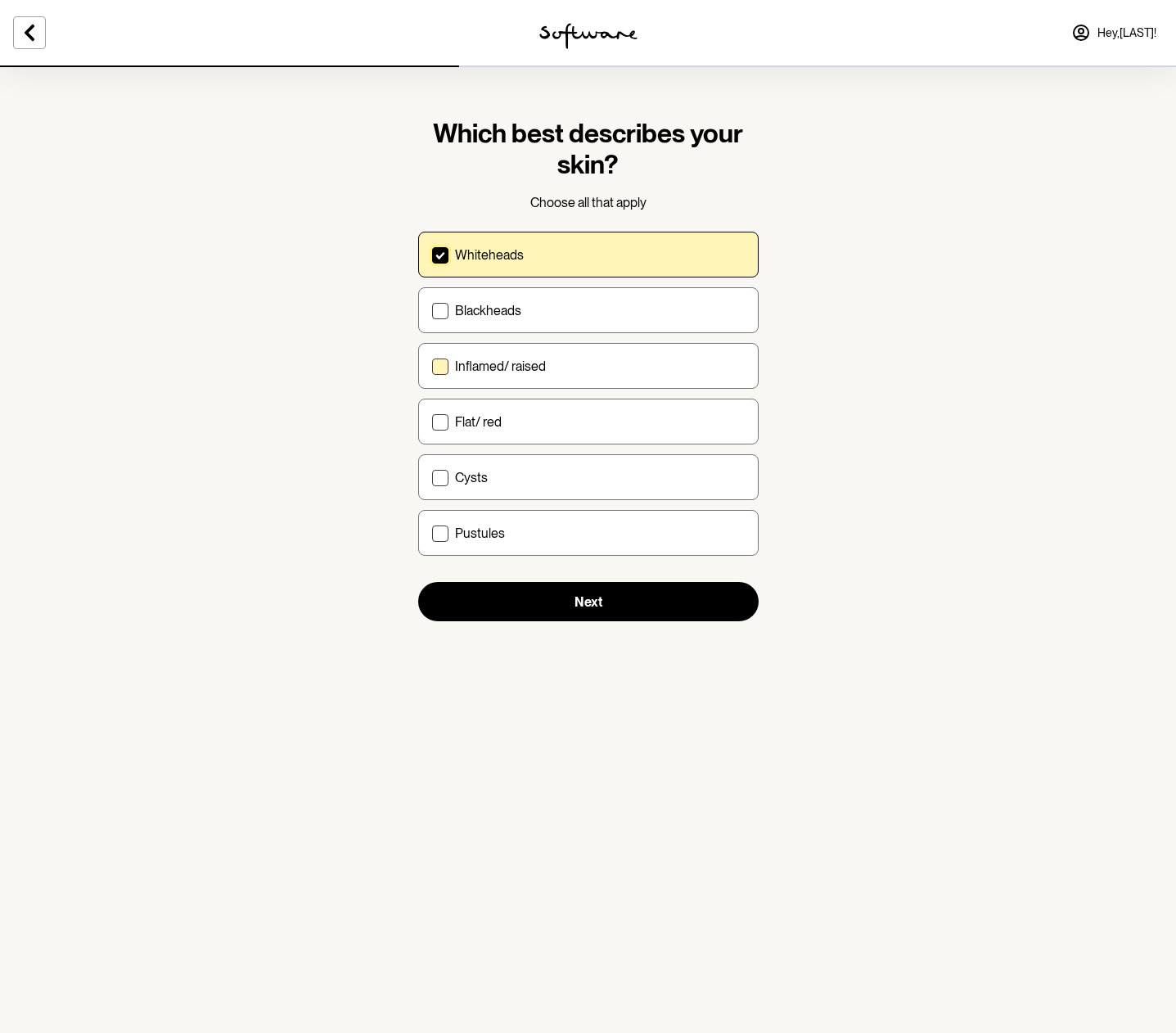 click on "Inflamed/ raised" at bounding box center [600, 366] 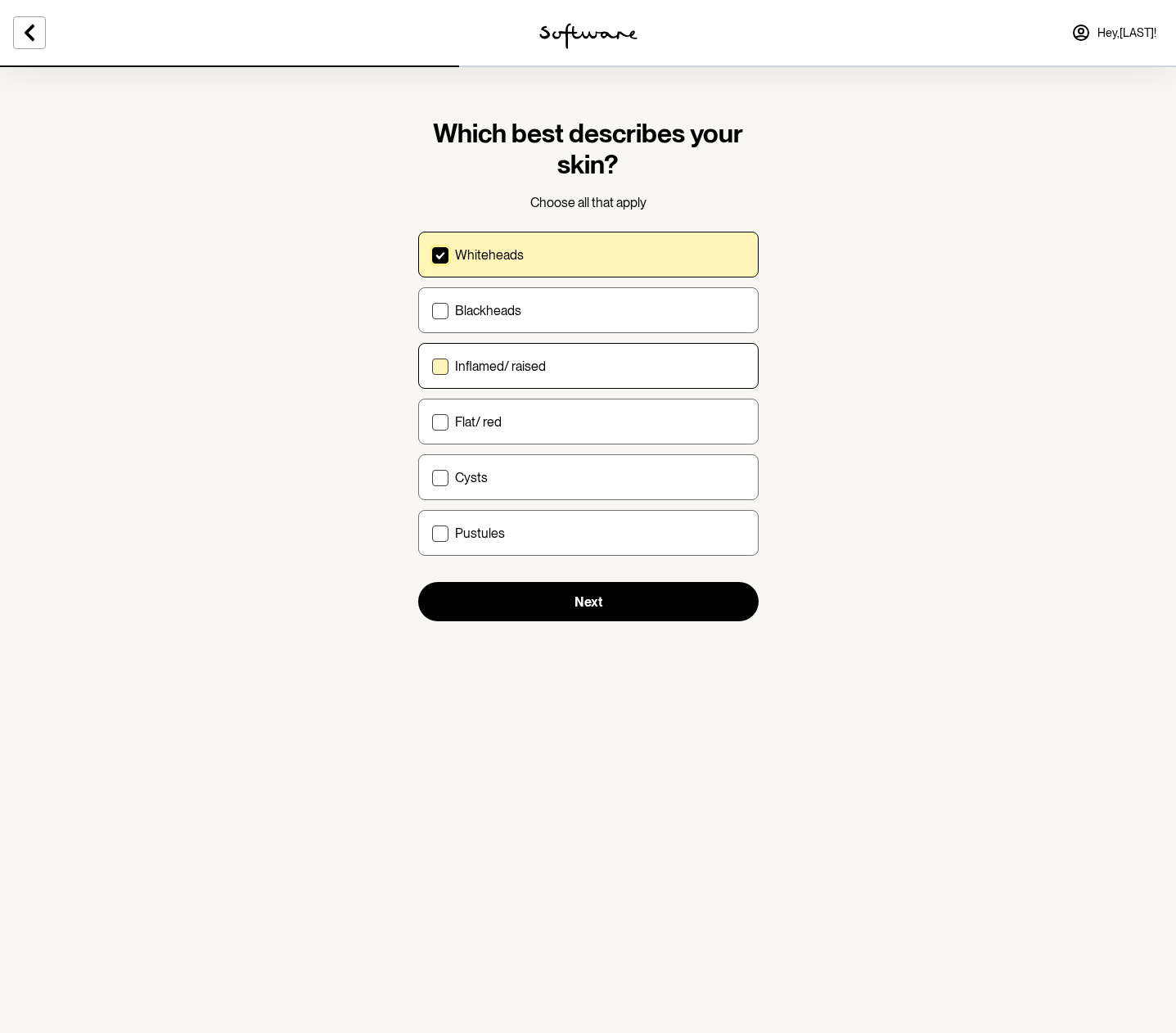 click on "Inflamed/ raised" at bounding box center [431, 366] 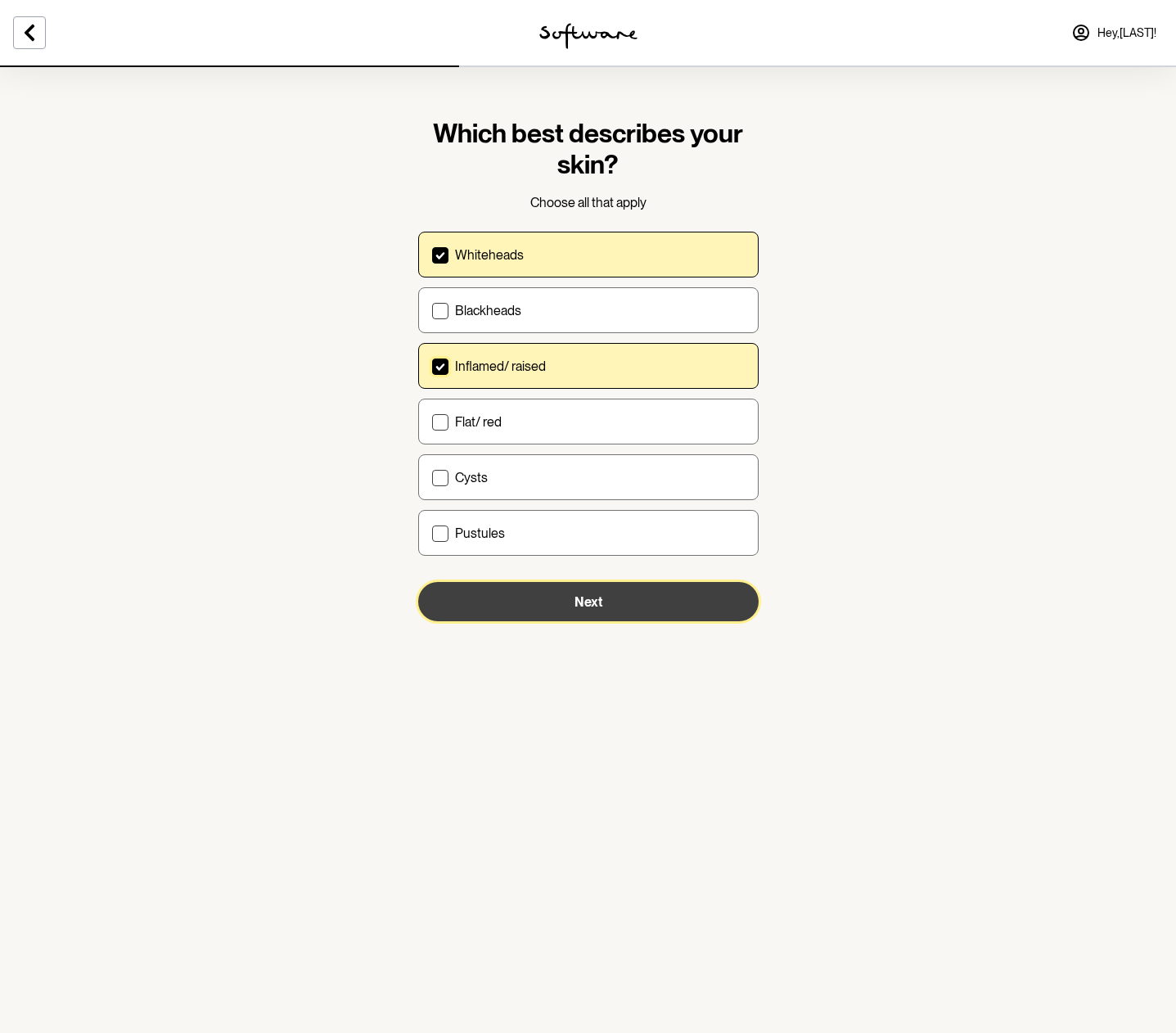click on "Next" at bounding box center (588, 602) 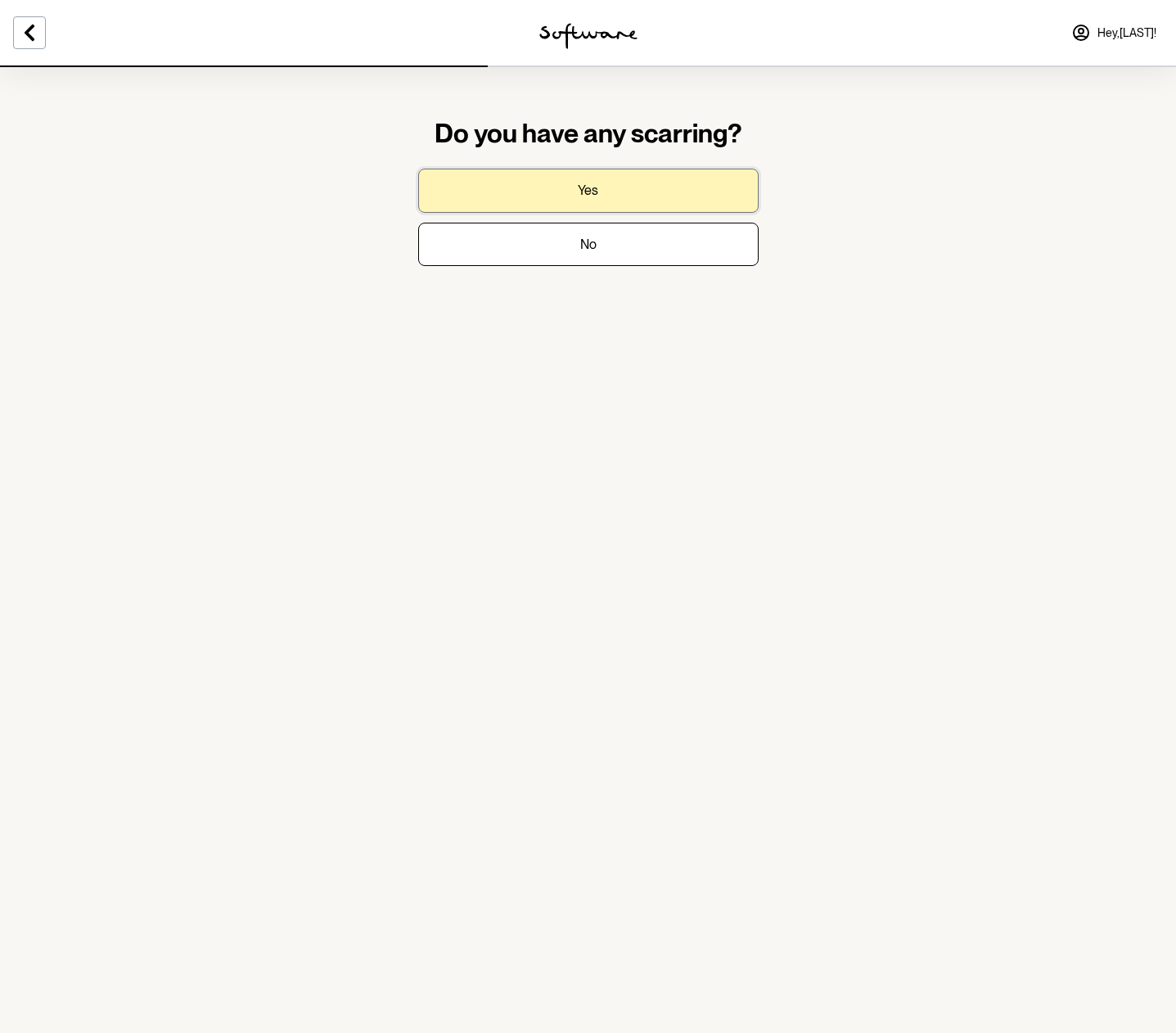 click on "Yes" at bounding box center (588, 190) 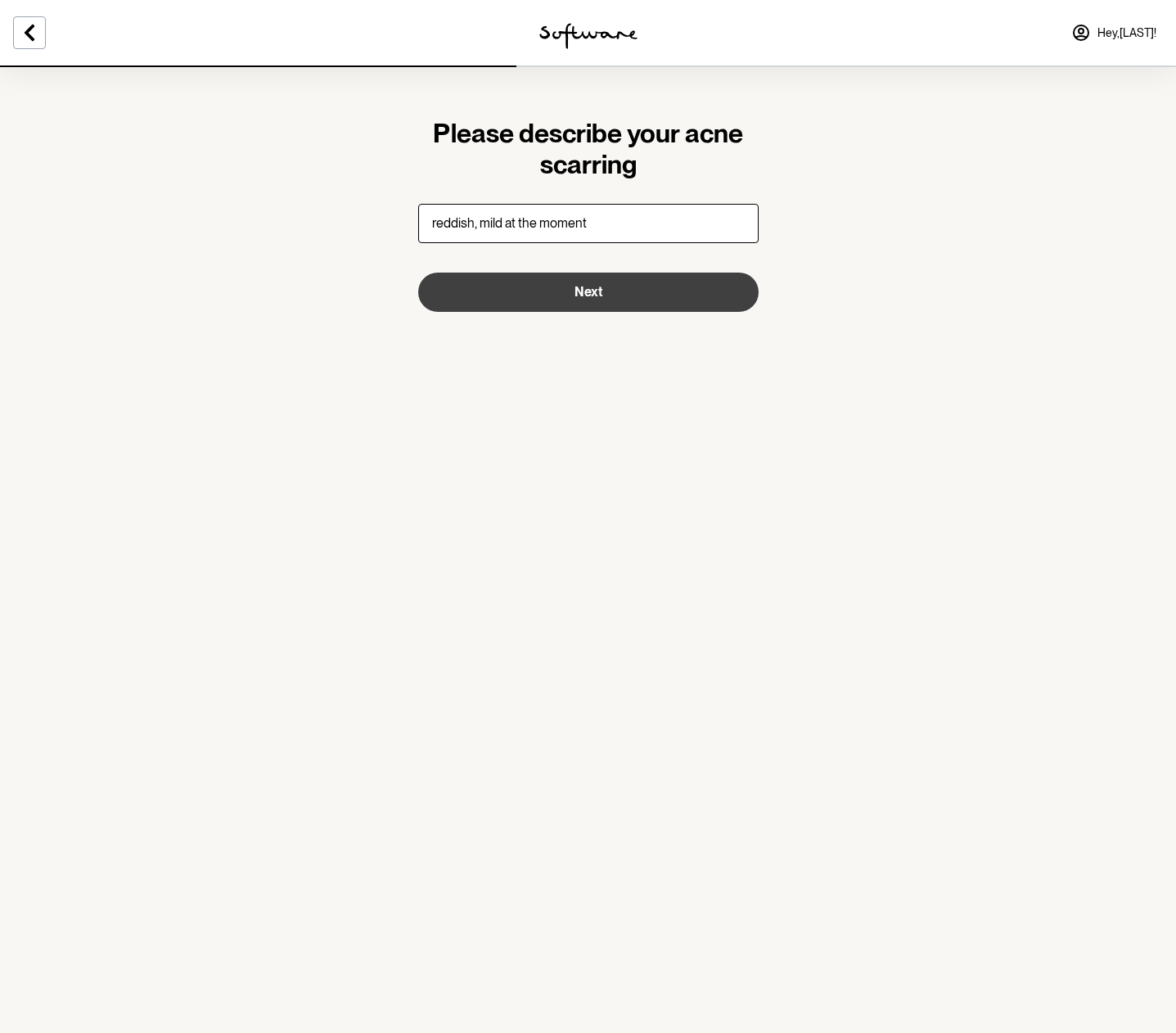 type on "reddish, mild at the moment" 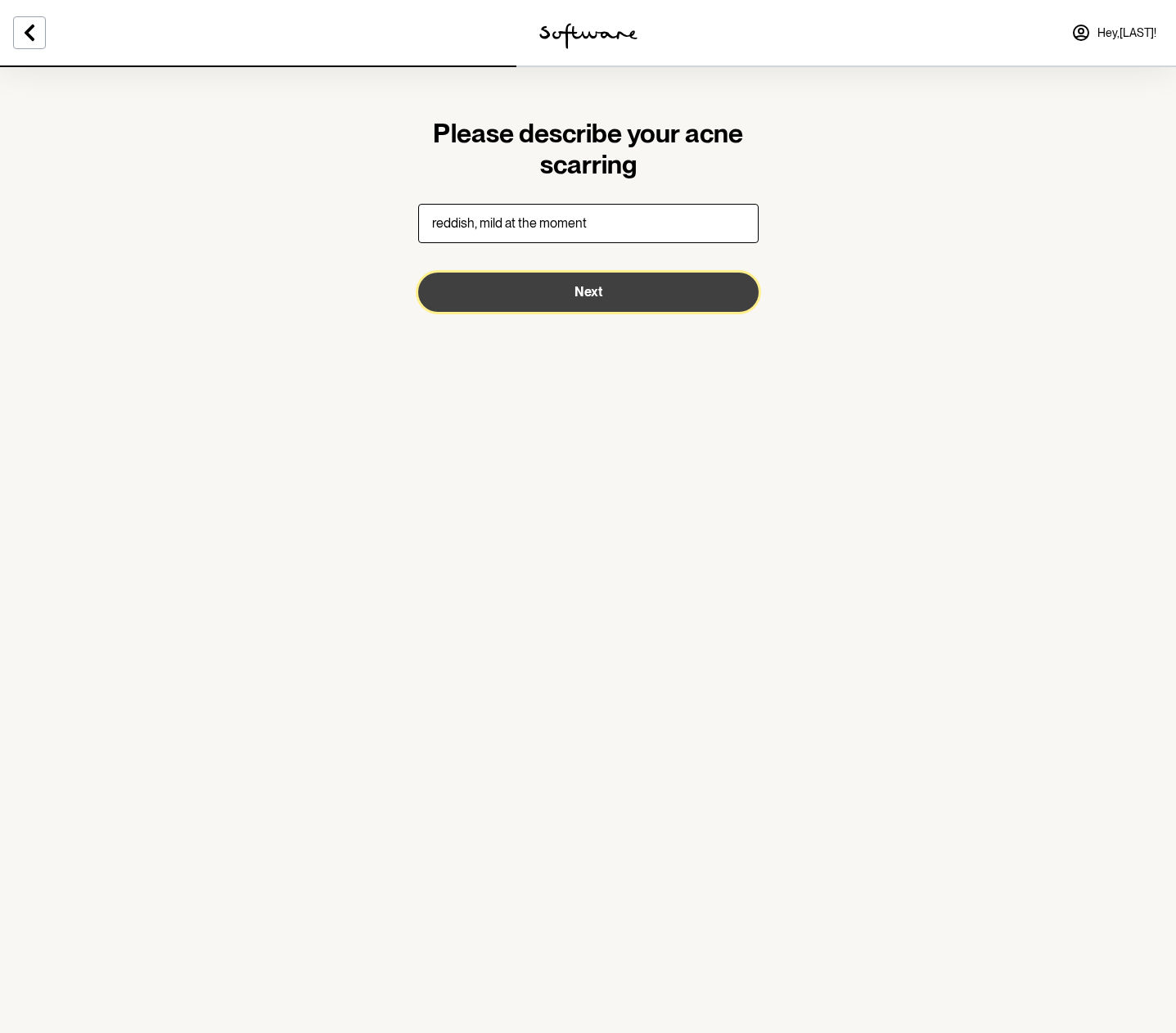 click on "Next" at bounding box center (588, 292) 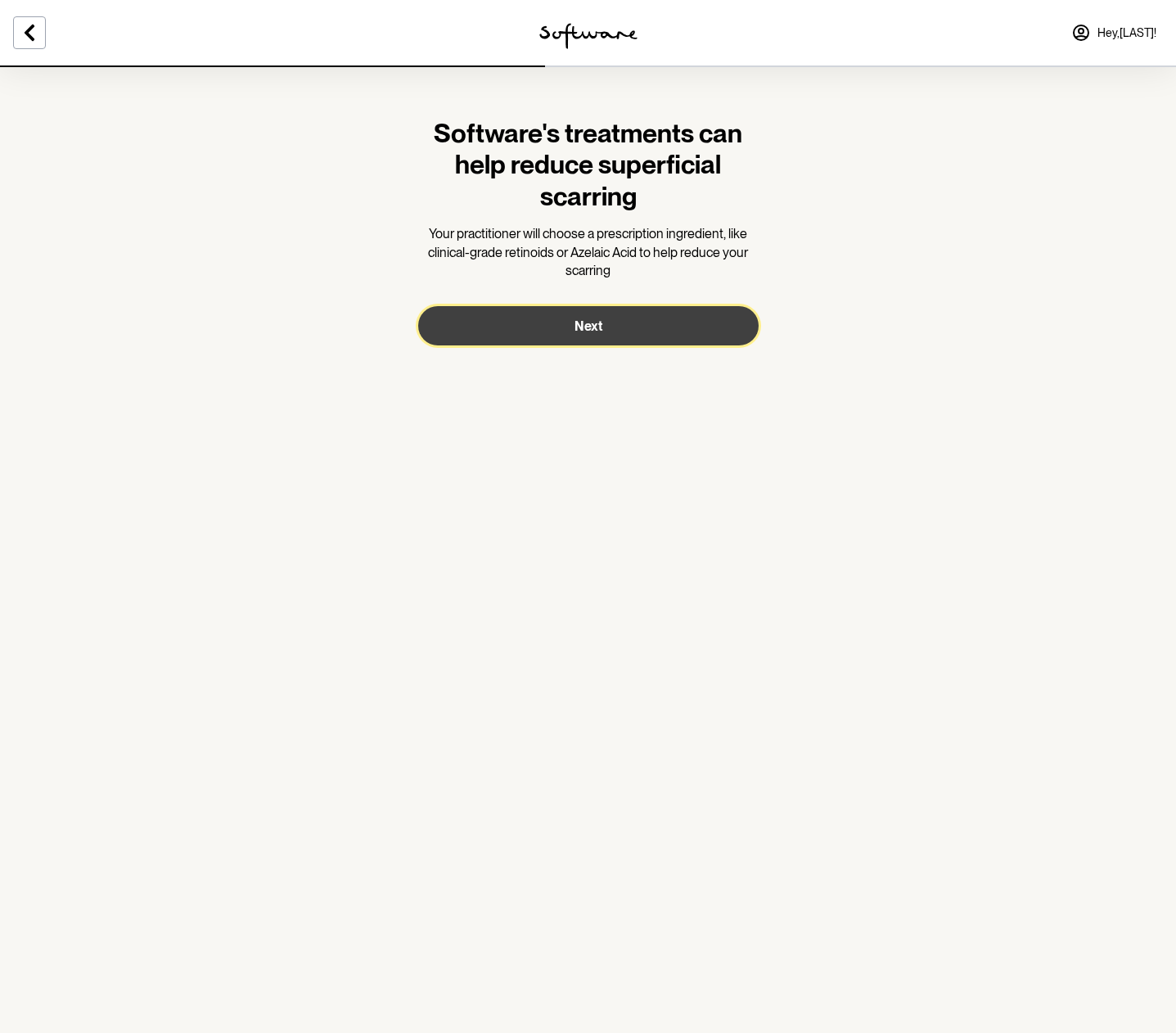 click on "Next" at bounding box center [588, 326] 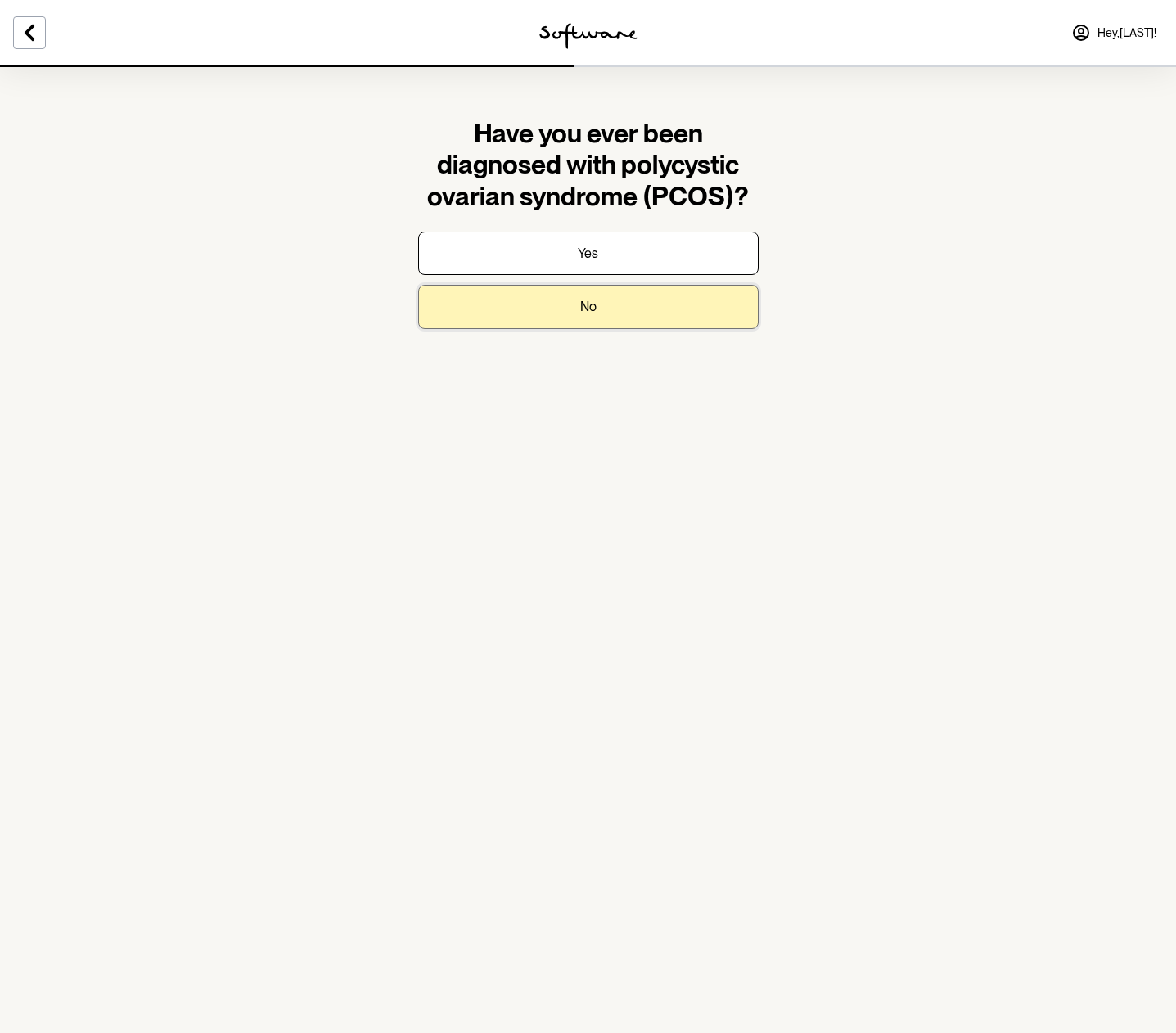 click on "No" at bounding box center (588, 306) 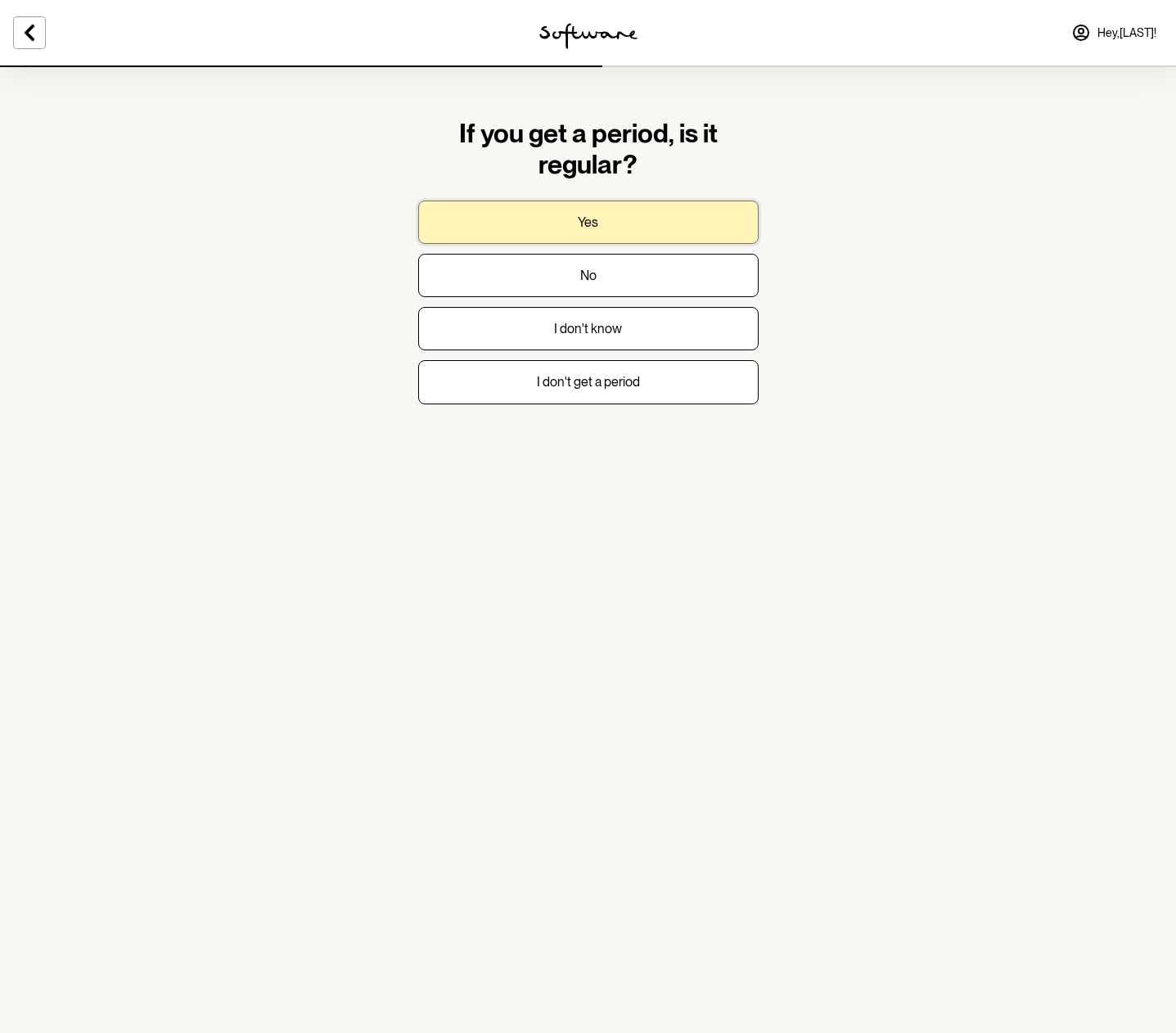 click on "Yes" at bounding box center [588, 222] 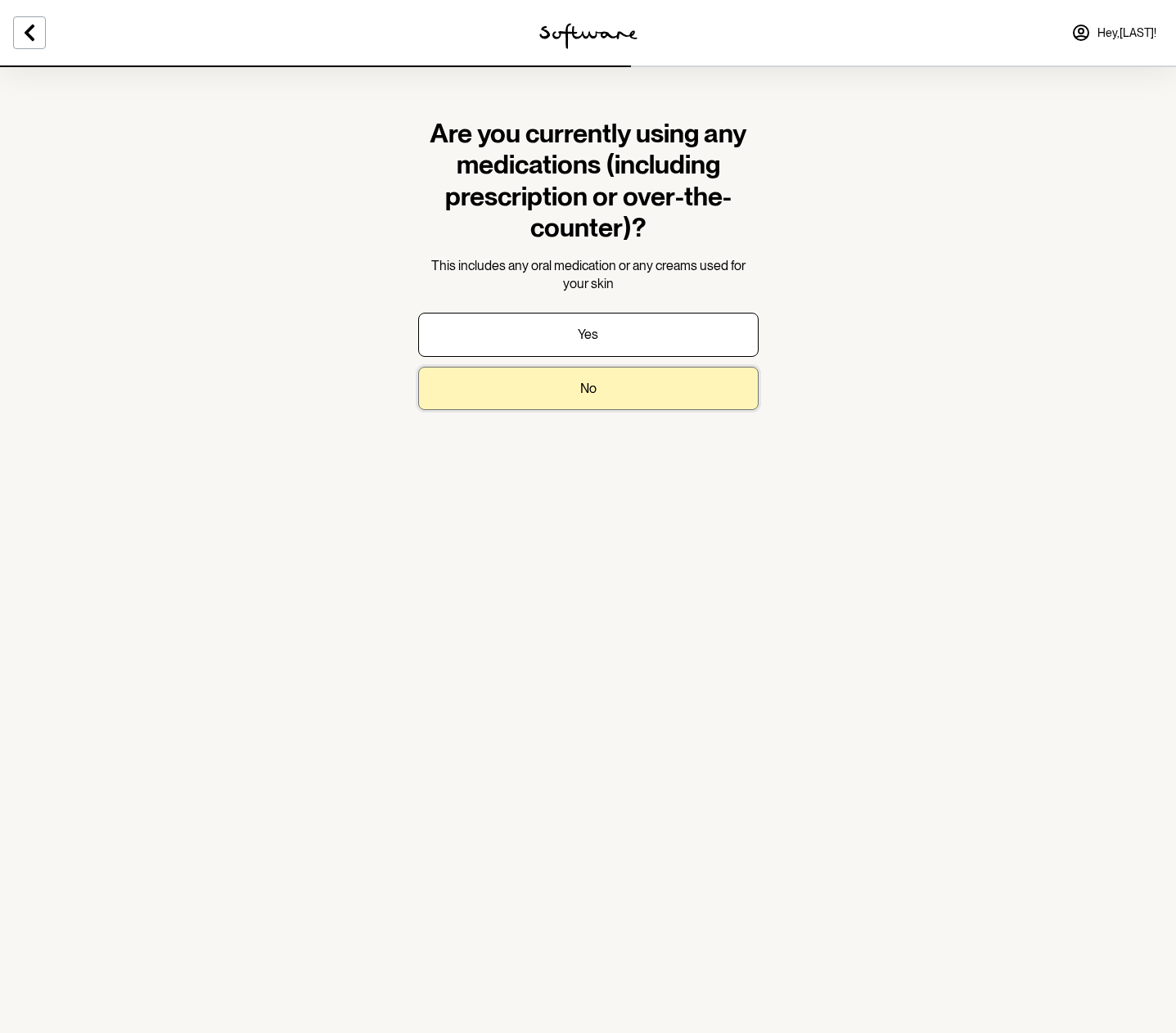 click on "No" at bounding box center [588, 388] 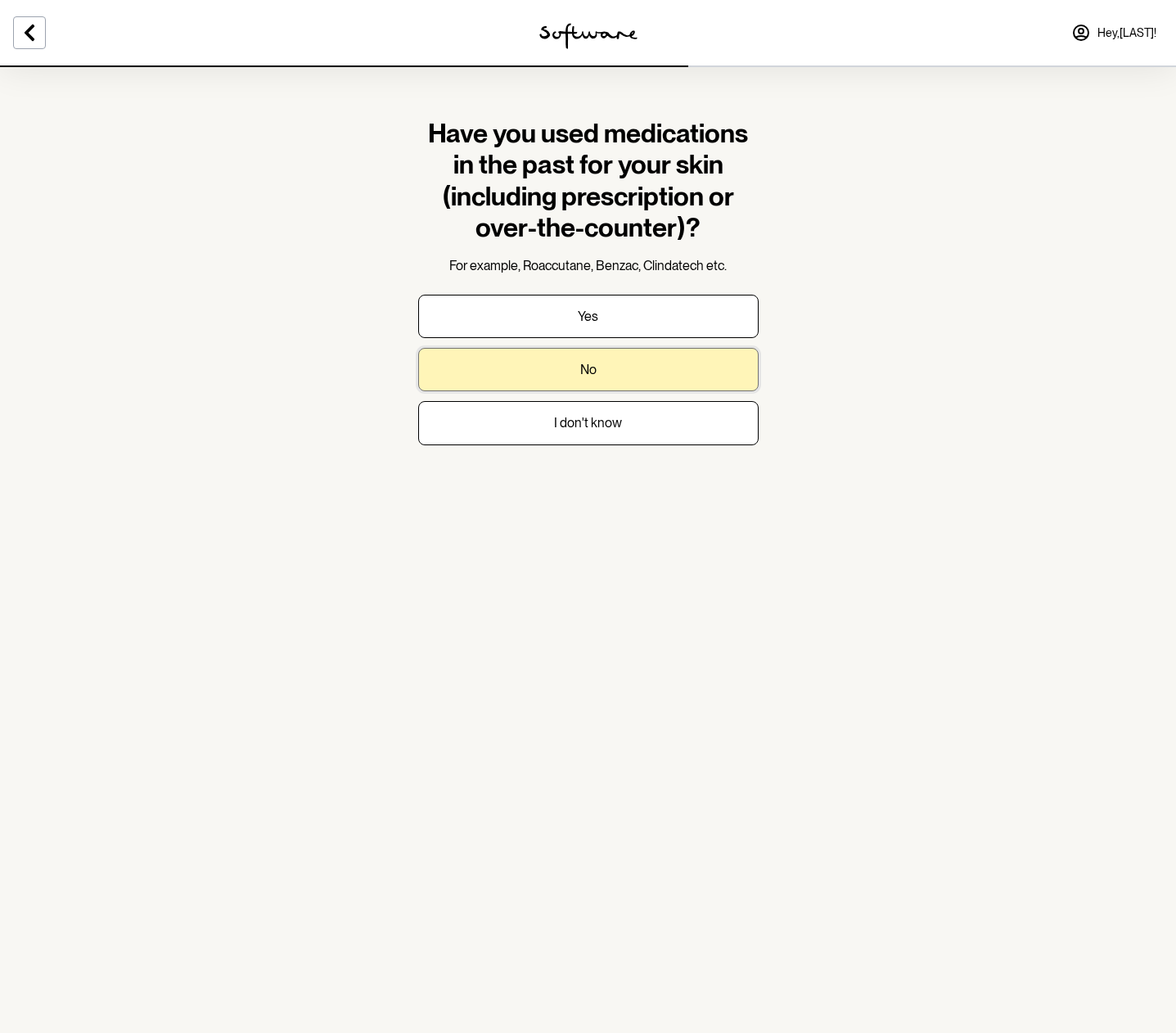 click on "No" at bounding box center [588, 369] 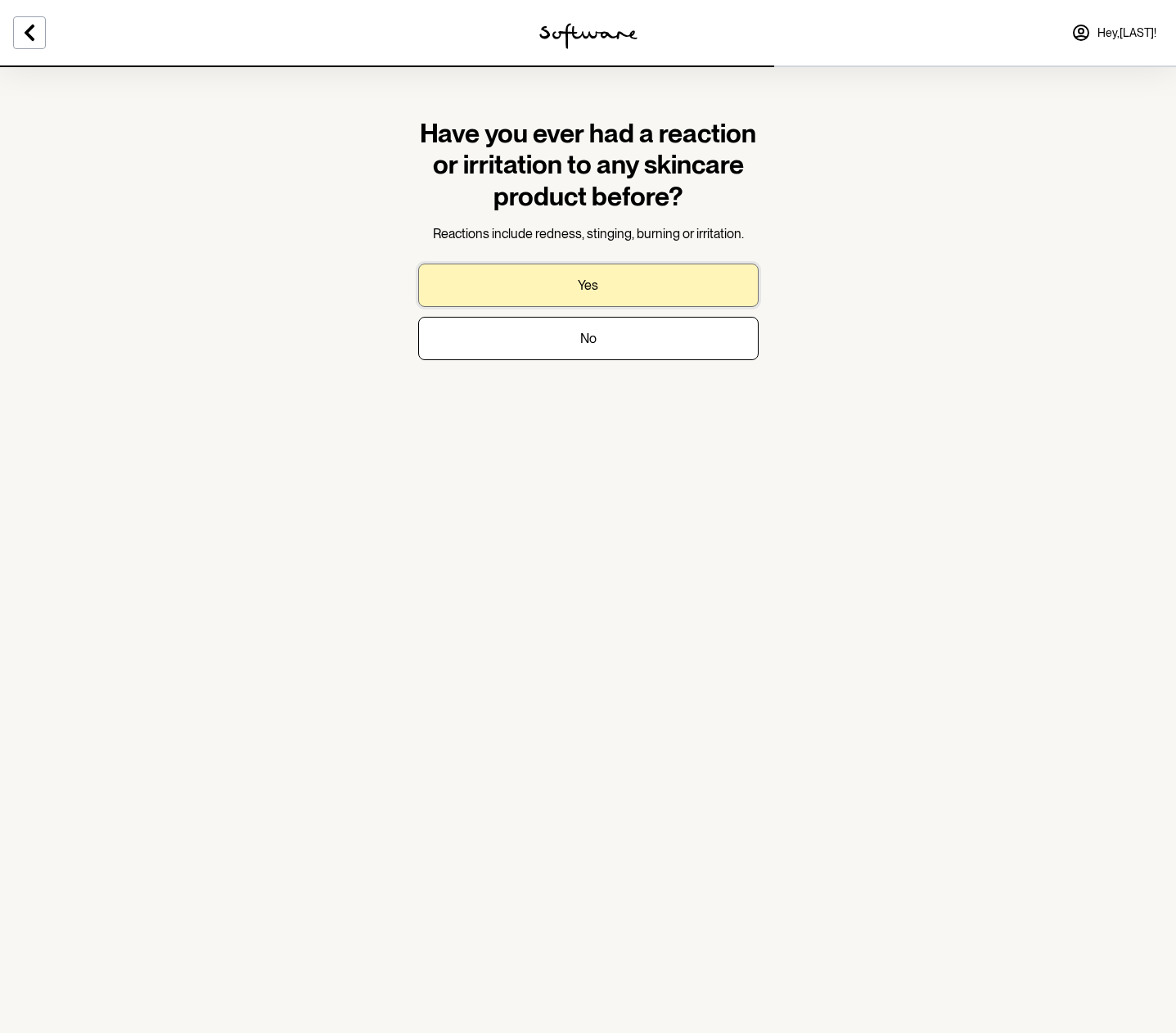 click on "Yes" at bounding box center [588, 285] 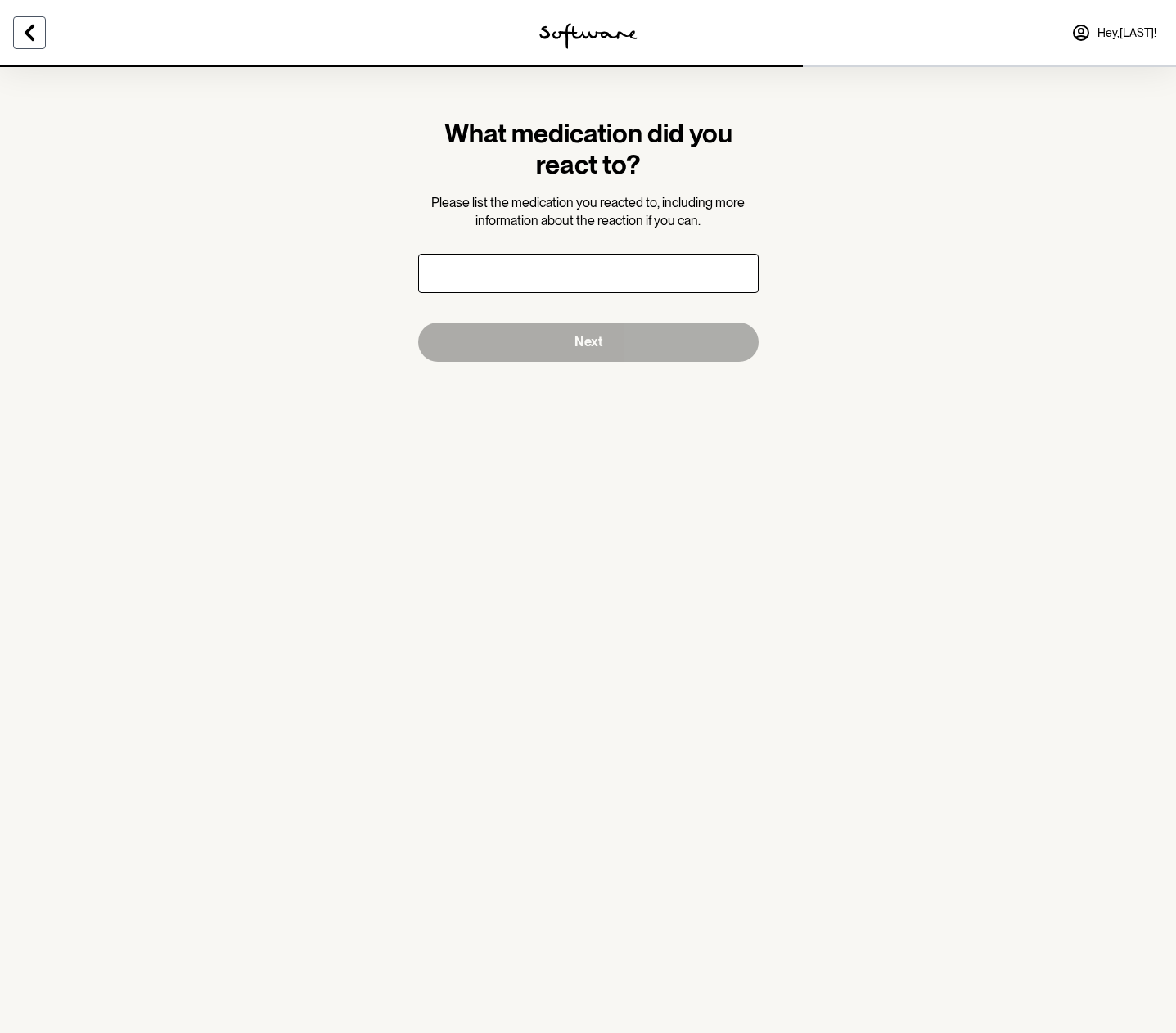 click 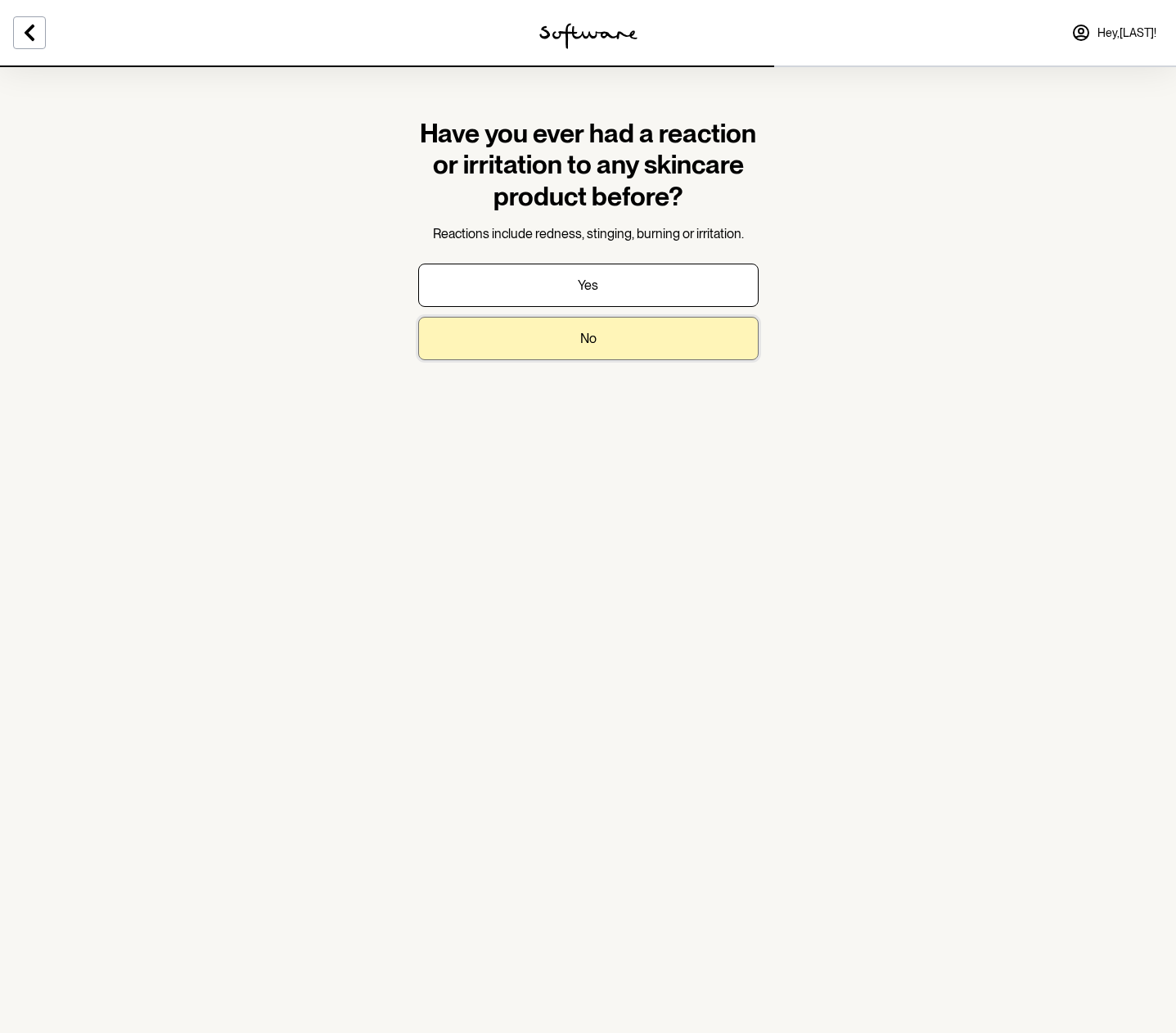 click on "No" at bounding box center [588, 338] 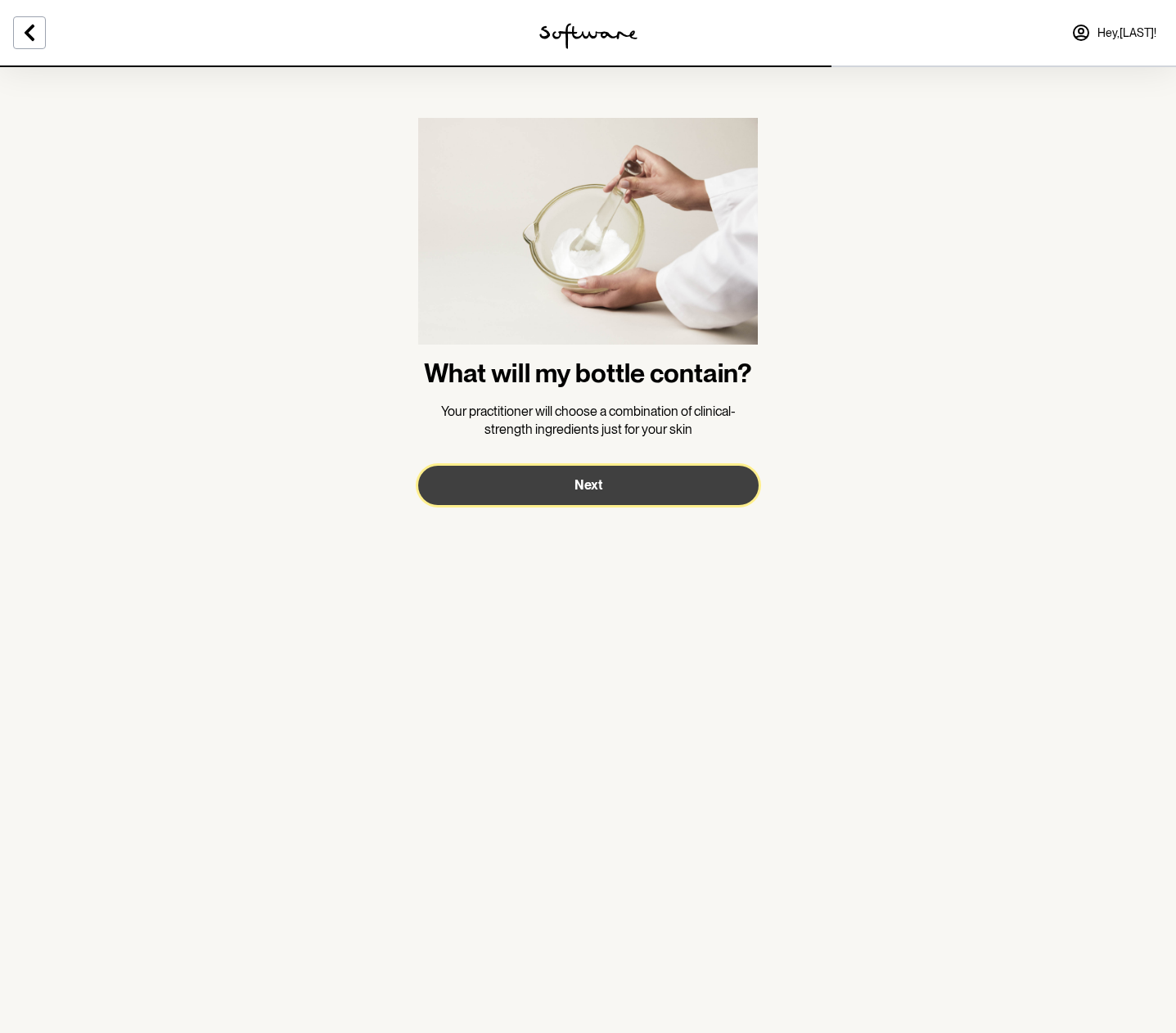 click on "Next" at bounding box center [588, 485] 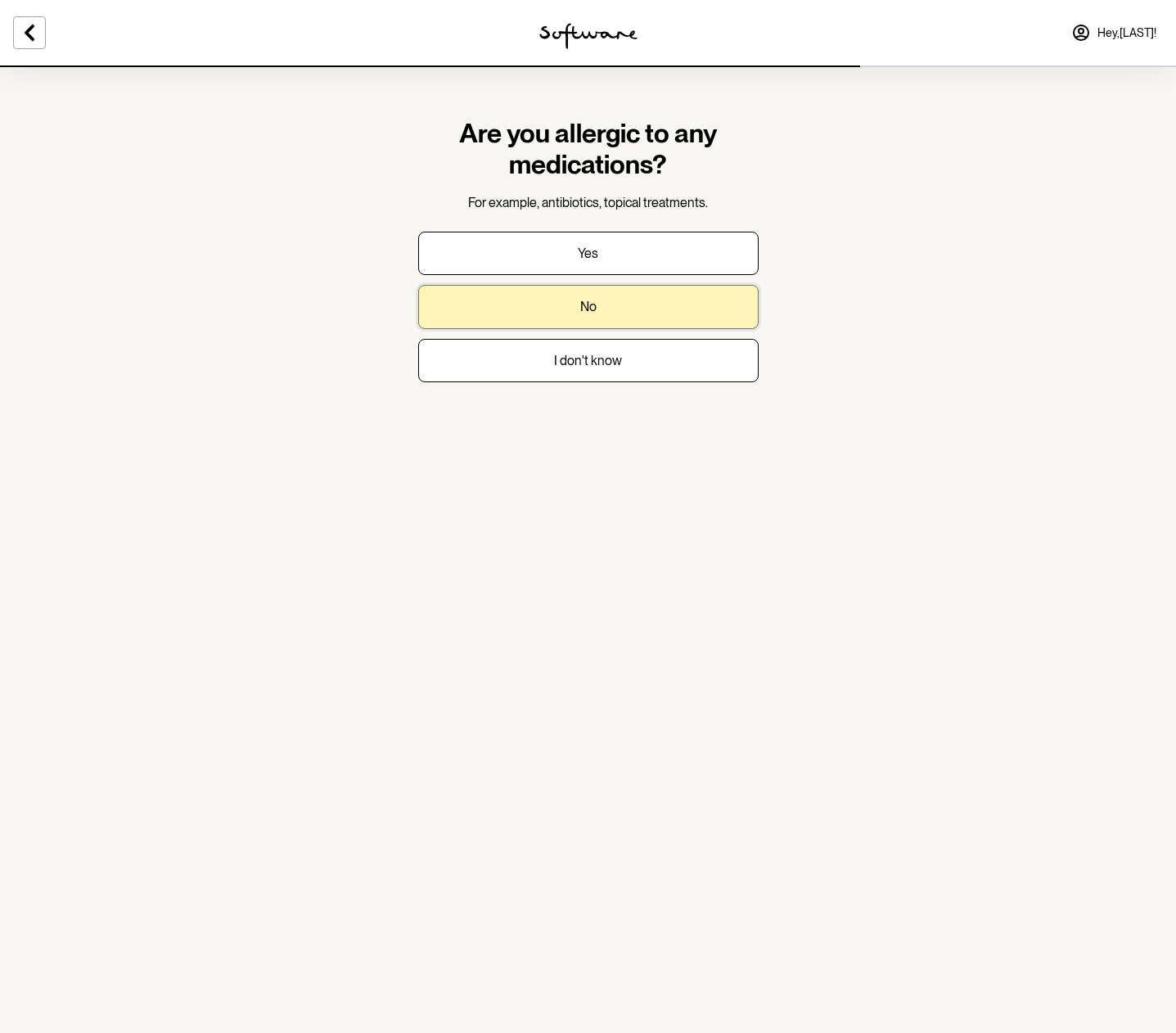 click on "No" at bounding box center (588, 306) 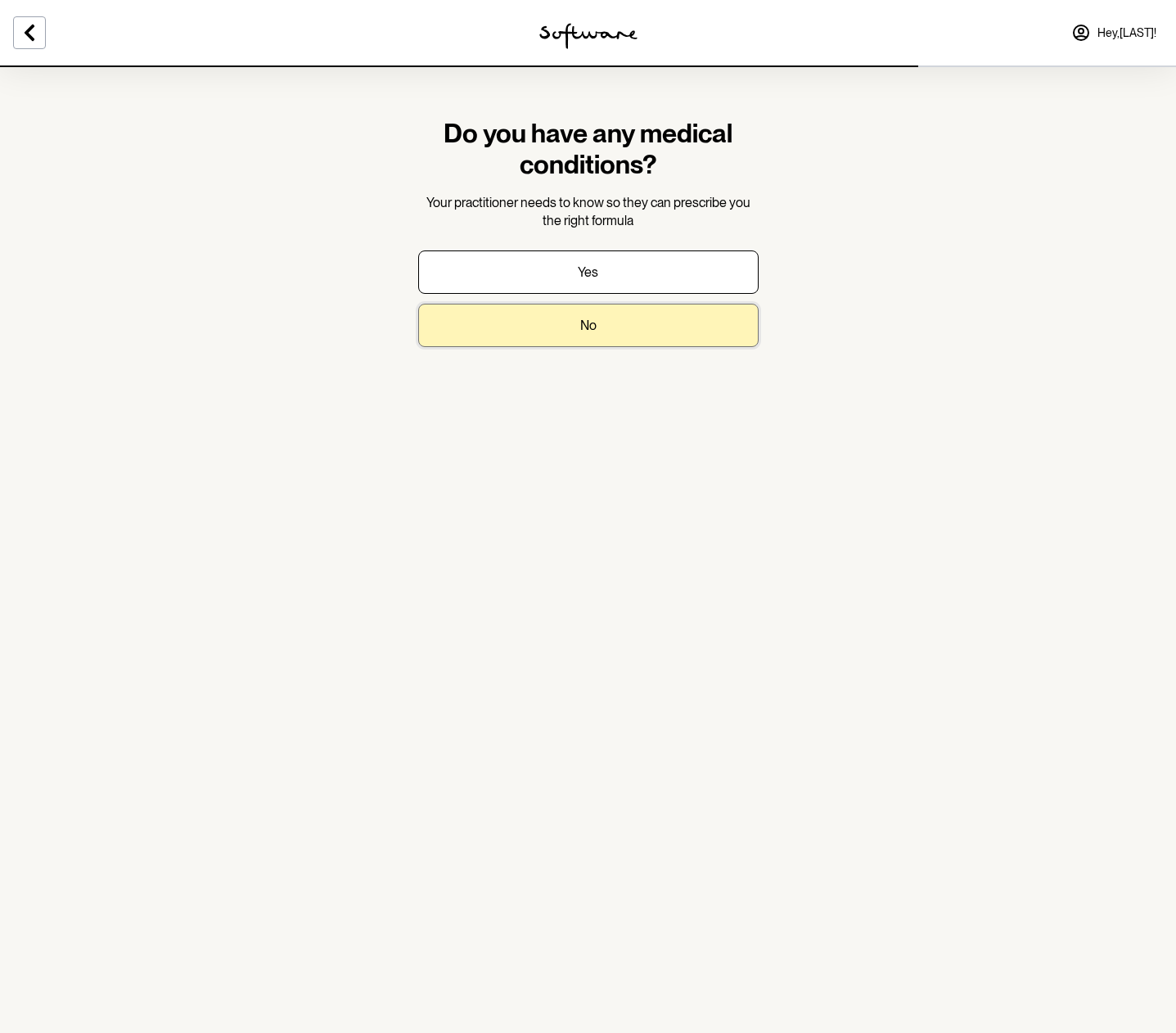 click on "No" at bounding box center [588, 325] 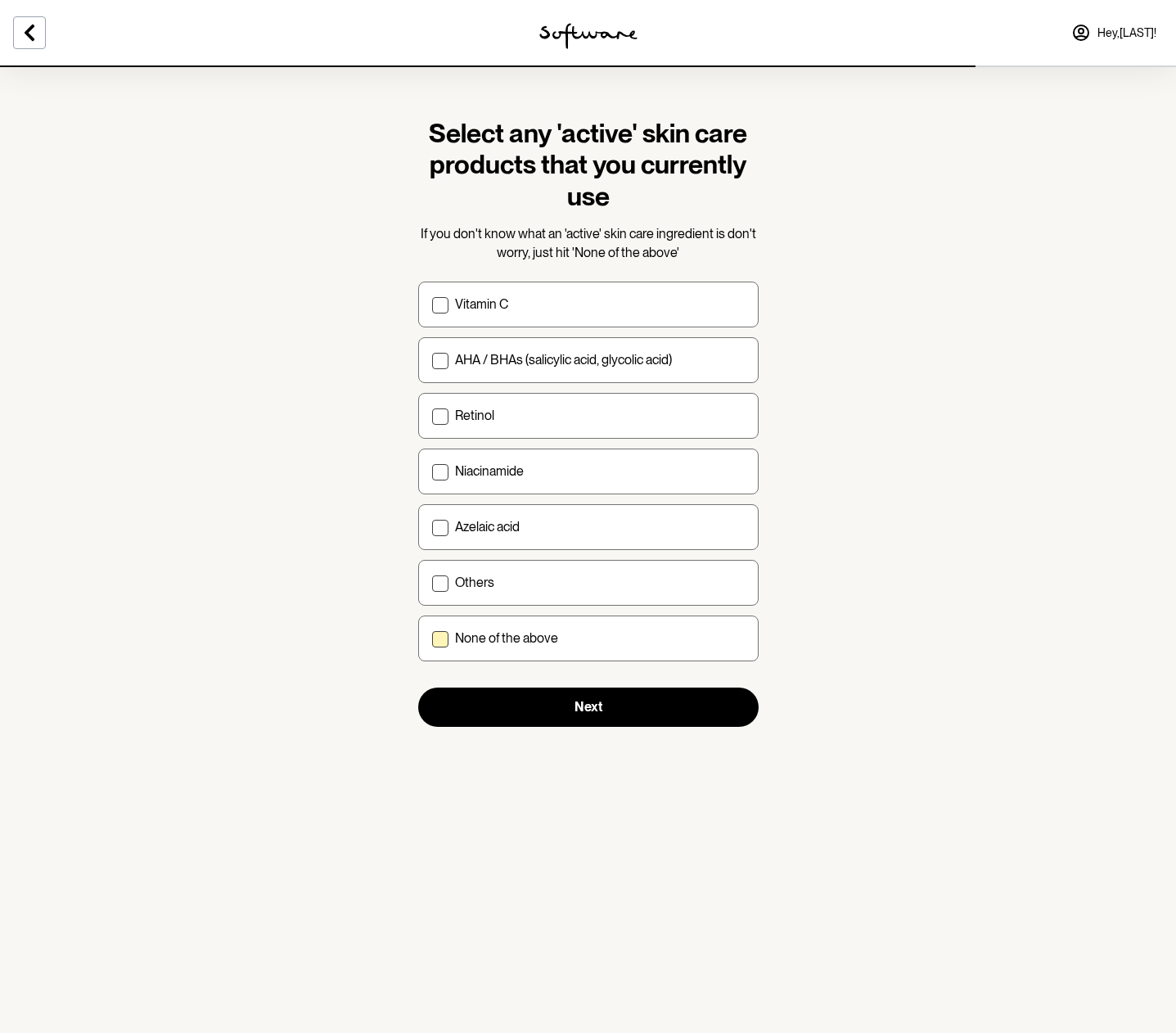 click on "None of the above" at bounding box center [600, 638] 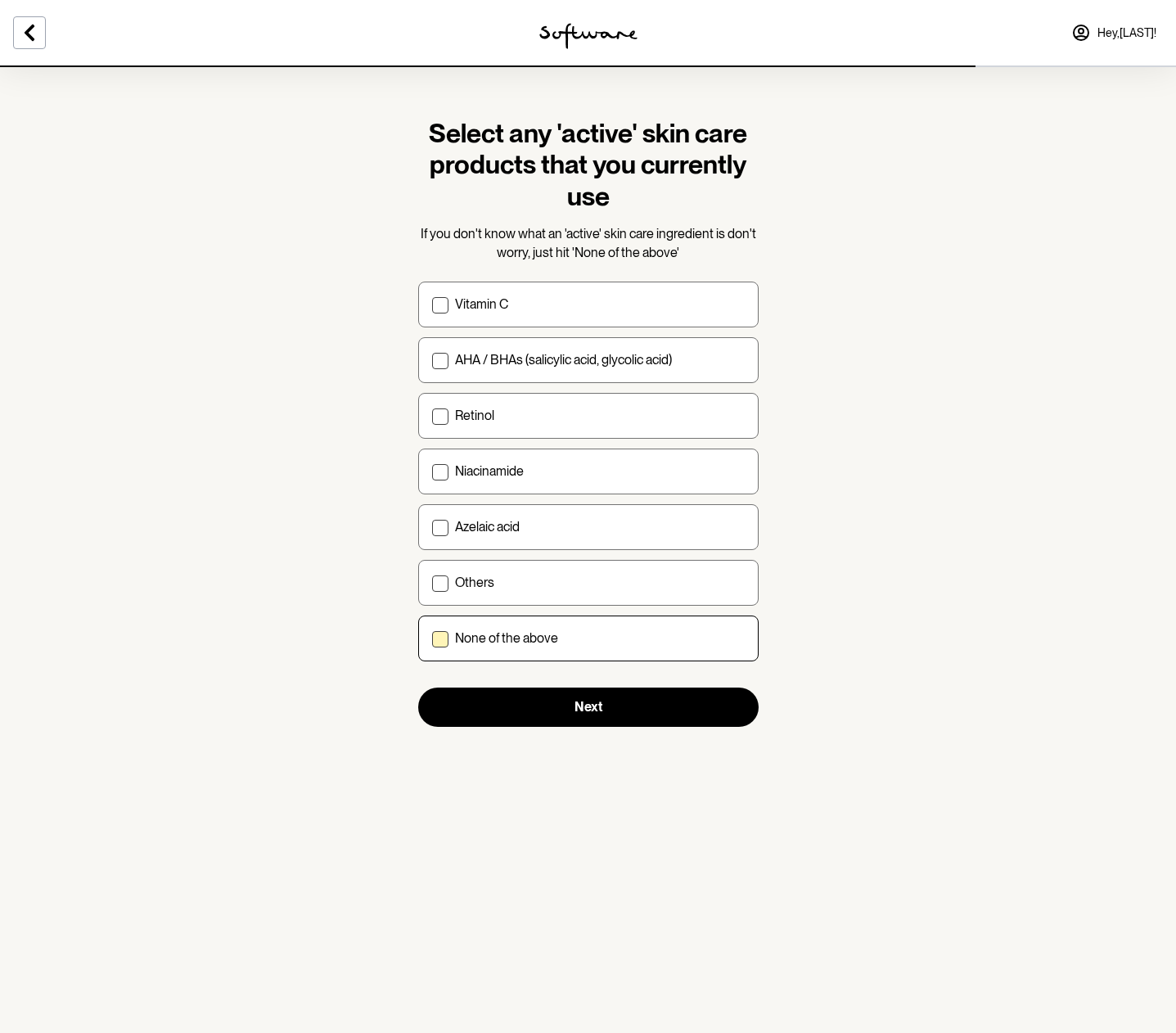 click on "None of the above" at bounding box center [431, 638] 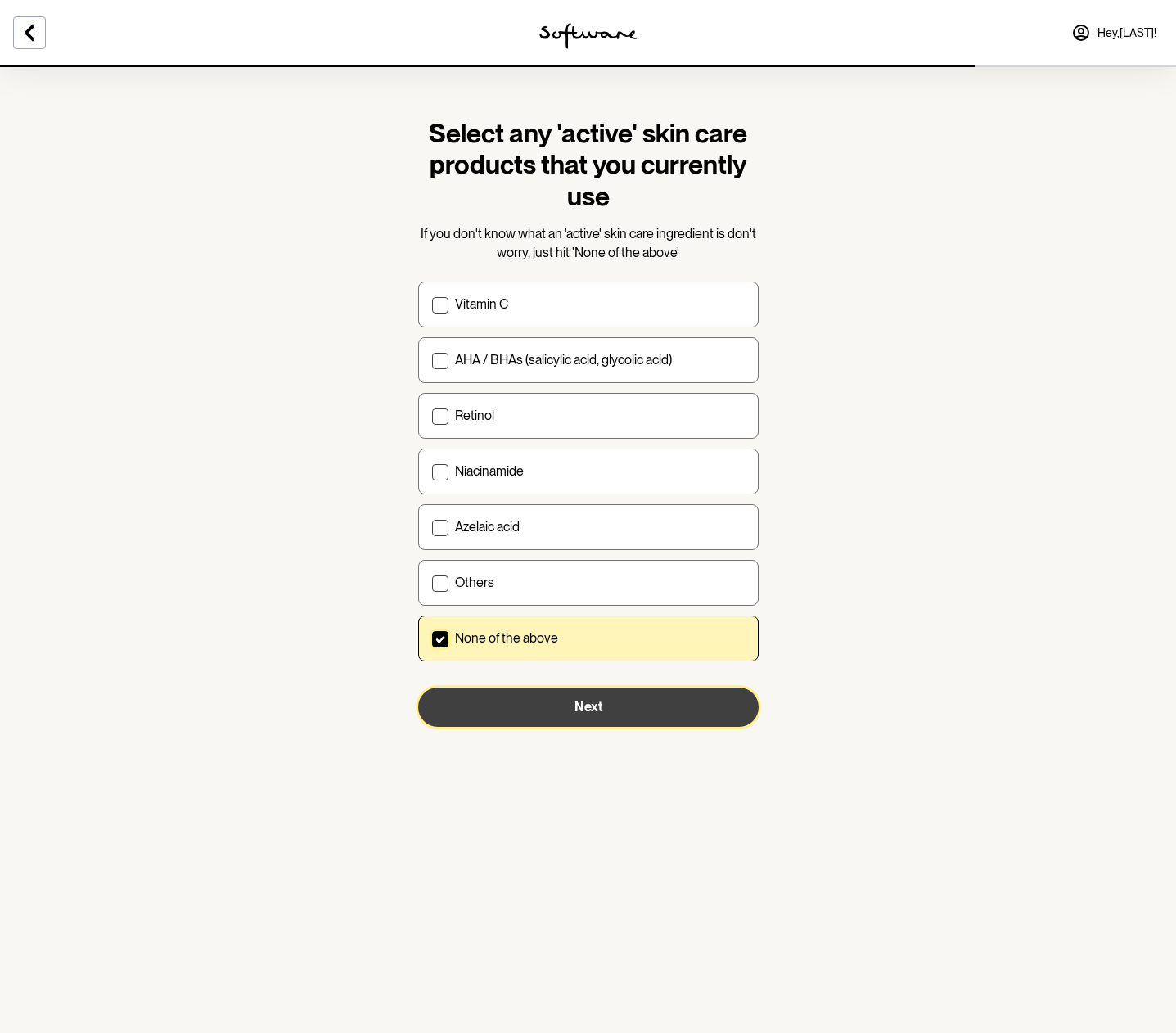 click on "Next" at bounding box center [588, 707] 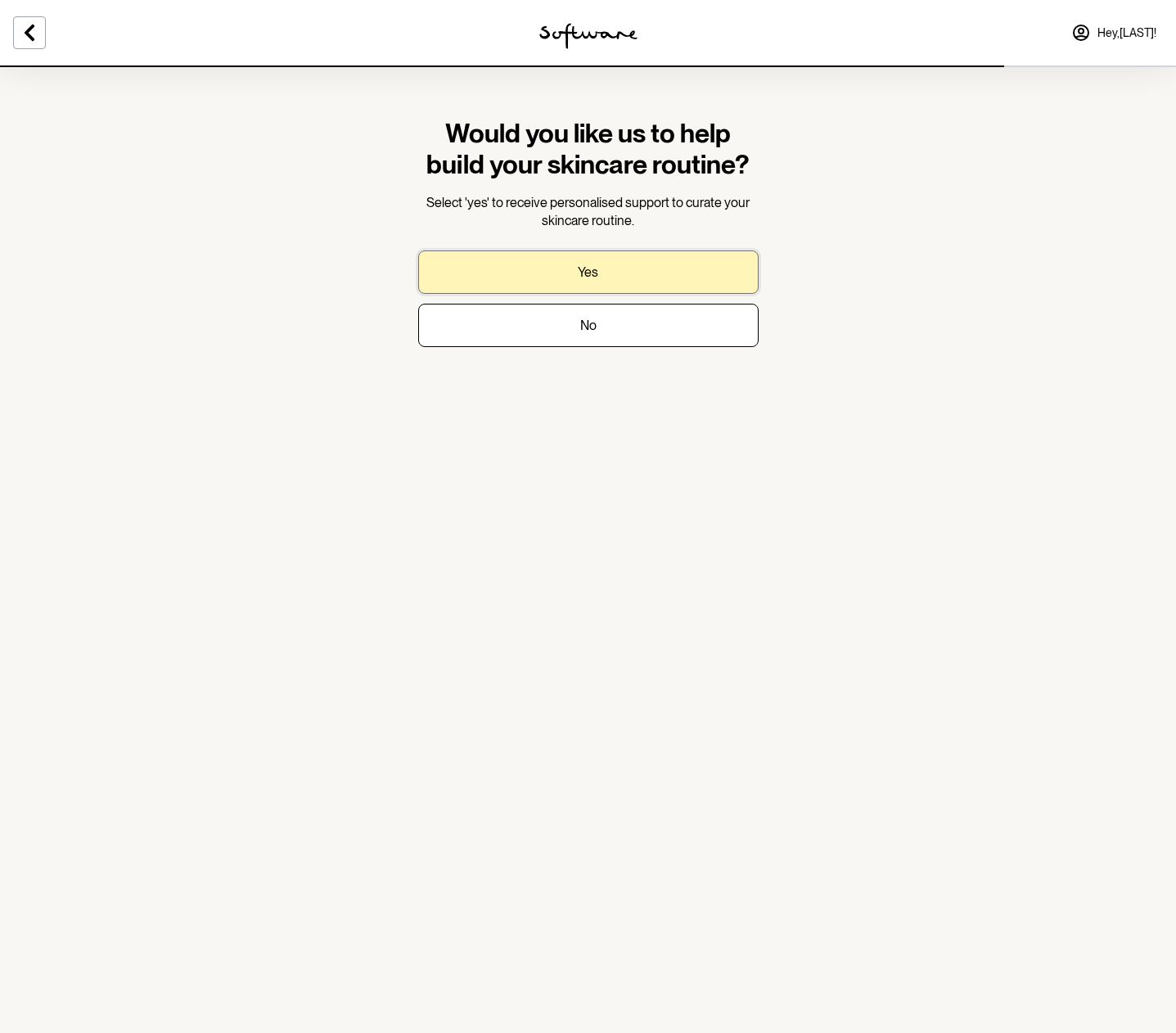 click on "Yes" at bounding box center (588, 272) 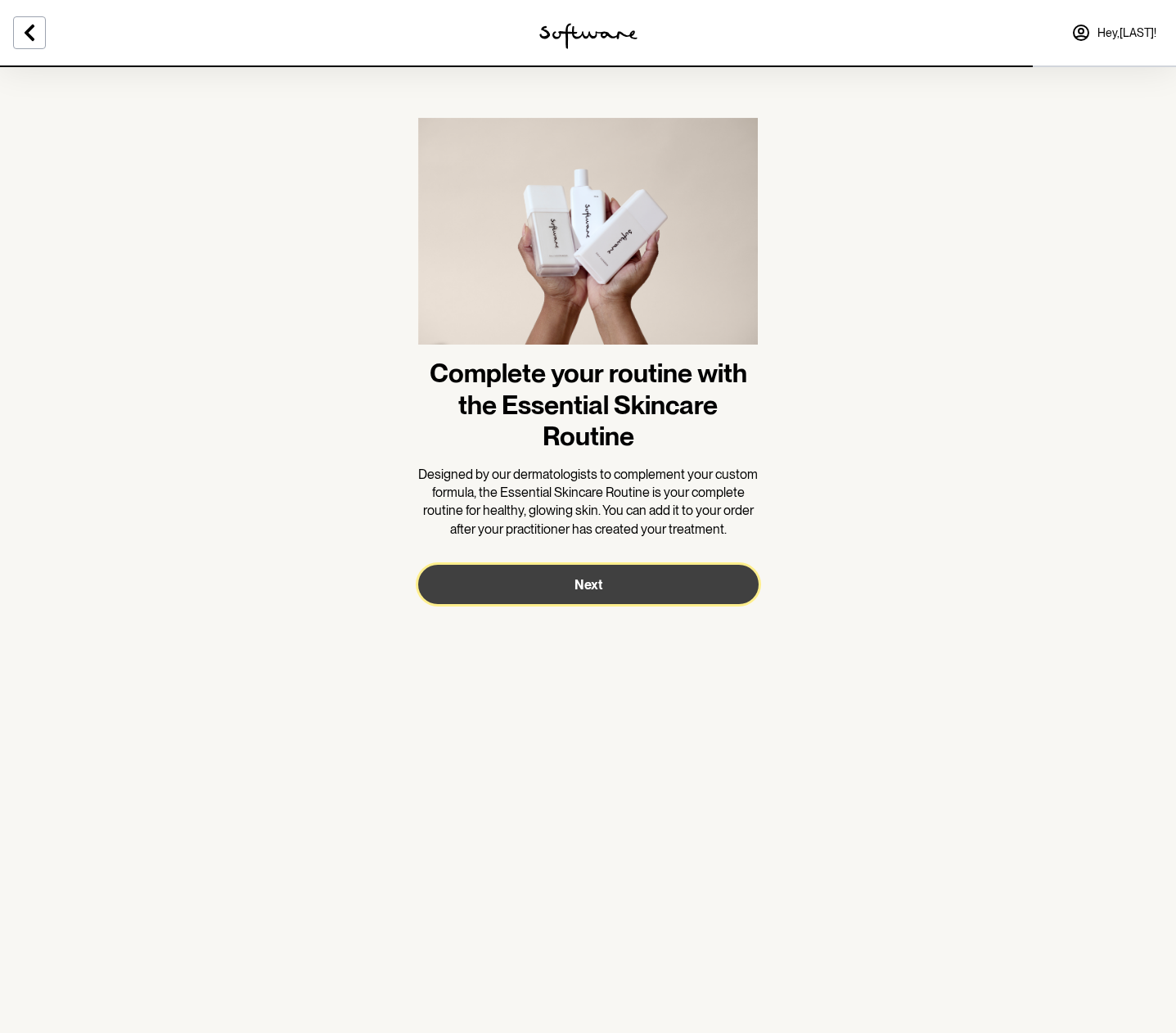 click on "Next" at bounding box center (588, 584) 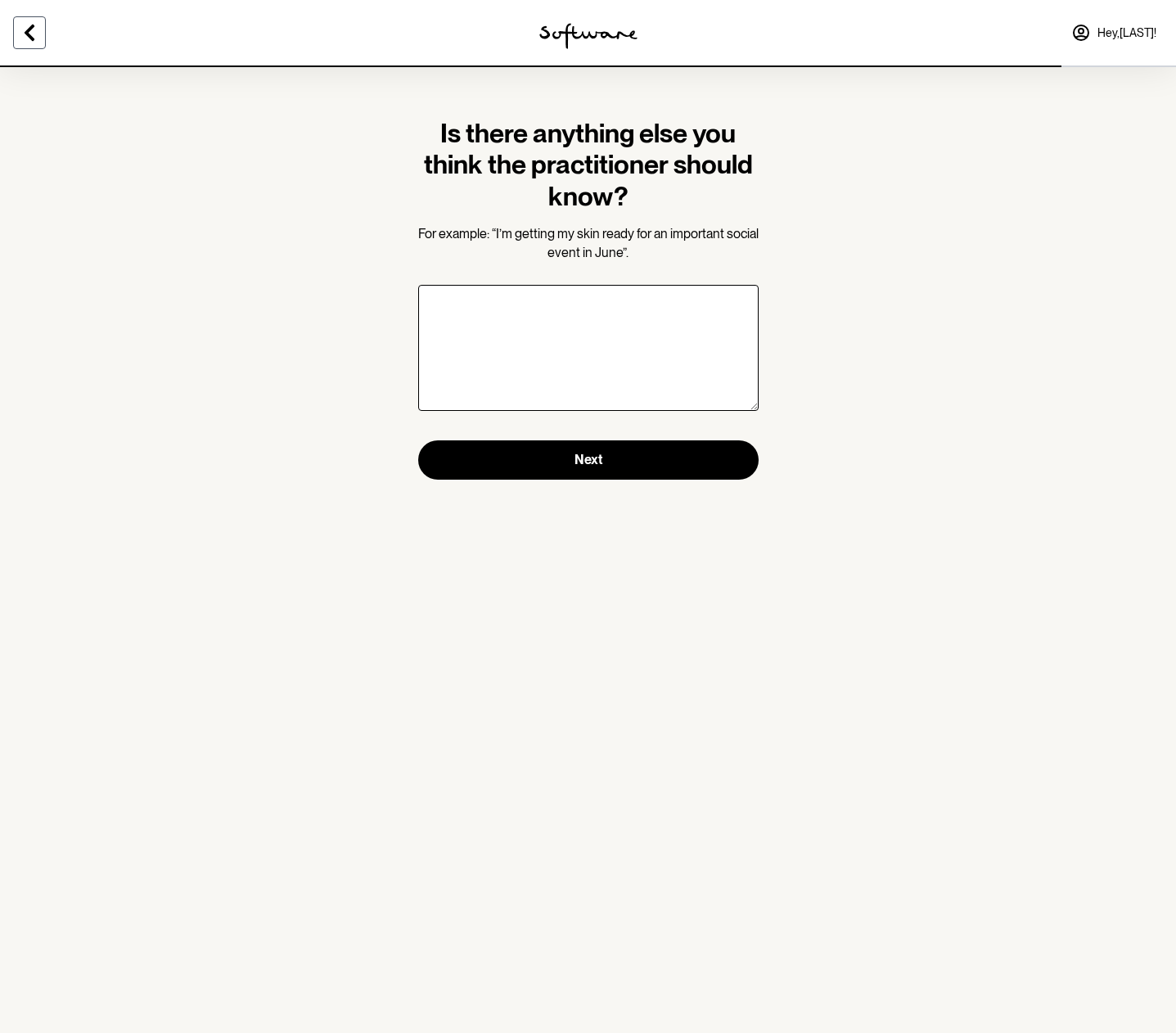 click 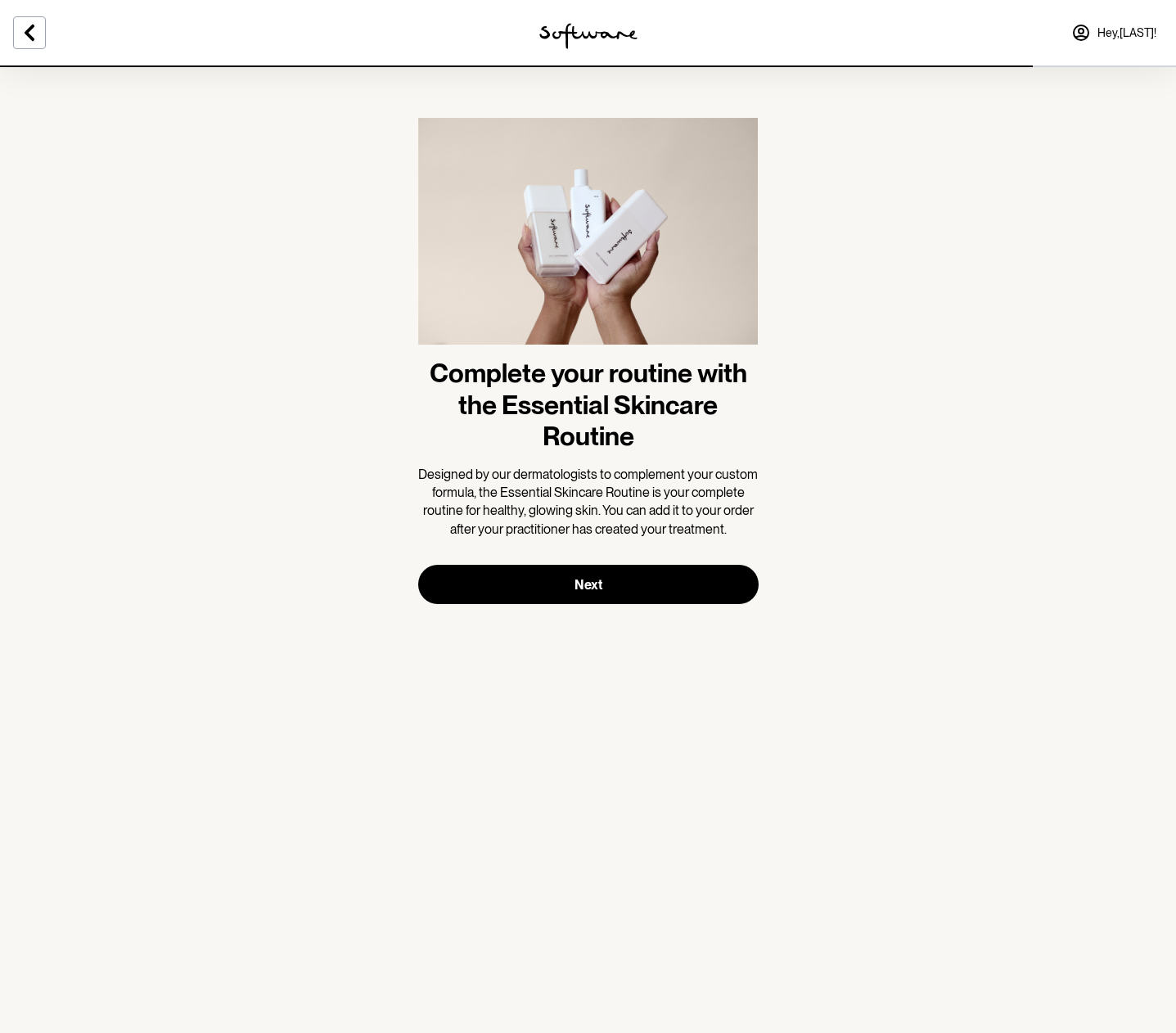 type 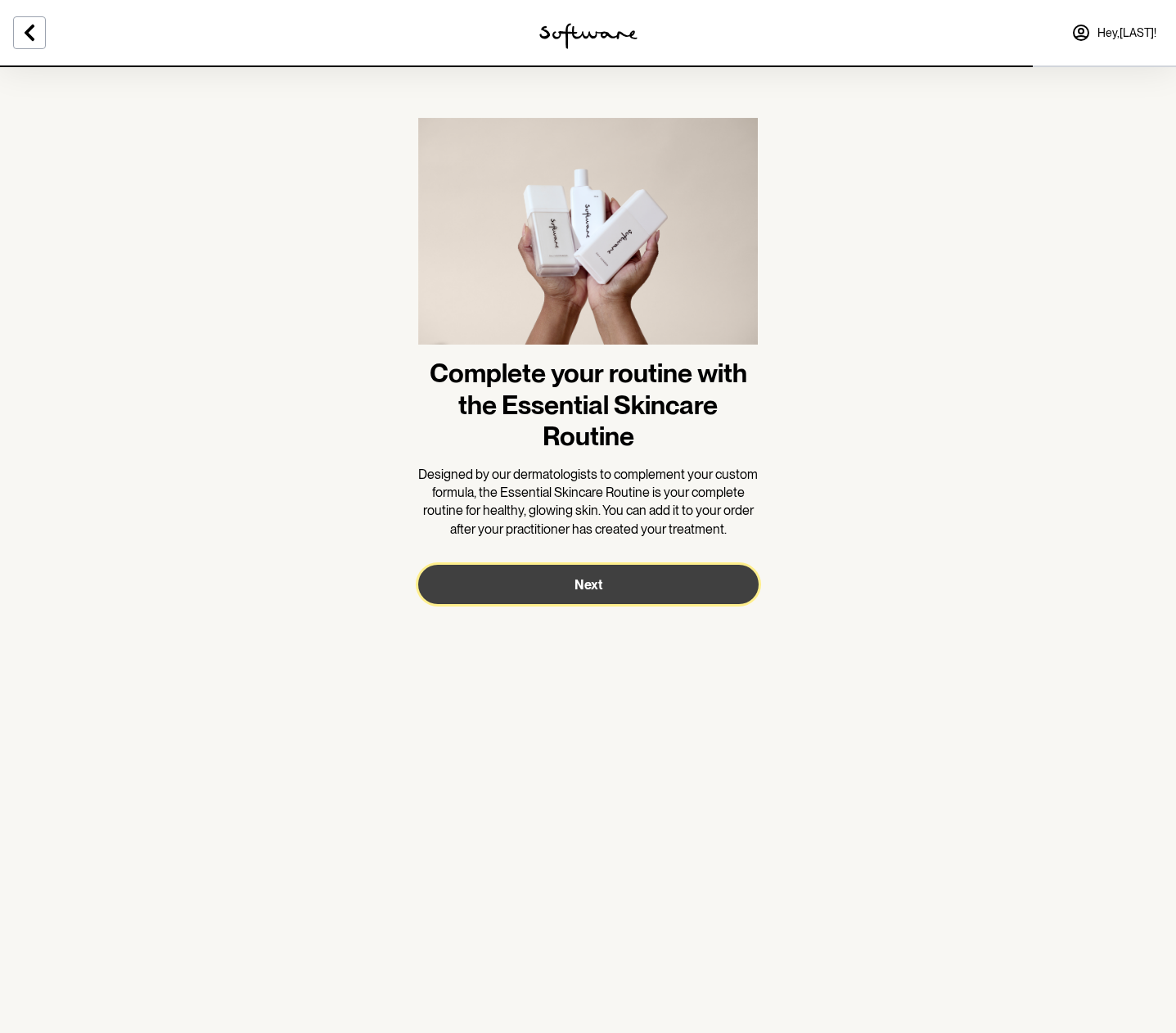 click on "Next" at bounding box center (588, 584) 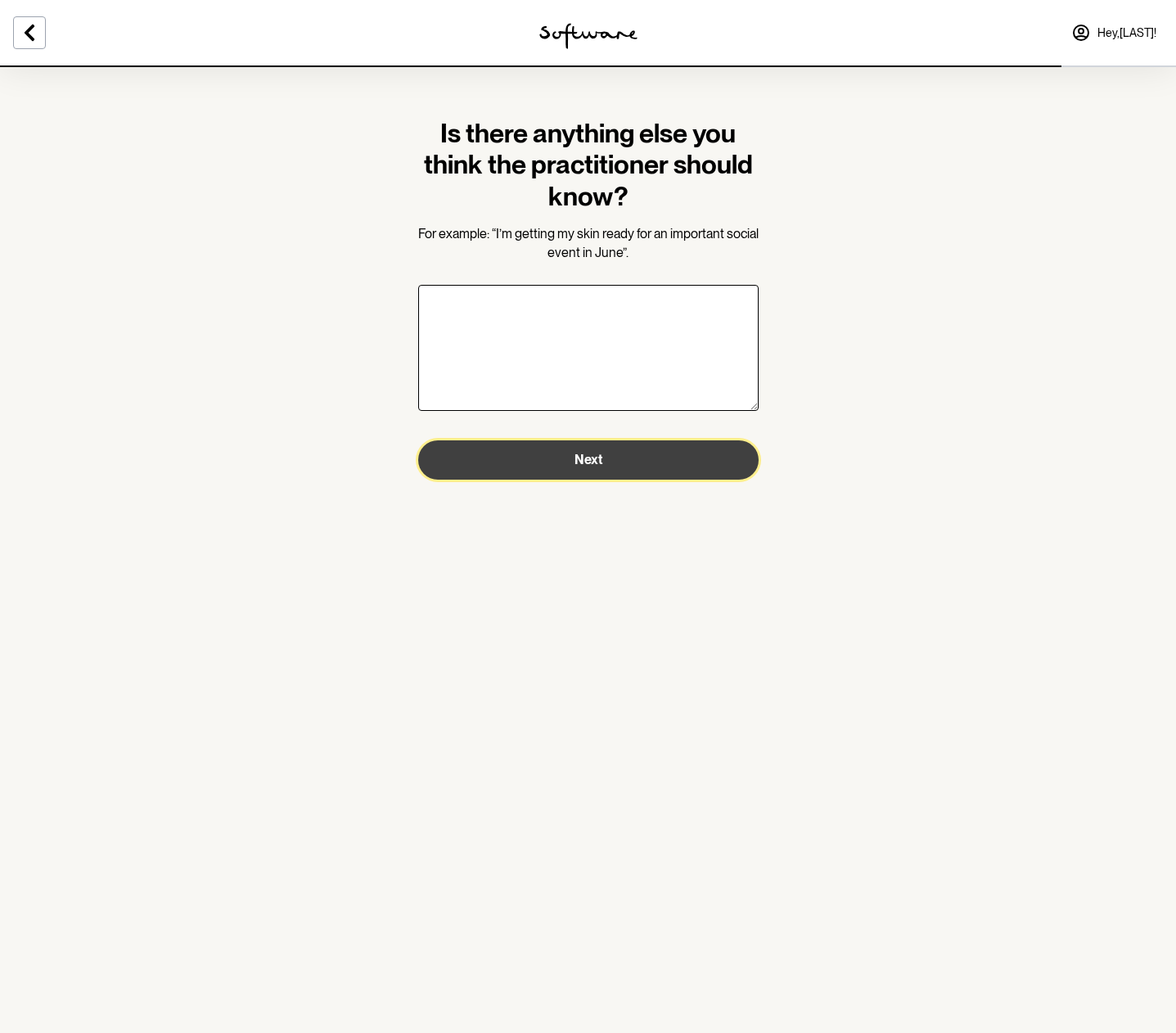 click on "Next" at bounding box center [588, 460] 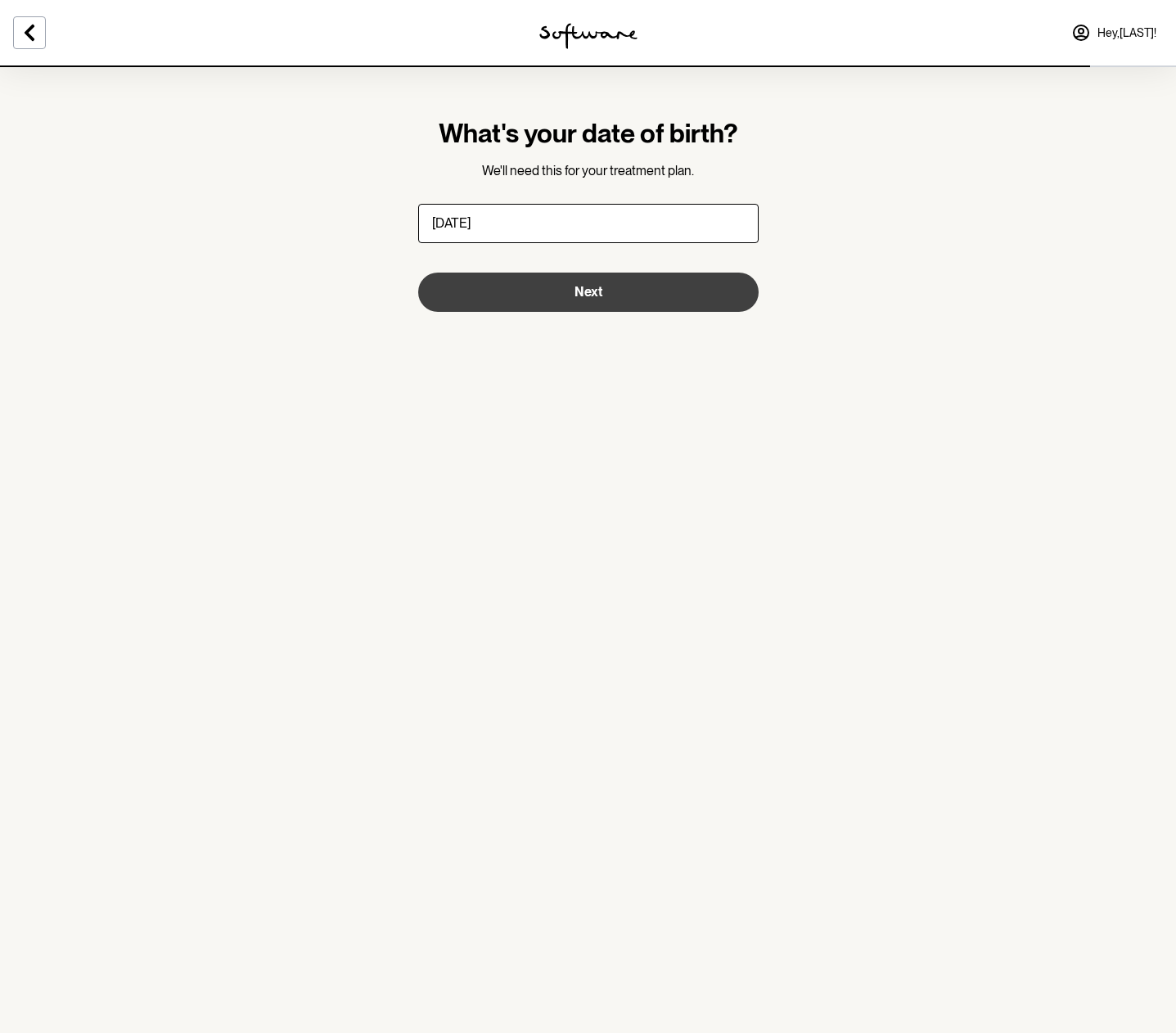type on "01/04/2003" 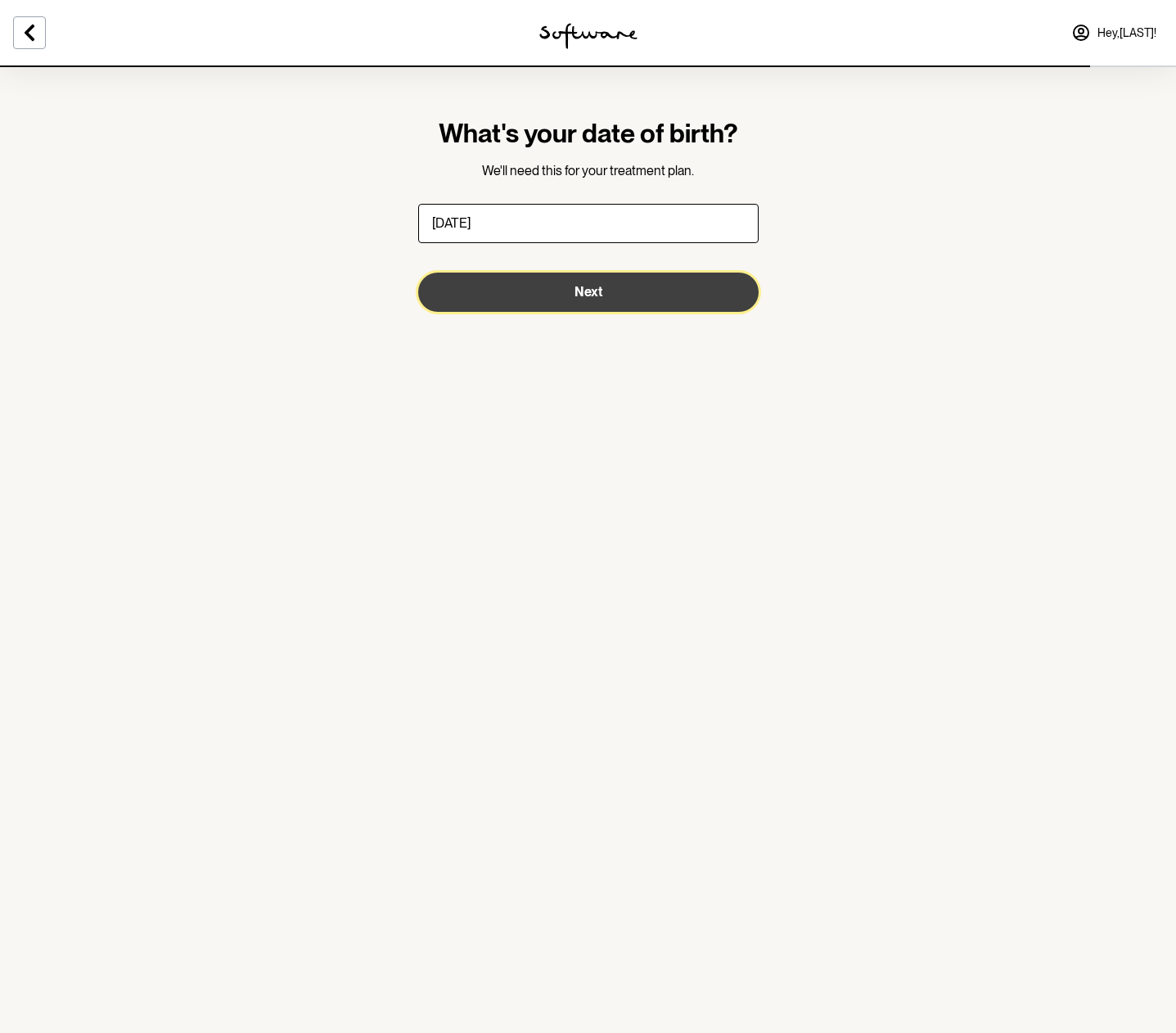 click on "Next" at bounding box center [588, 292] 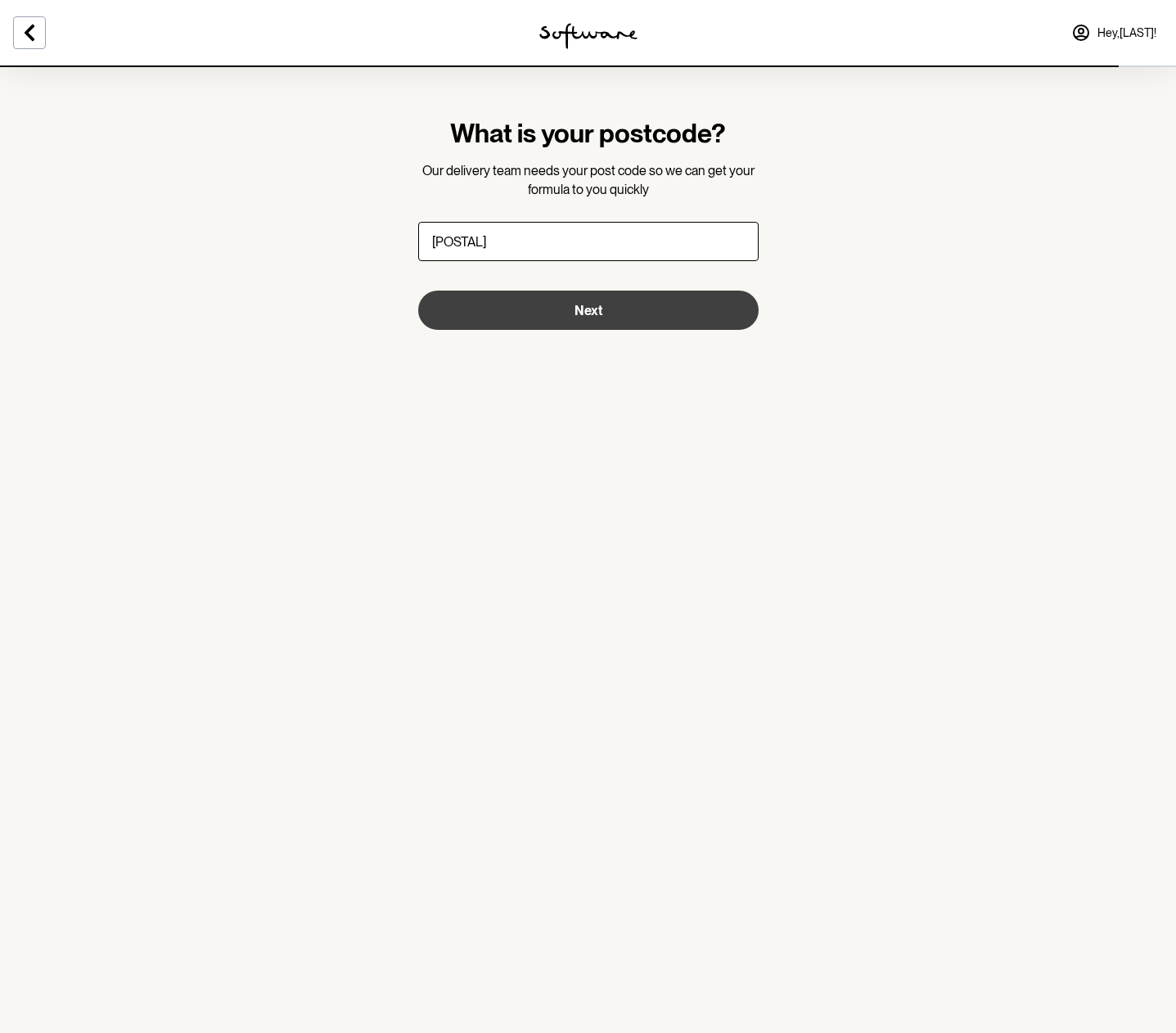 type on "4218" 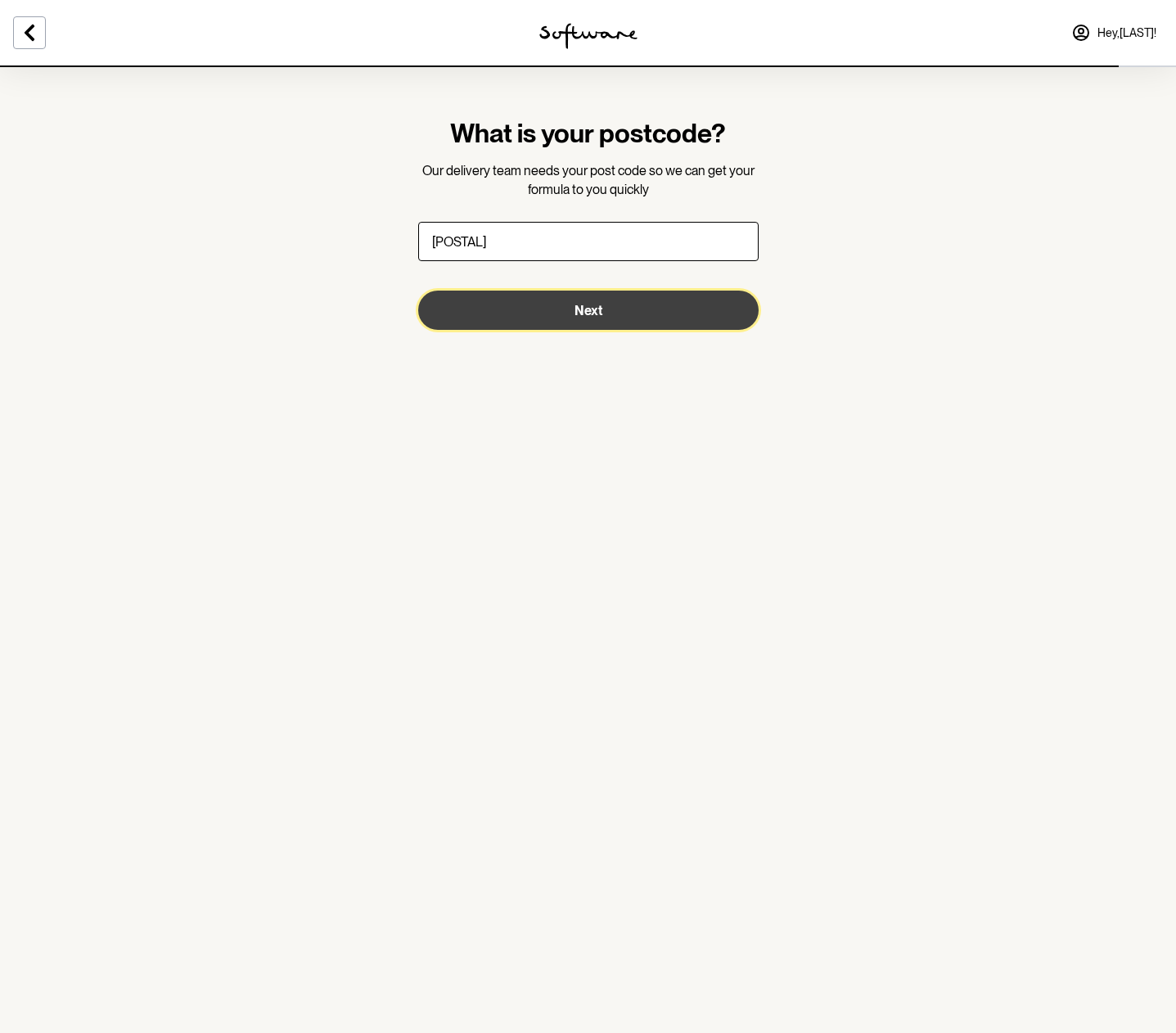 click on "Next" at bounding box center [588, 310] 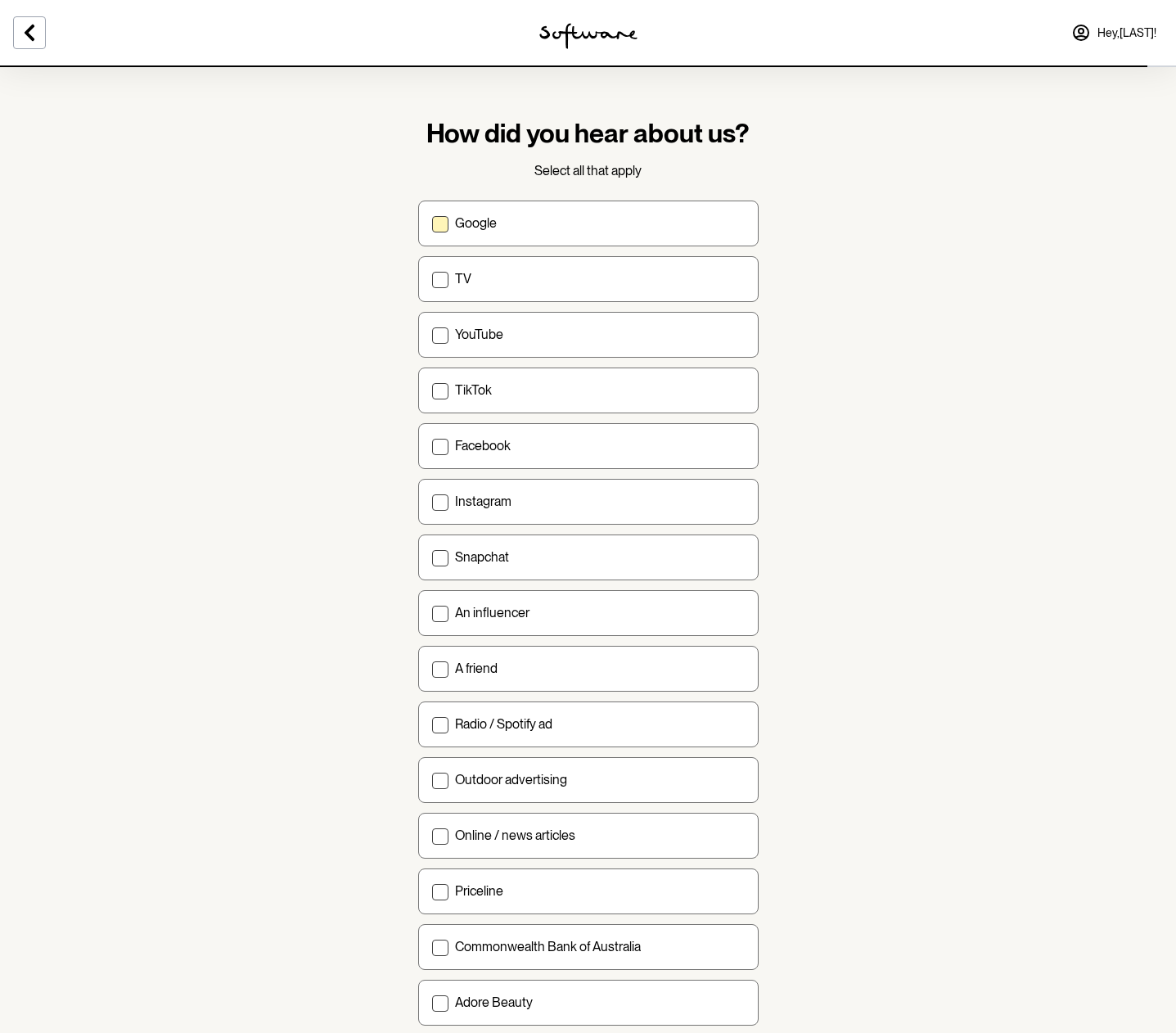 click on "Google" at bounding box center [600, 223] 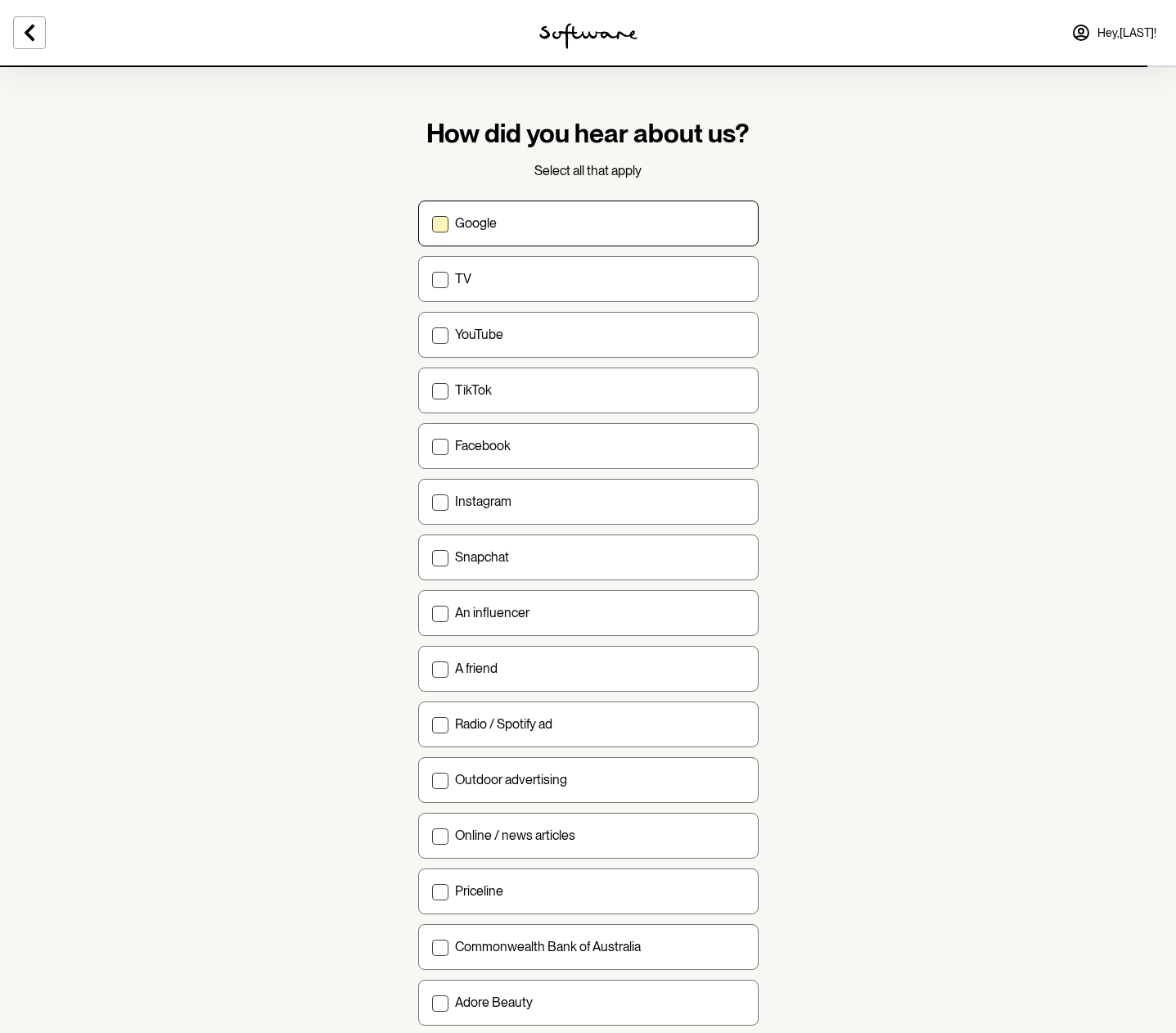 click on "Google" at bounding box center (431, 223) 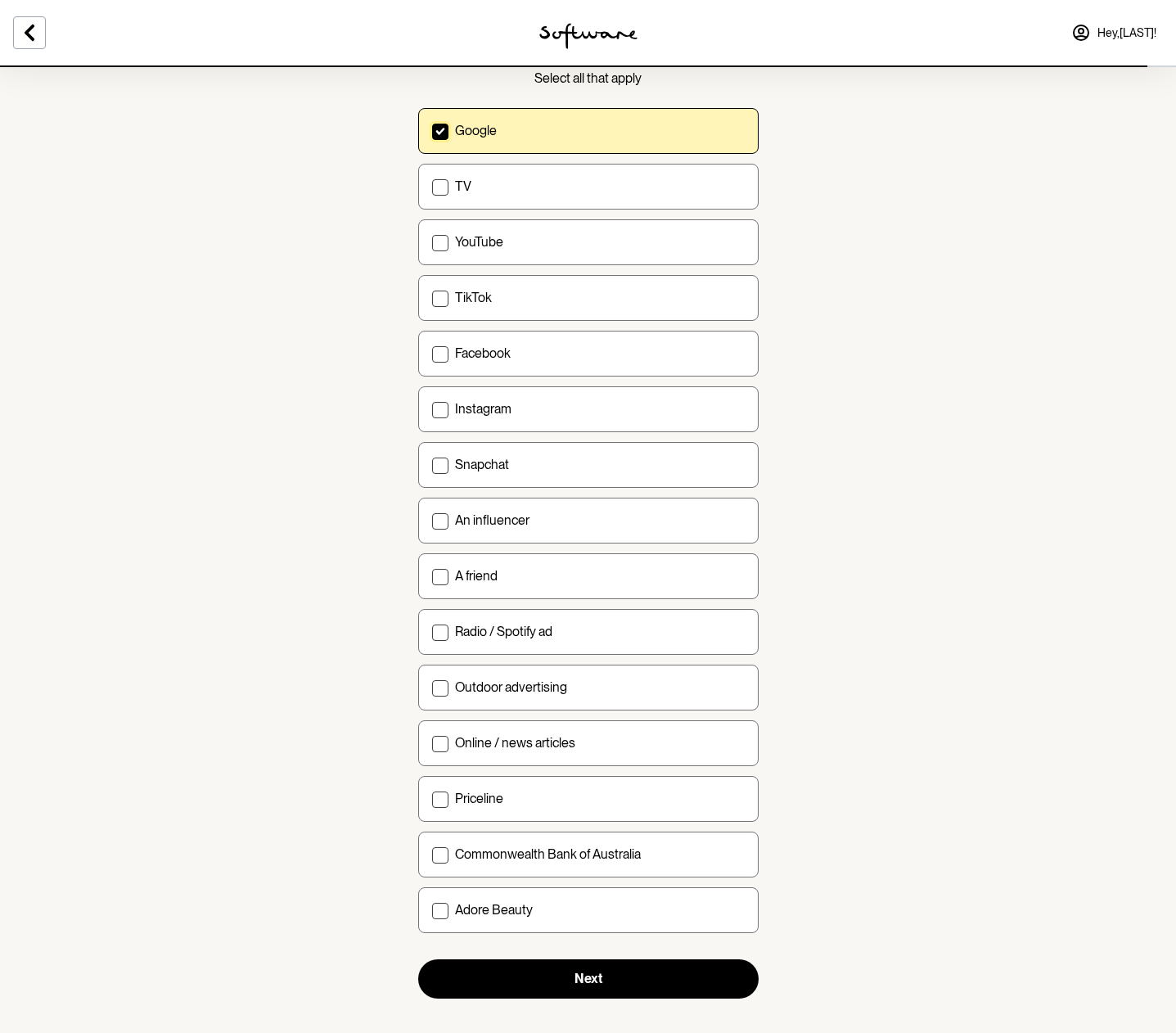 scroll, scrollTop: 111, scrollLeft: 0, axis: vertical 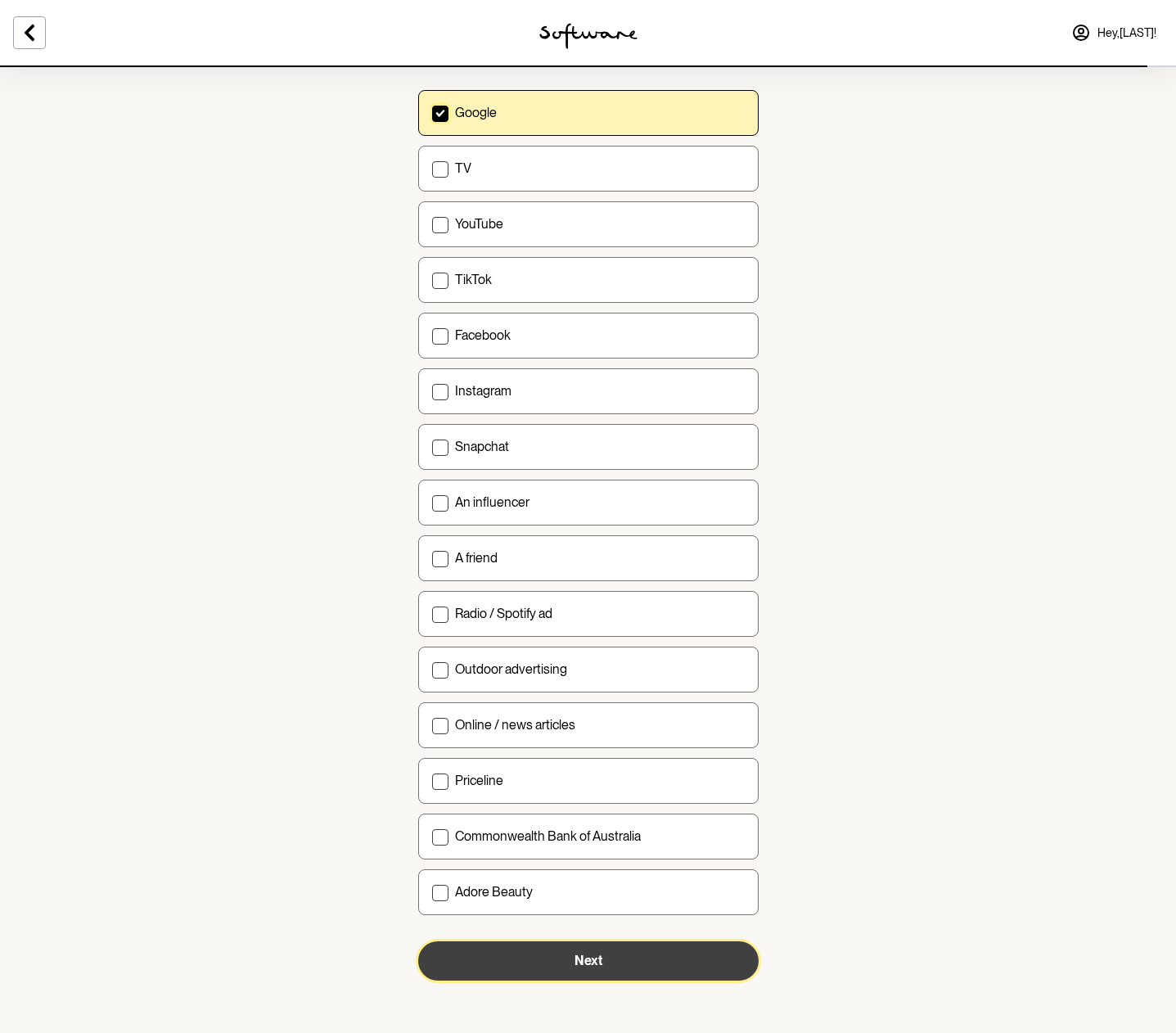 click on "Next" at bounding box center (588, 961) 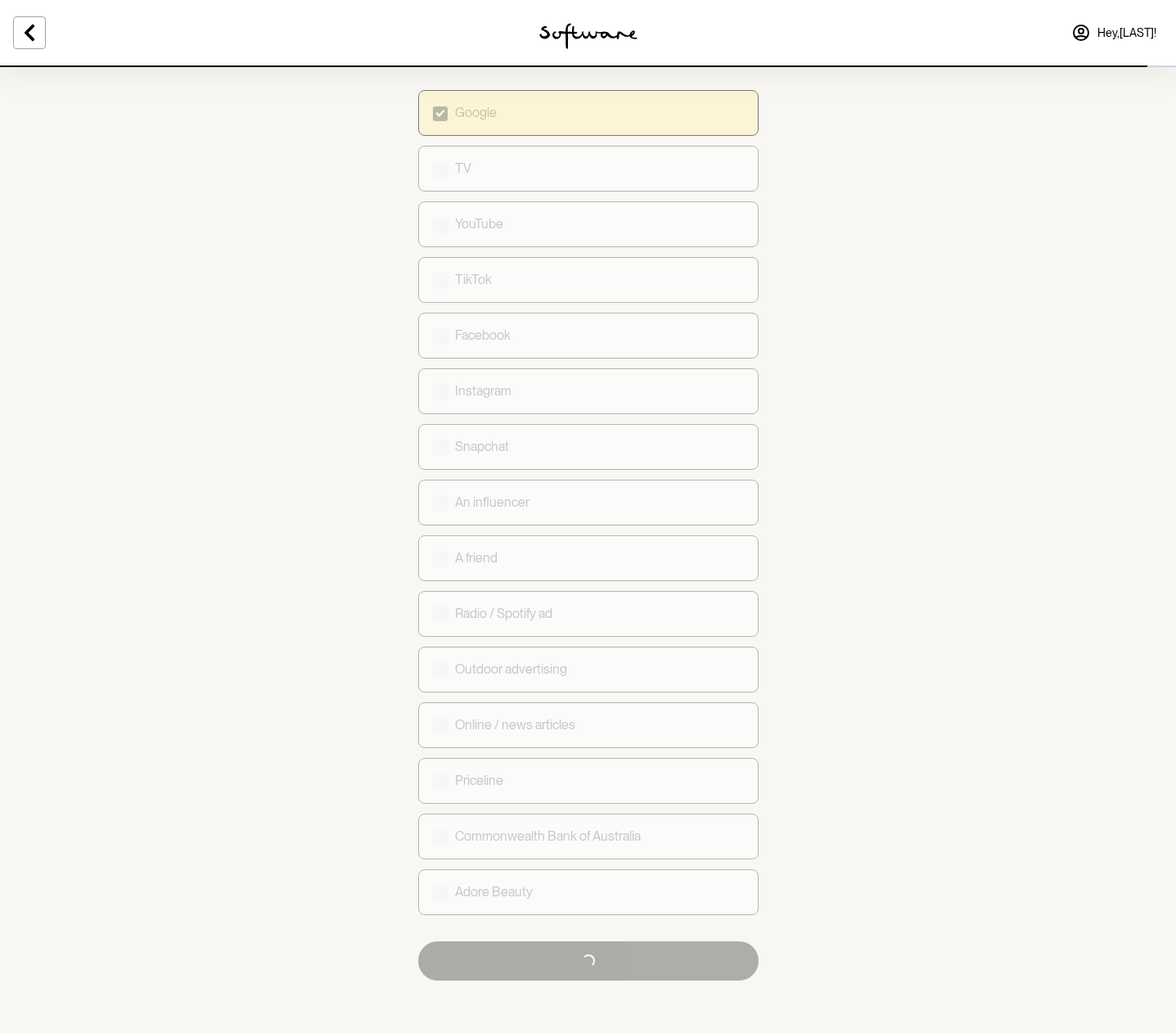 scroll, scrollTop: 0, scrollLeft: 0, axis: both 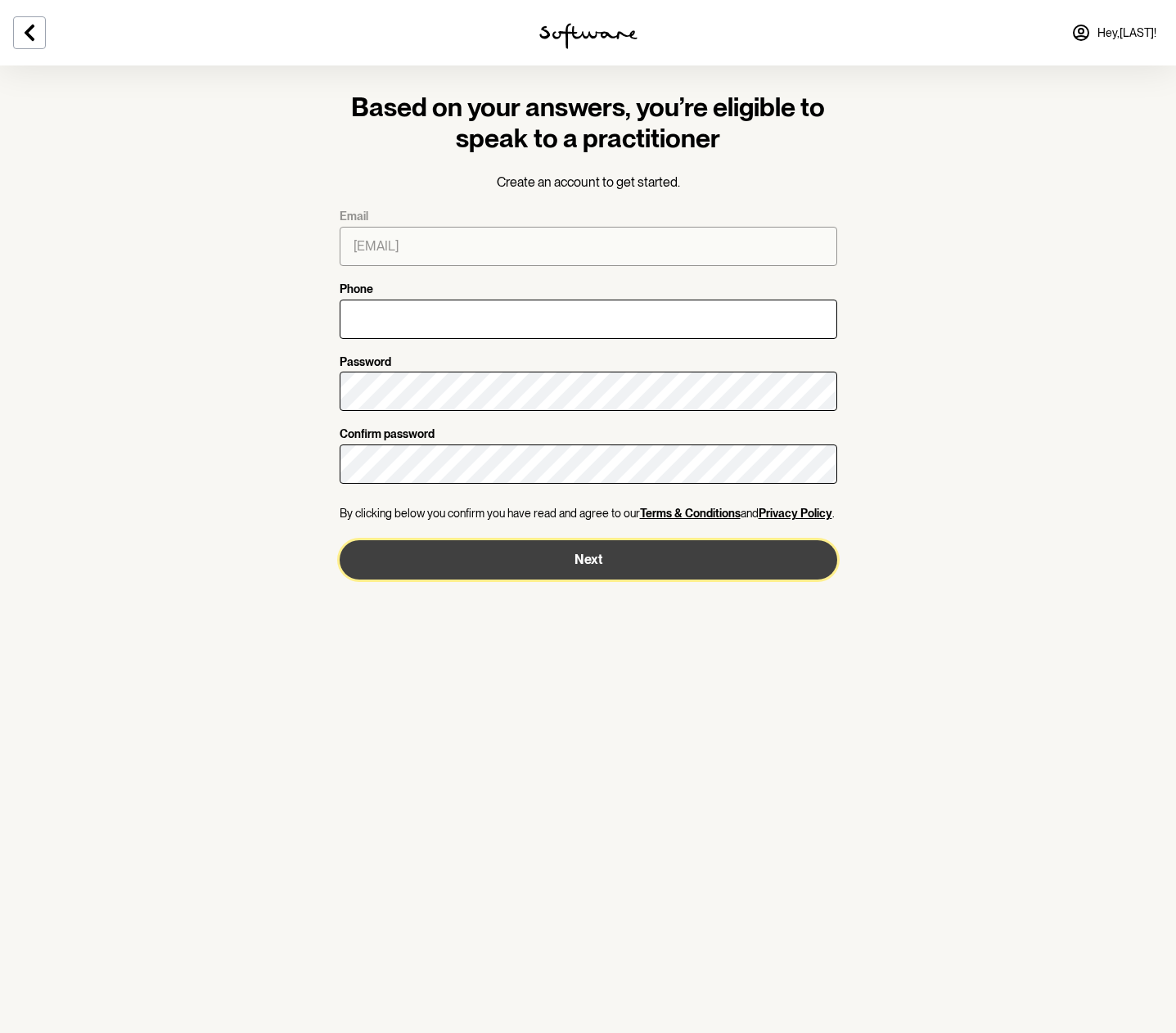 click on "Next" at bounding box center [588, 560] 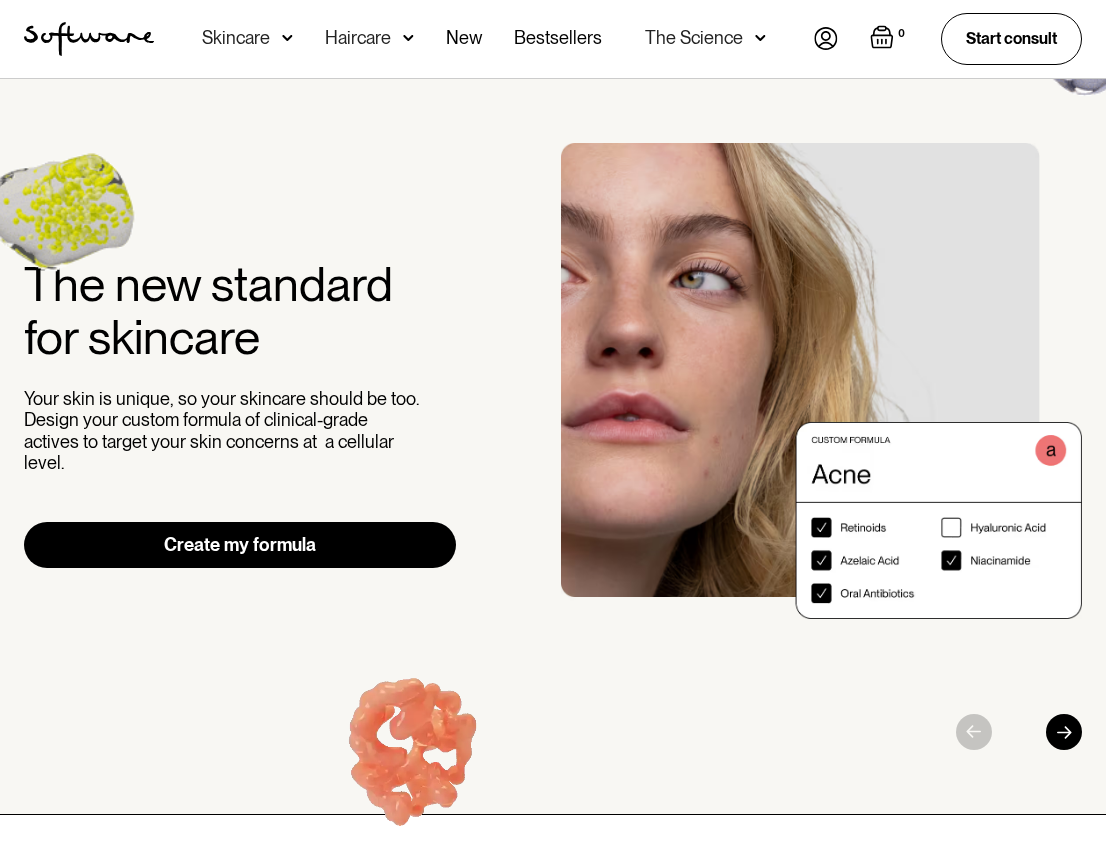 scroll, scrollTop: 0, scrollLeft: 0, axis: both 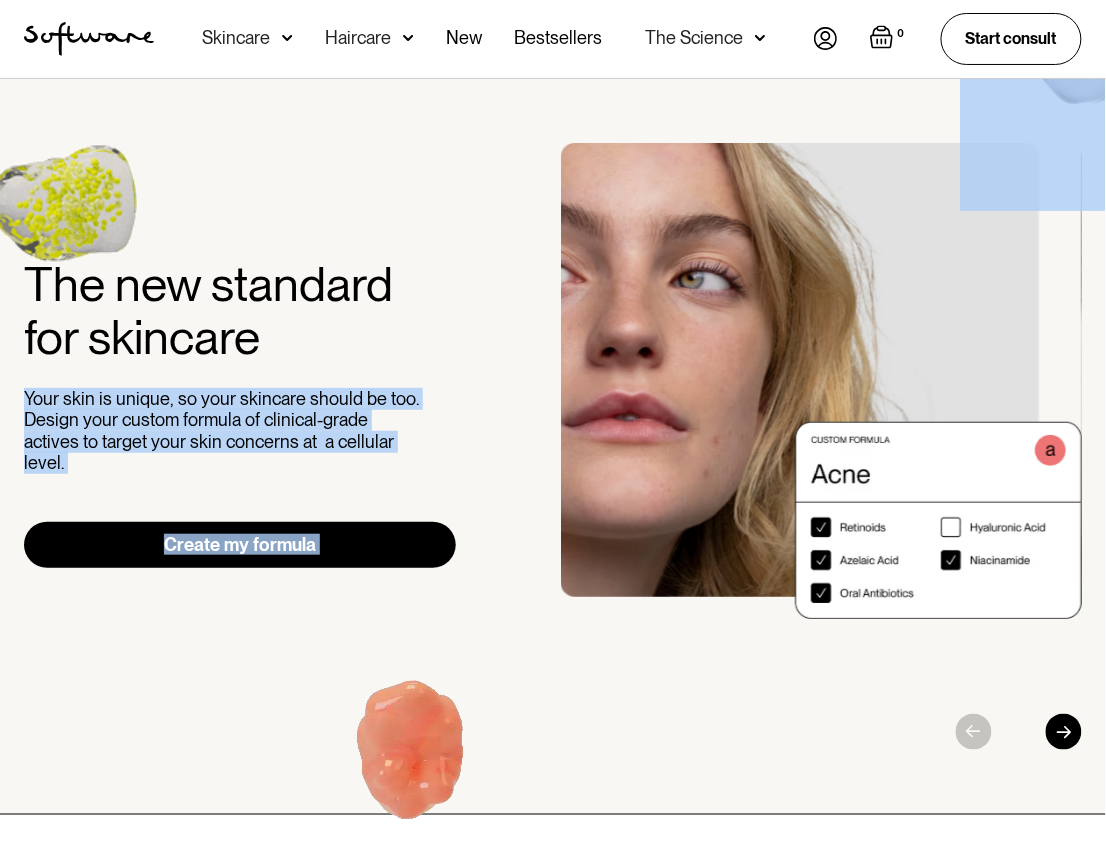 drag, startPoint x: 277, startPoint y: 351, endPoint x: 100, endPoint y: 319, distance: 179.8694 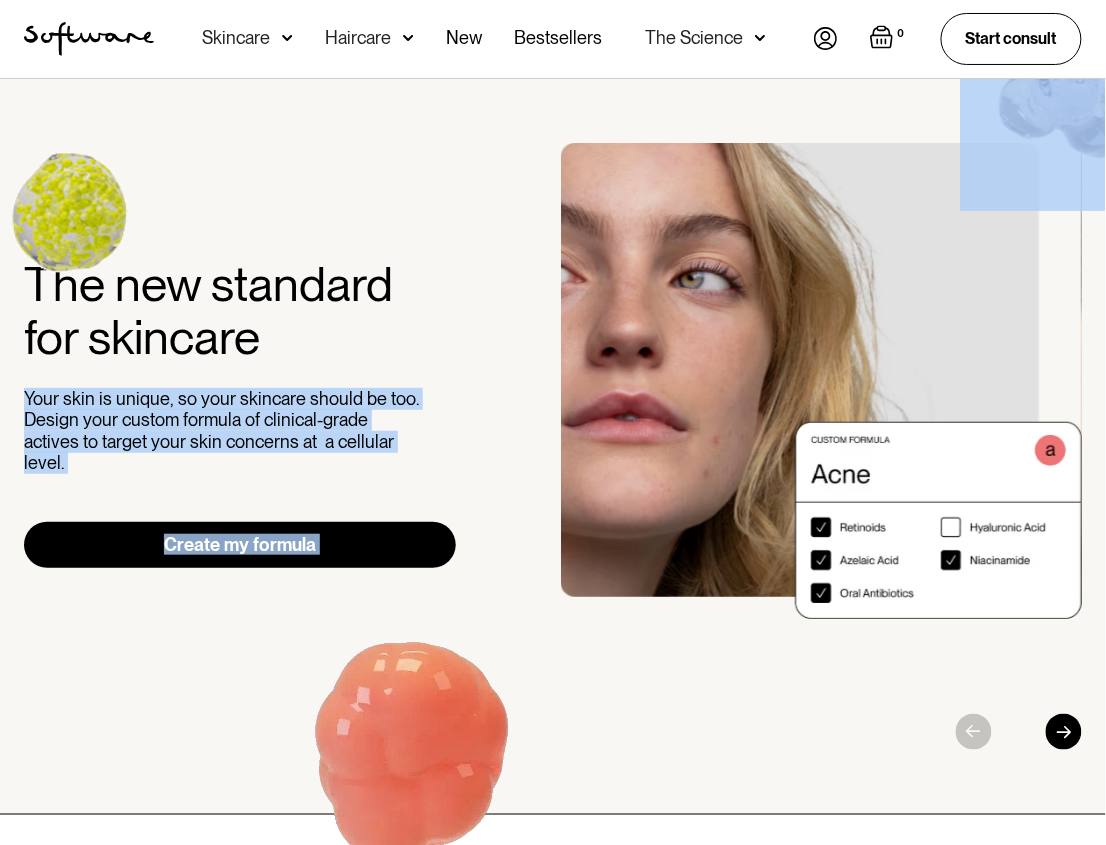 click on "The new standard for skincare Your skin is unique, so your skincare should be too. Design your custom formula of clinical-grade actives to target your skin concerns at  a cellular level. Create my formula" at bounding box center (553, 447) 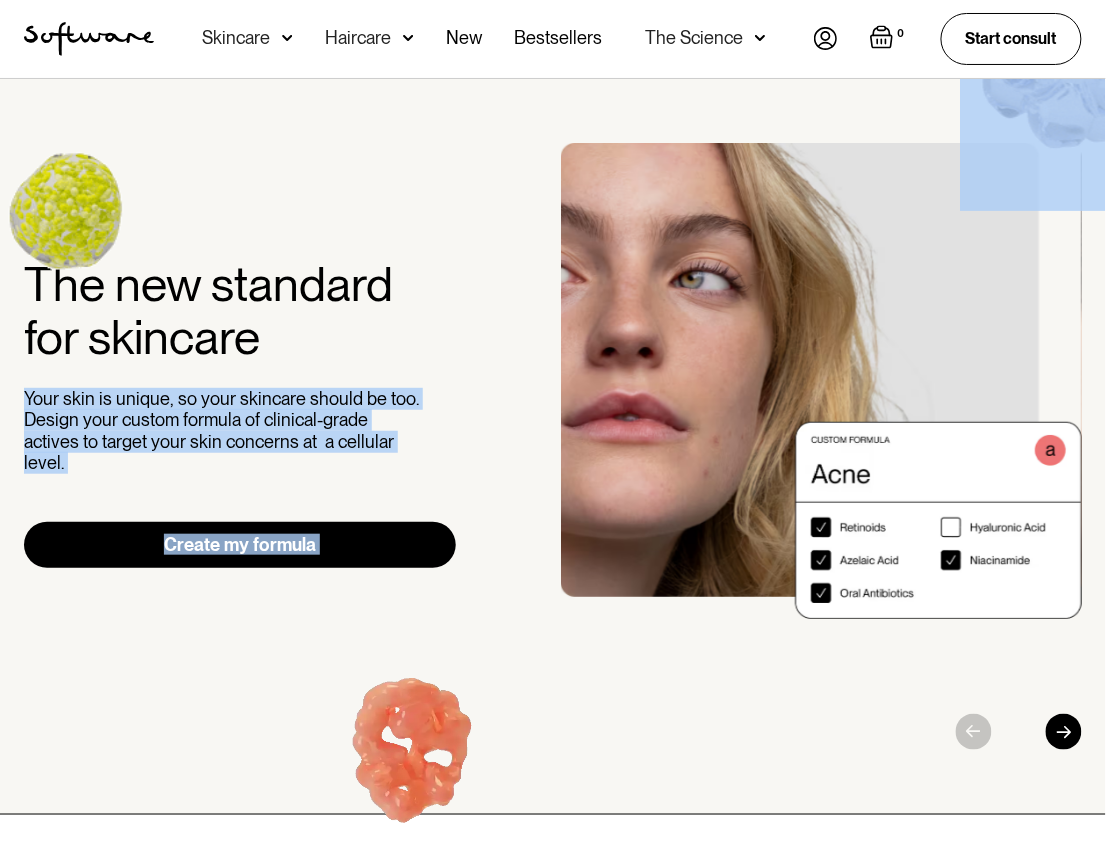 click on "The new standard for skincare" at bounding box center [240, 311] 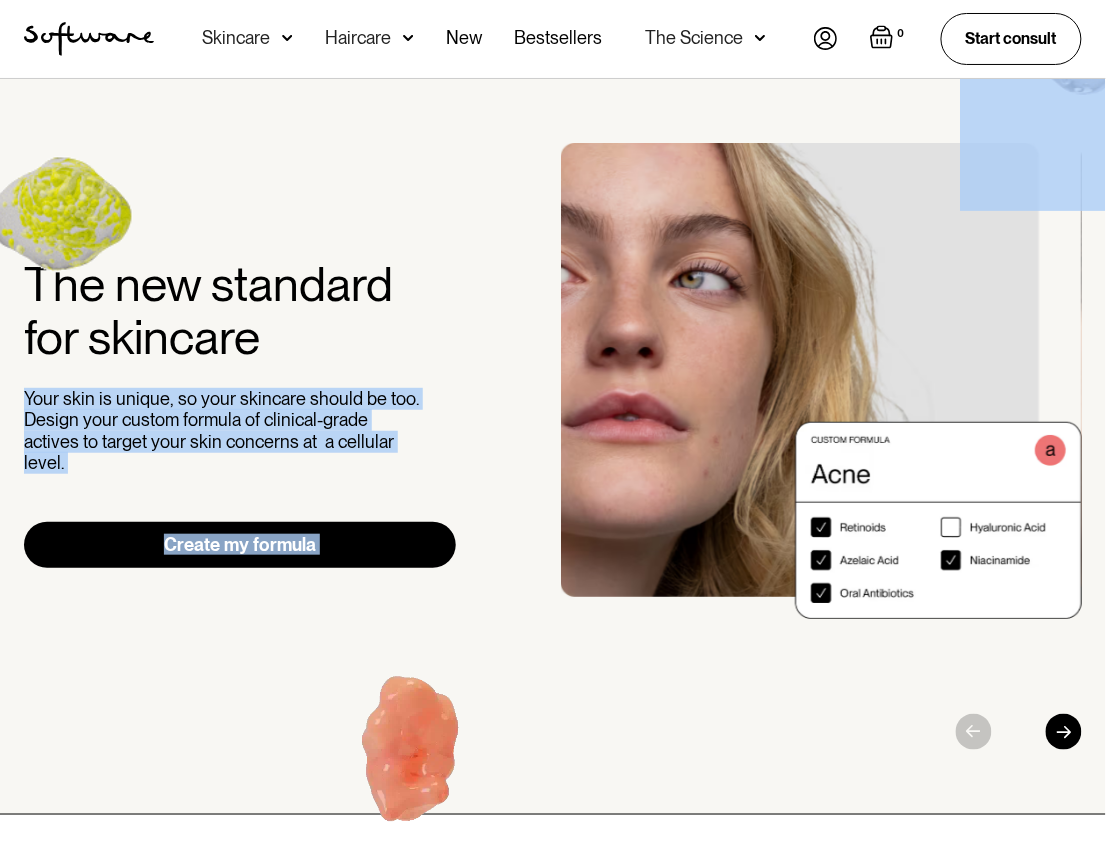 drag, startPoint x: 265, startPoint y: 354, endPoint x: 64, endPoint y: 318, distance: 204.19843 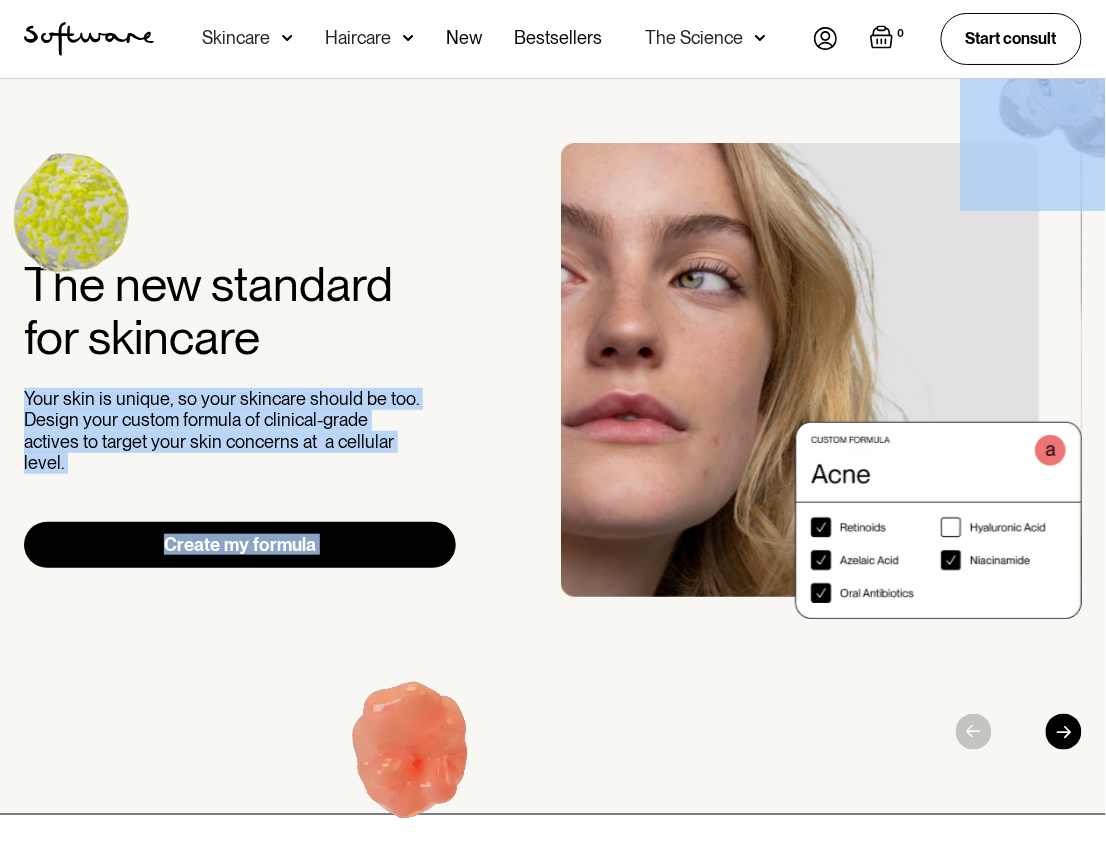 click on "The new standard for skincare Your skin is unique, so your skincare should be too. Design your custom formula of clinical-grade actives to target your skin concerns at  a cellular level. Create my formula" at bounding box center [553, 447] 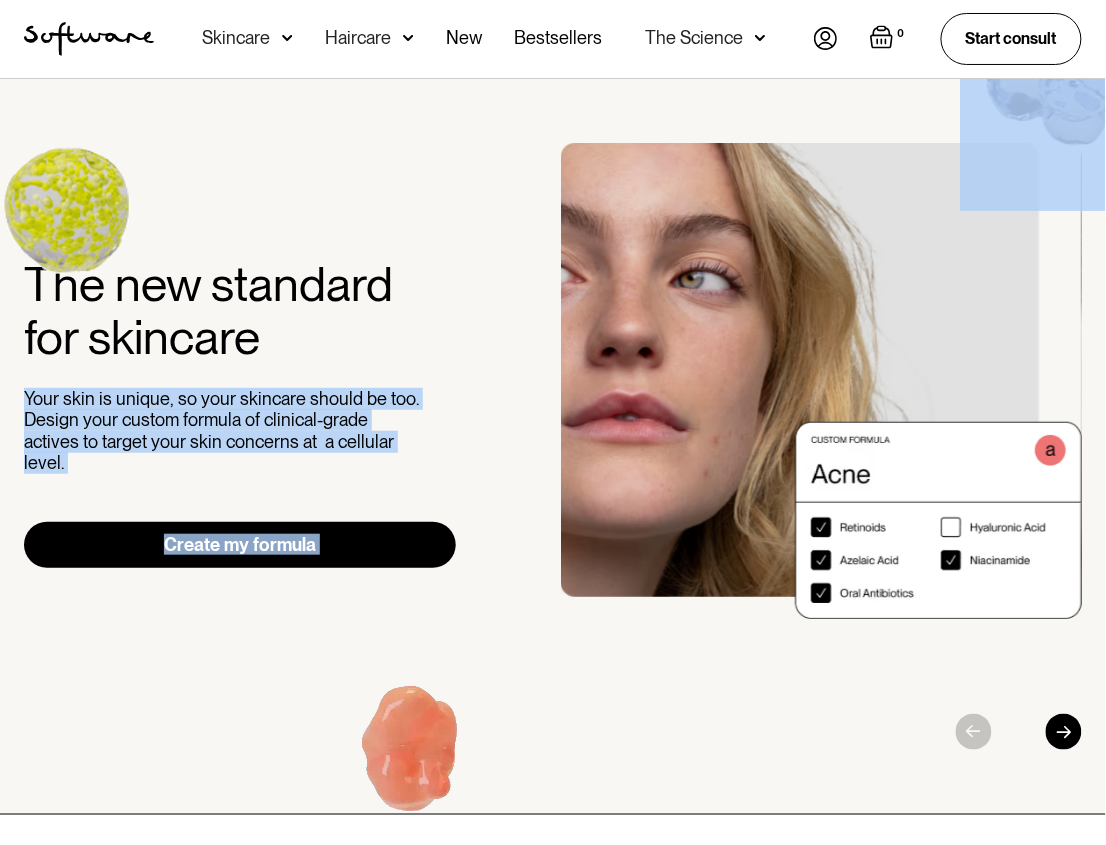 copy on "Your skin is unique, so your skincare should be too. Design your custom formula of clinical-grade actives to target your skin concerns at  a cellular level. Create my formula" 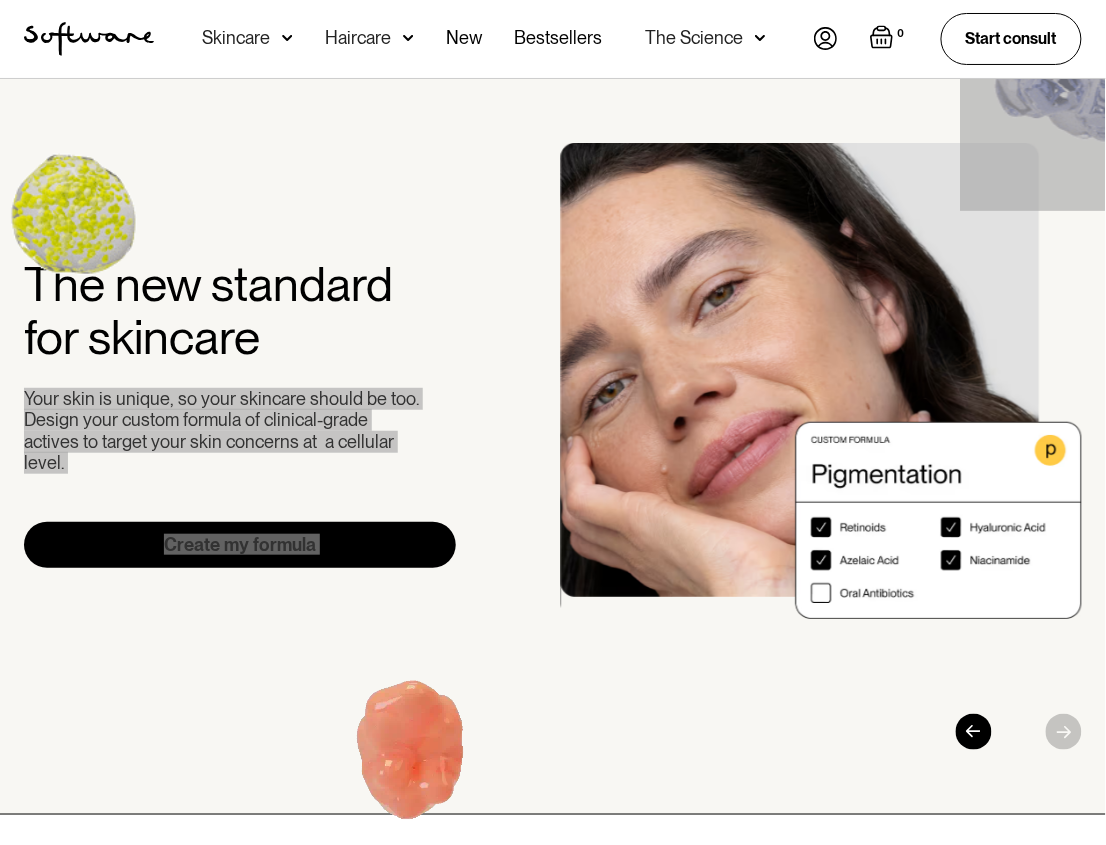 drag, startPoint x: 24, startPoint y: 304, endPoint x: 701, endPoint y: 1, distance: 741.7129 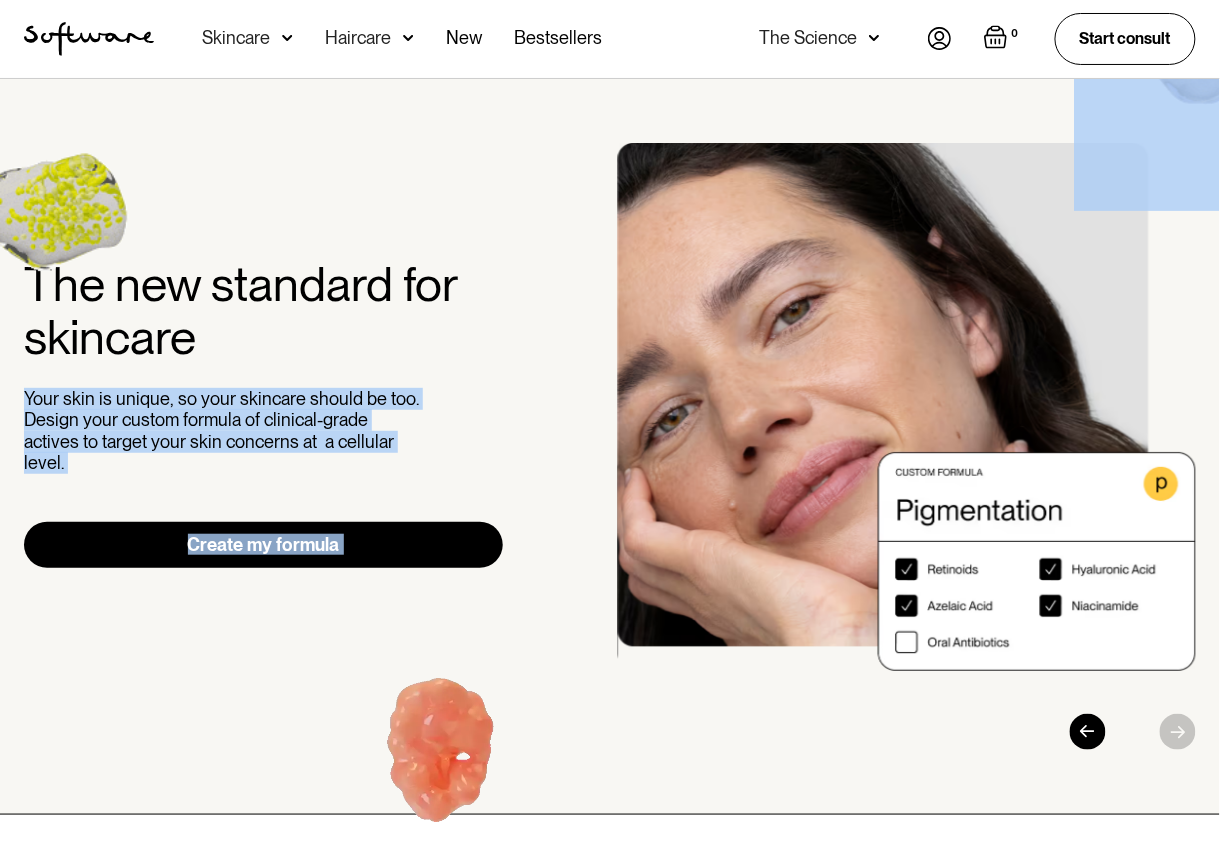 click on "The new standard for skincare Your skin is unique, so your skincare should be too. Design your custom formula of clinical-grade actives to target your skin concerns at  a cellular level. Create my formula" at bounding box center [610, 446] 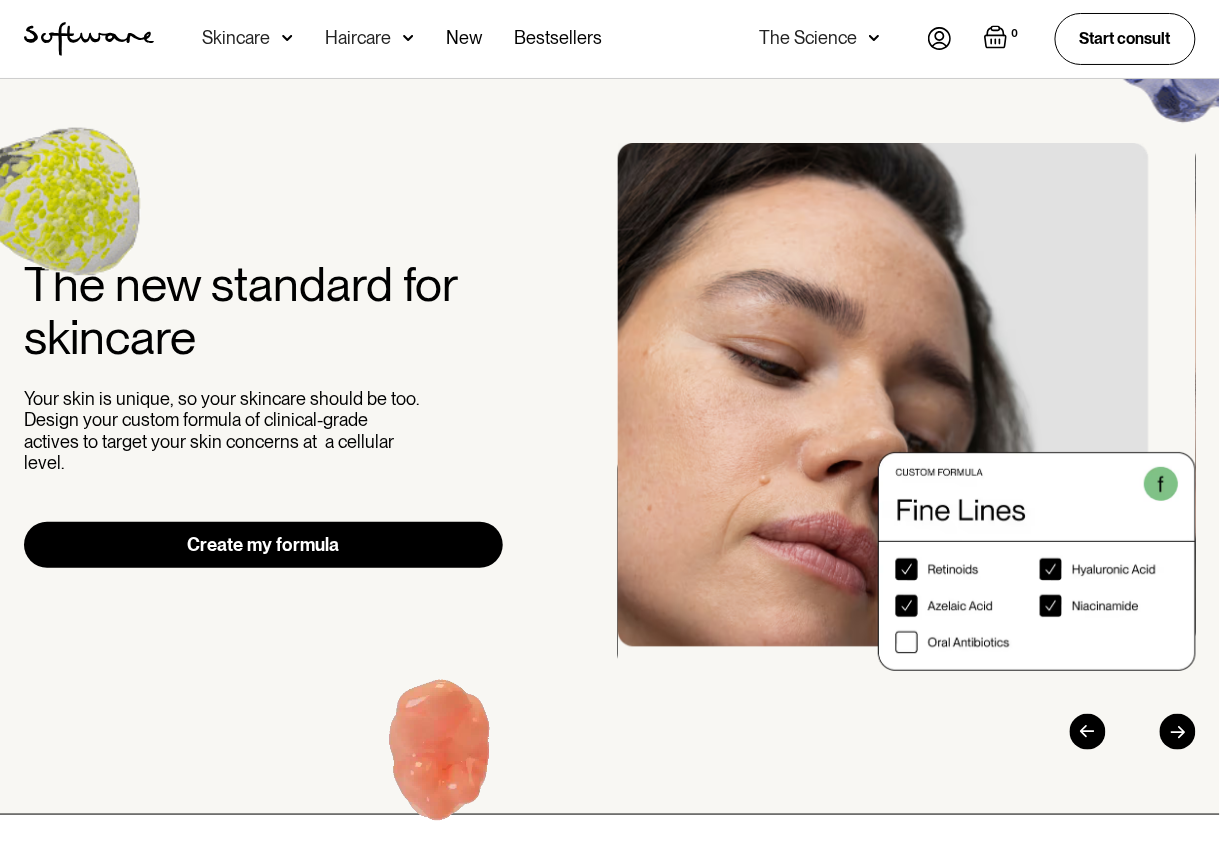 click at bounding box center [287, 38] 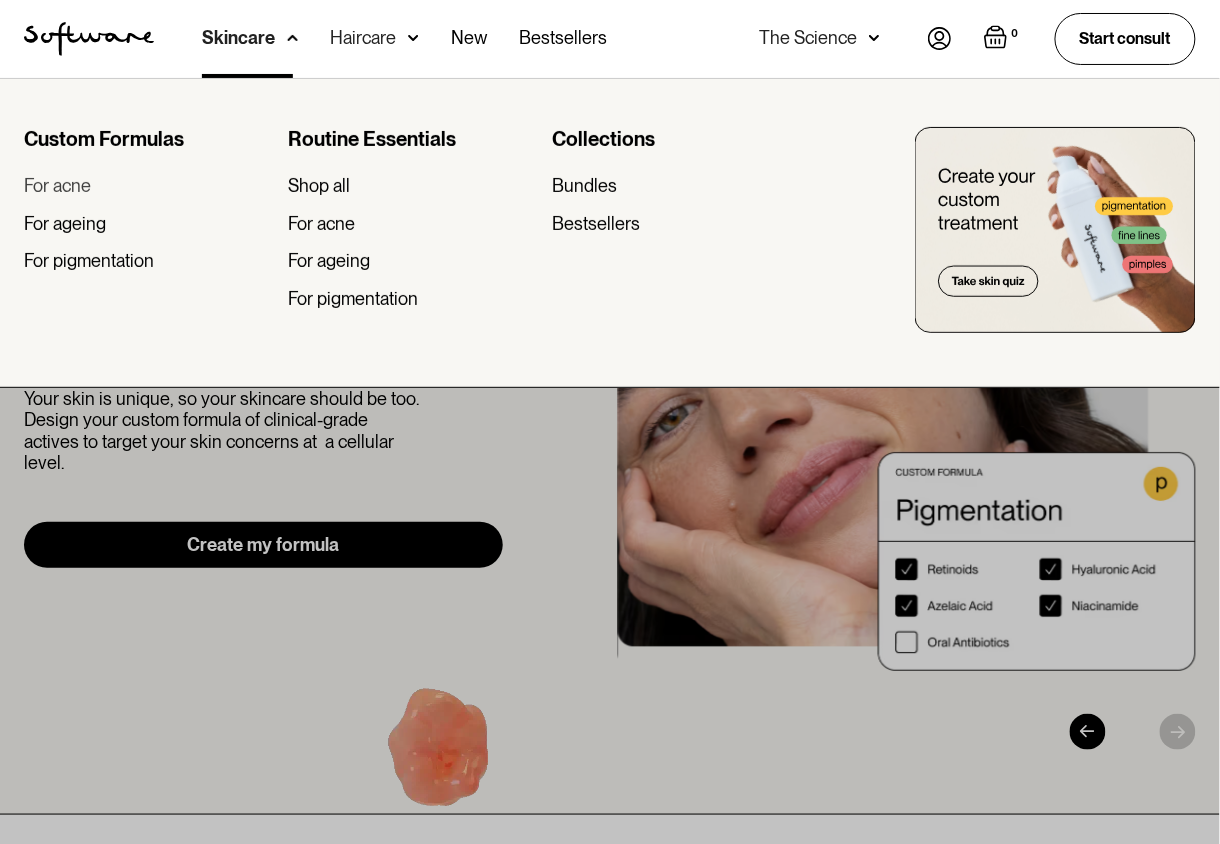 click on "For acne" at bounding box center (57, 186) 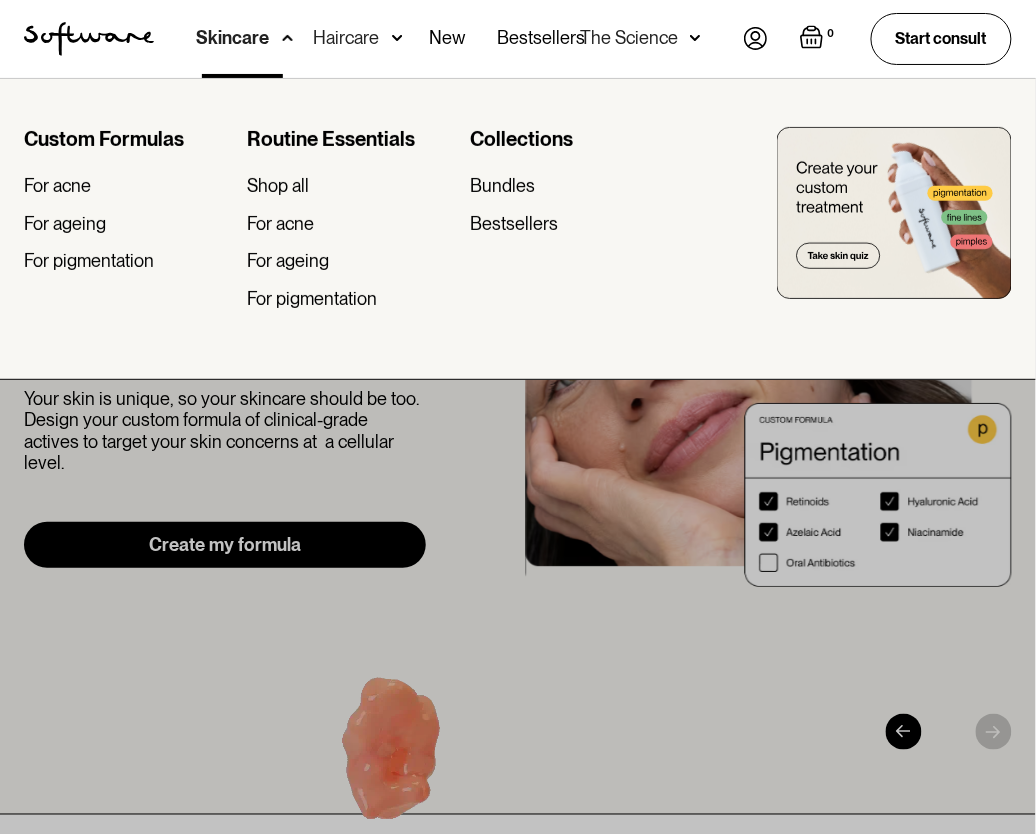 click at bounding box center (89, 39) 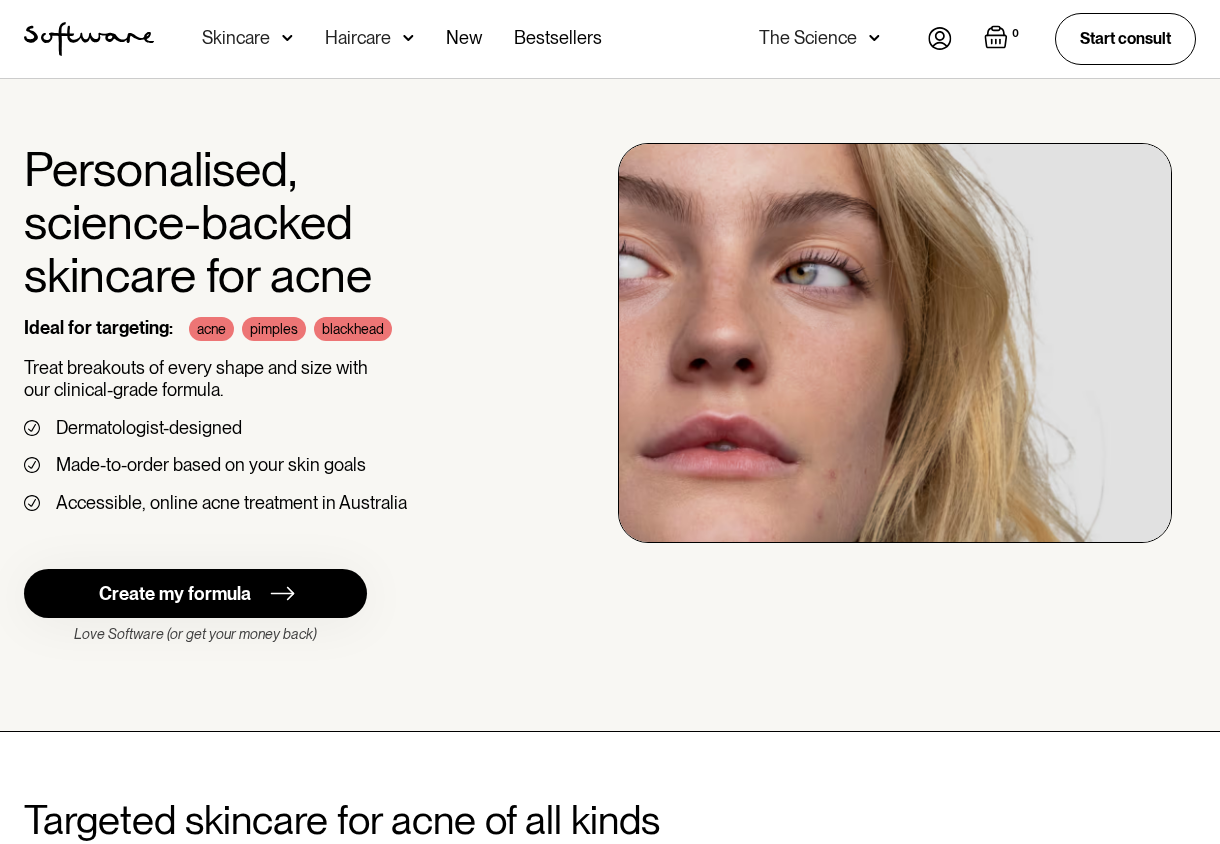 scroll, scrollTop: 0, scrollLeft: 0, axis: both 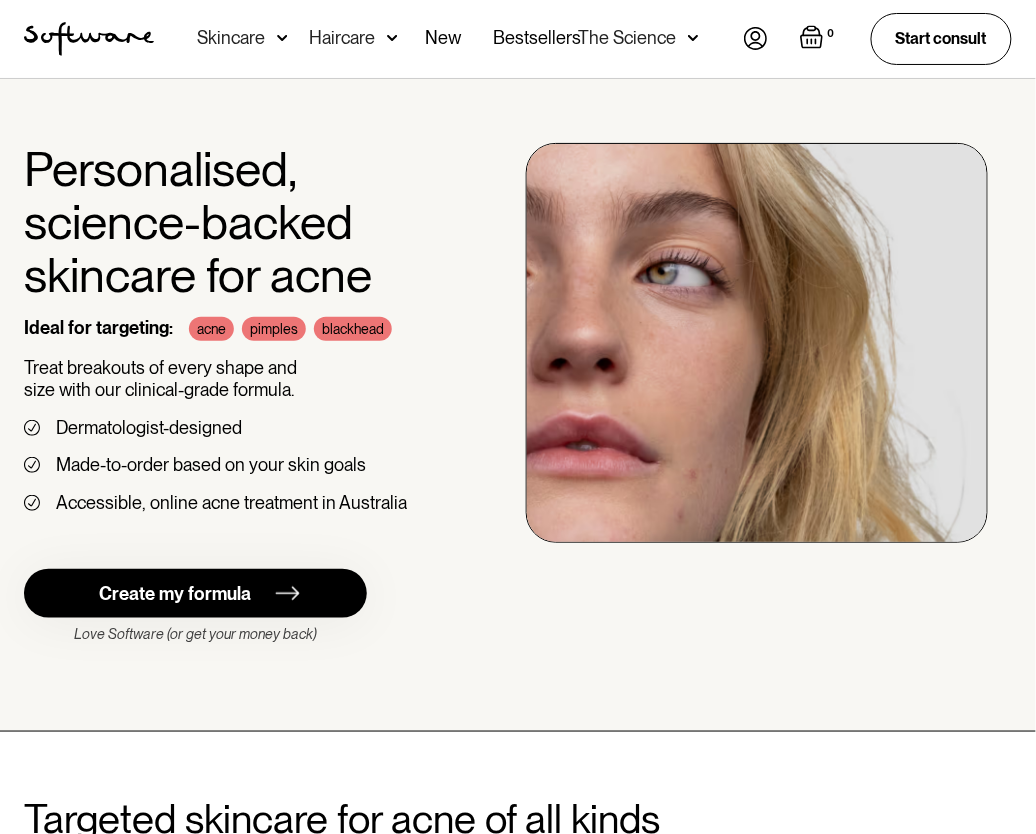 click on "Create my formula" at bounding box center (175, 594) 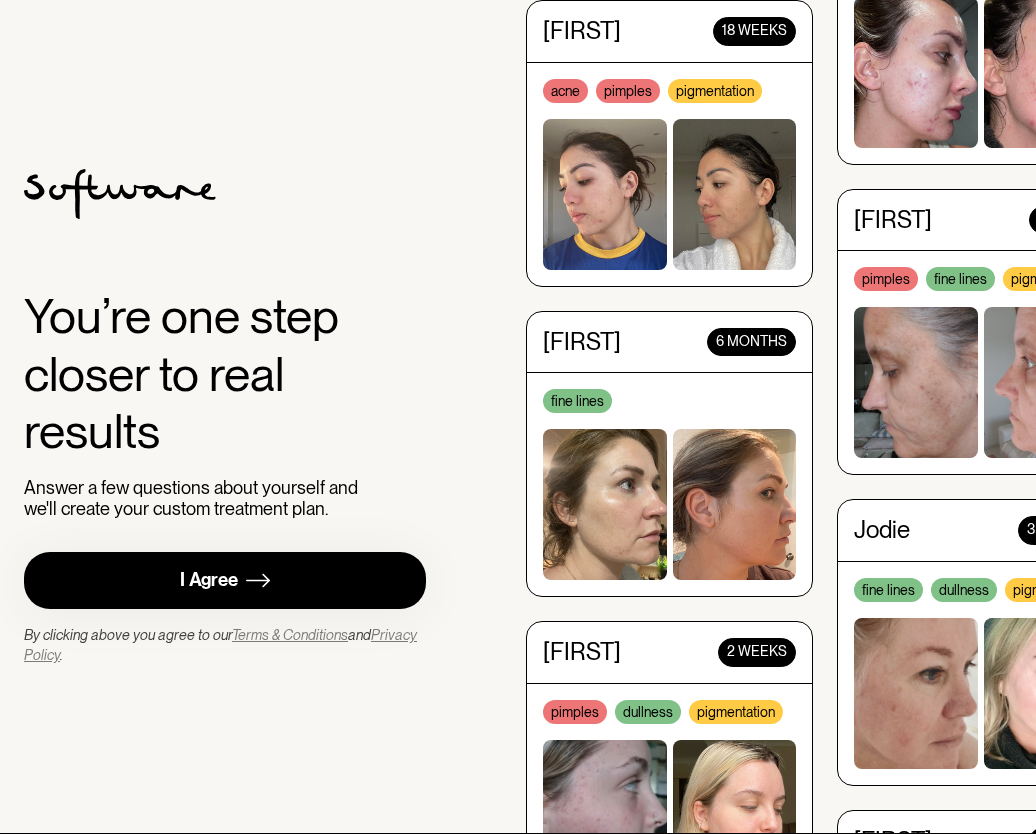 scroll, scrollTop: 0, scrollLeft: 0, axis: both 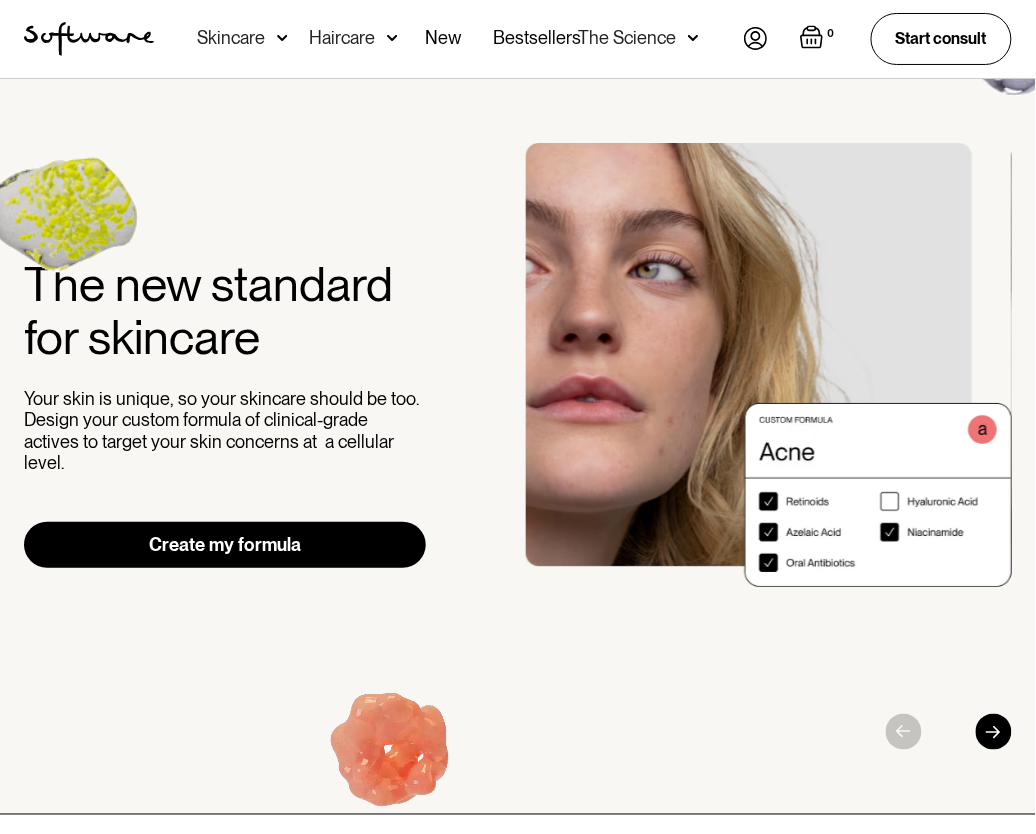 click at bounding box center [282, 38] 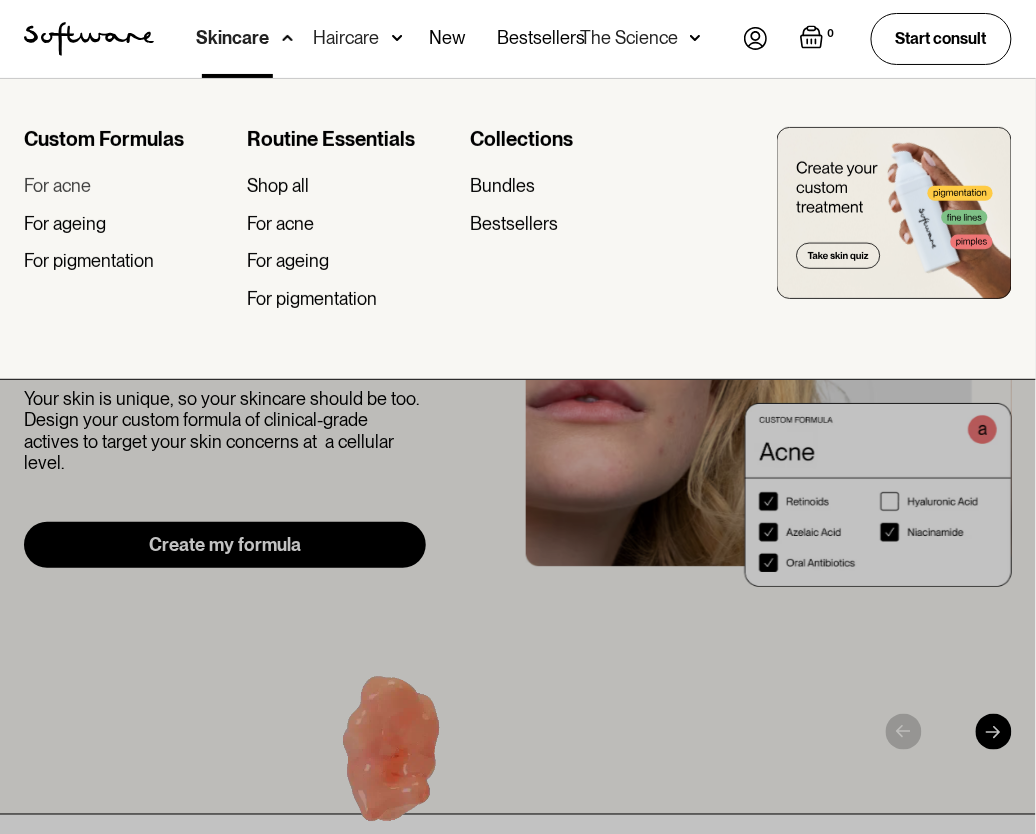 click on "For acne" at bounding box center (57, 186) 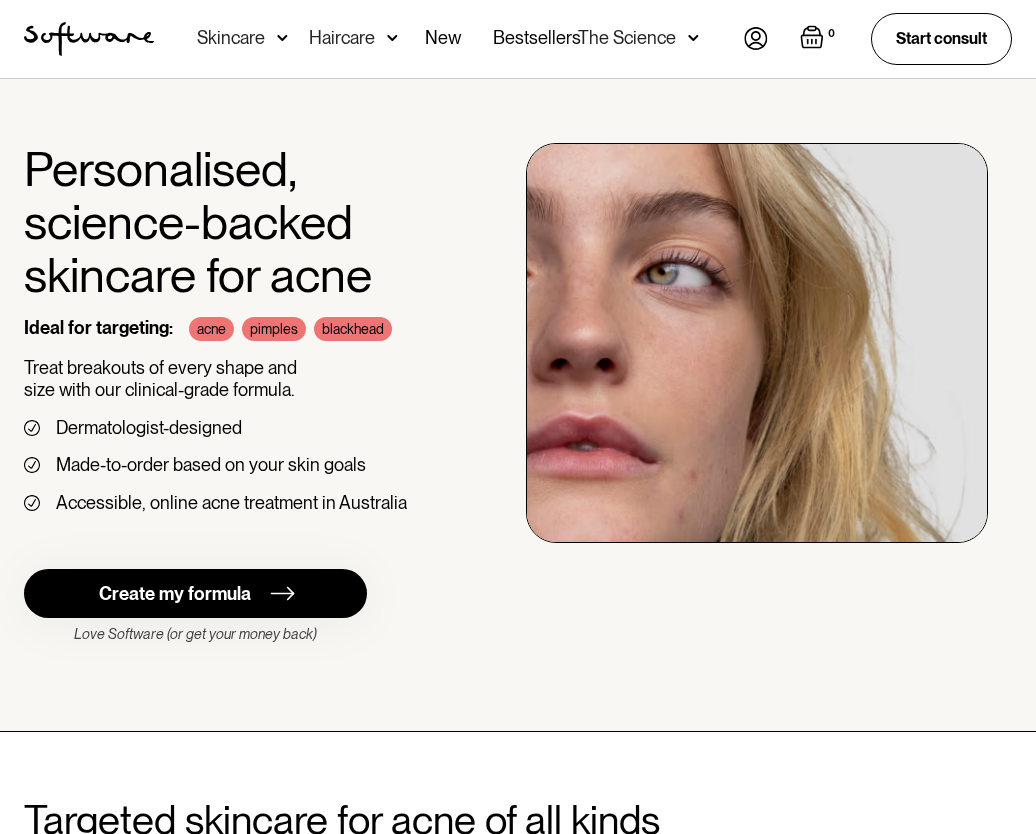 scroll, scrollTop: 0, scrollLeft: 0, axis: both 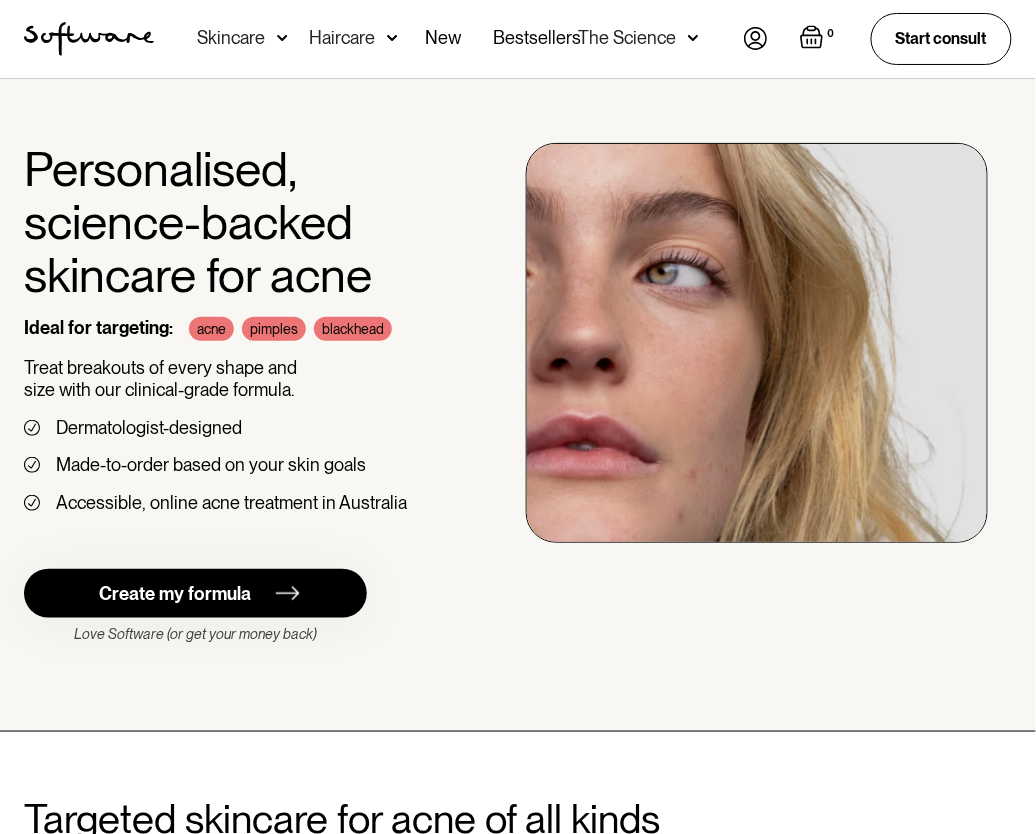 click on "Create my formula" at bounding box center [175, 594] 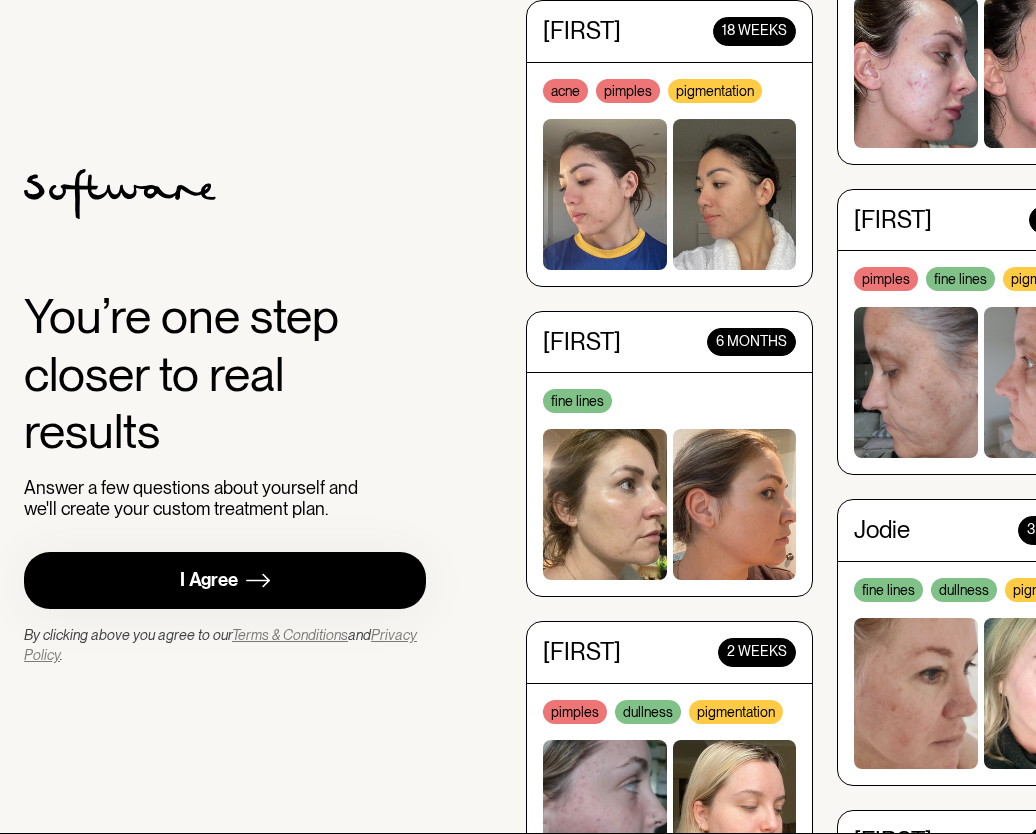 scroll, scrollTop: 0, scrollLeft: 0, axis: both 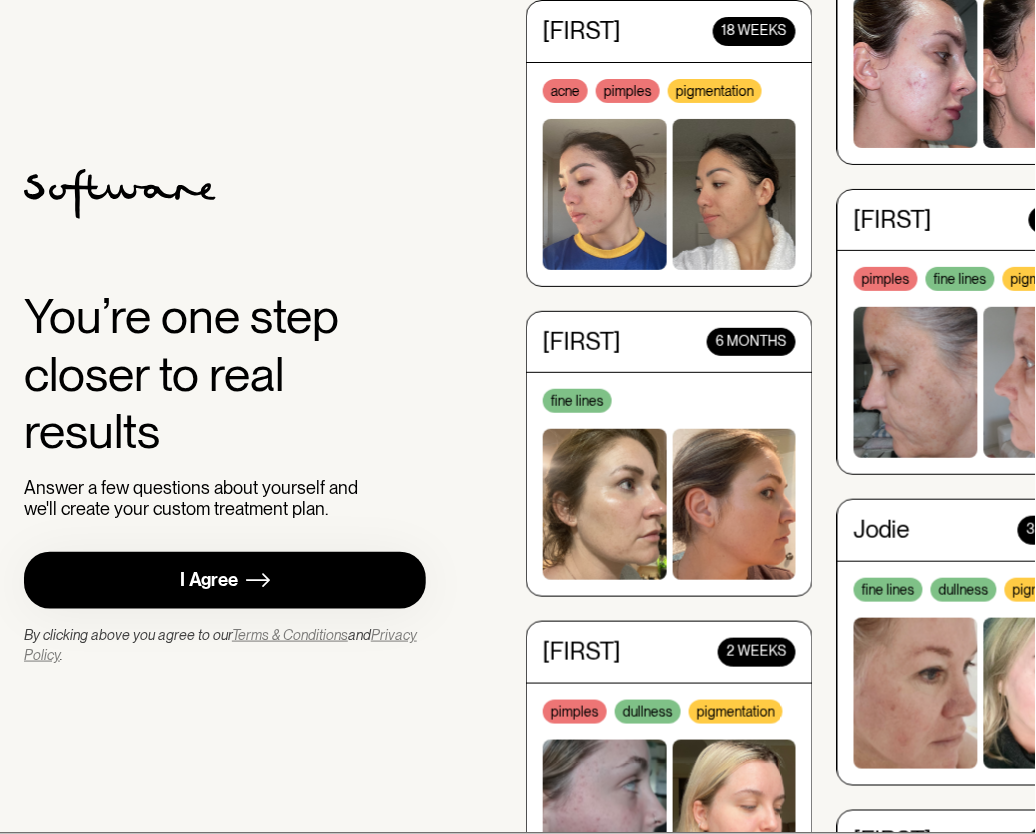 click on "I Agree" at bounding box center [225, 580] 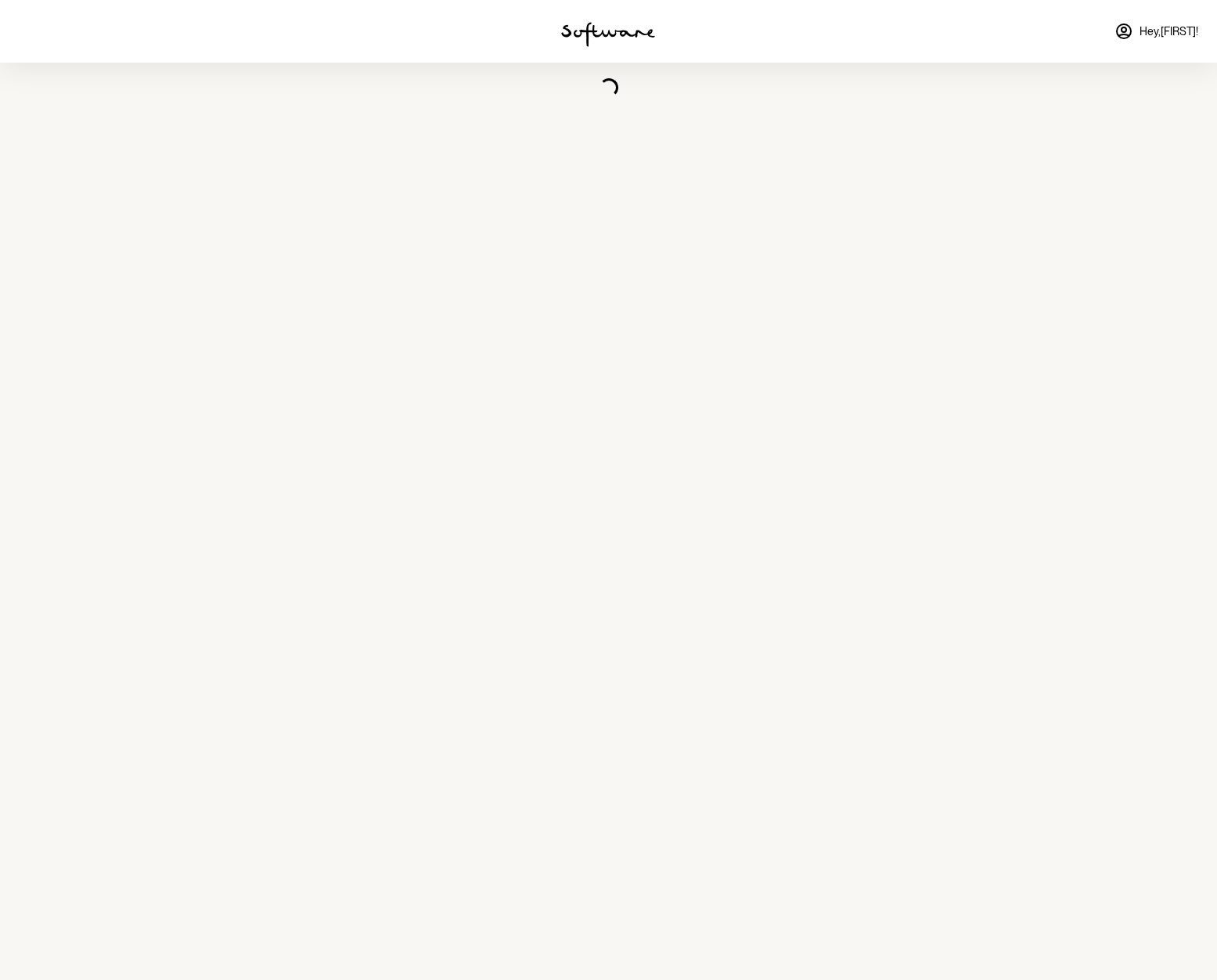 scroll, scrollTop: 0, scrollLeft: 0, axis: both 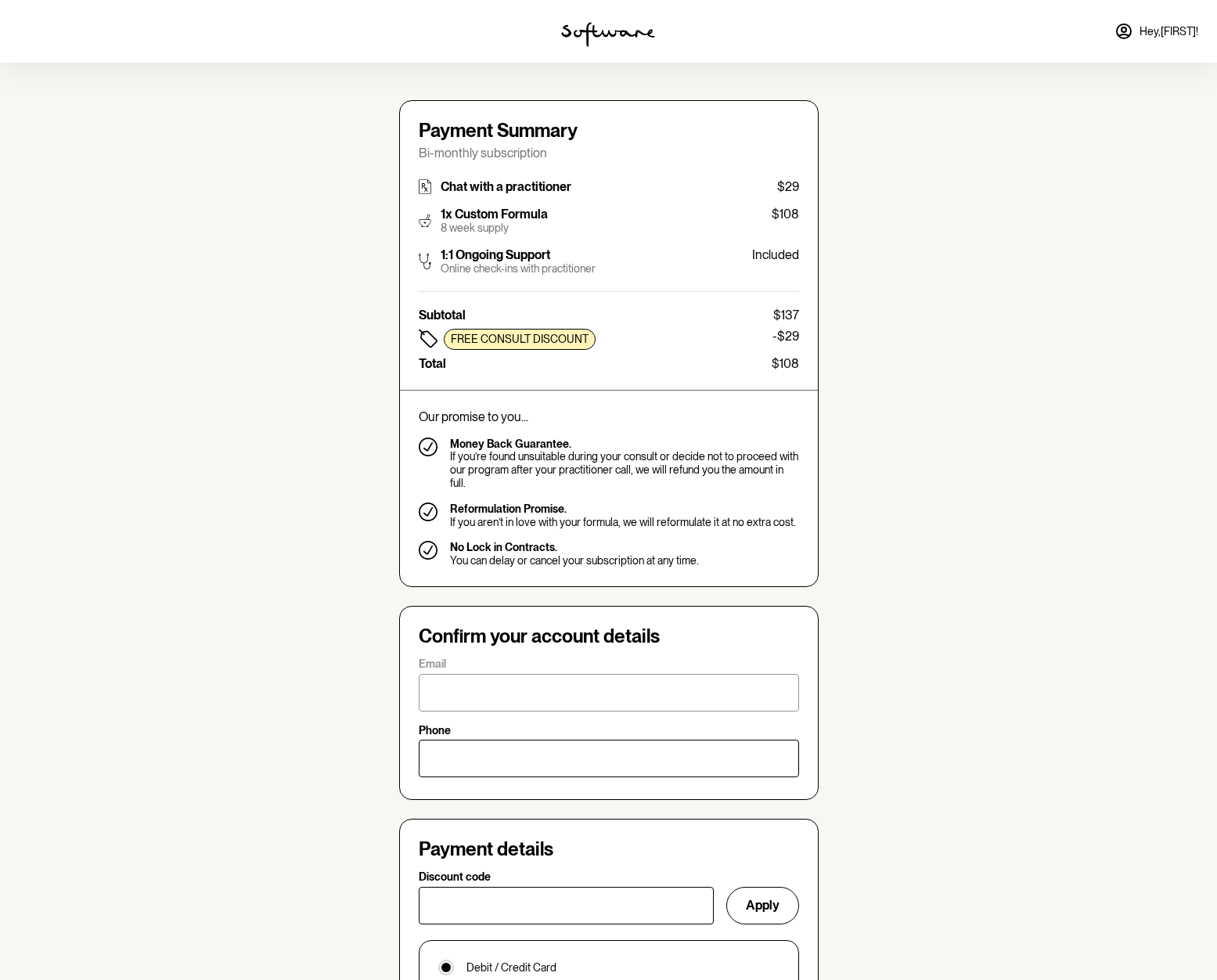 type on "[EMAIL]" 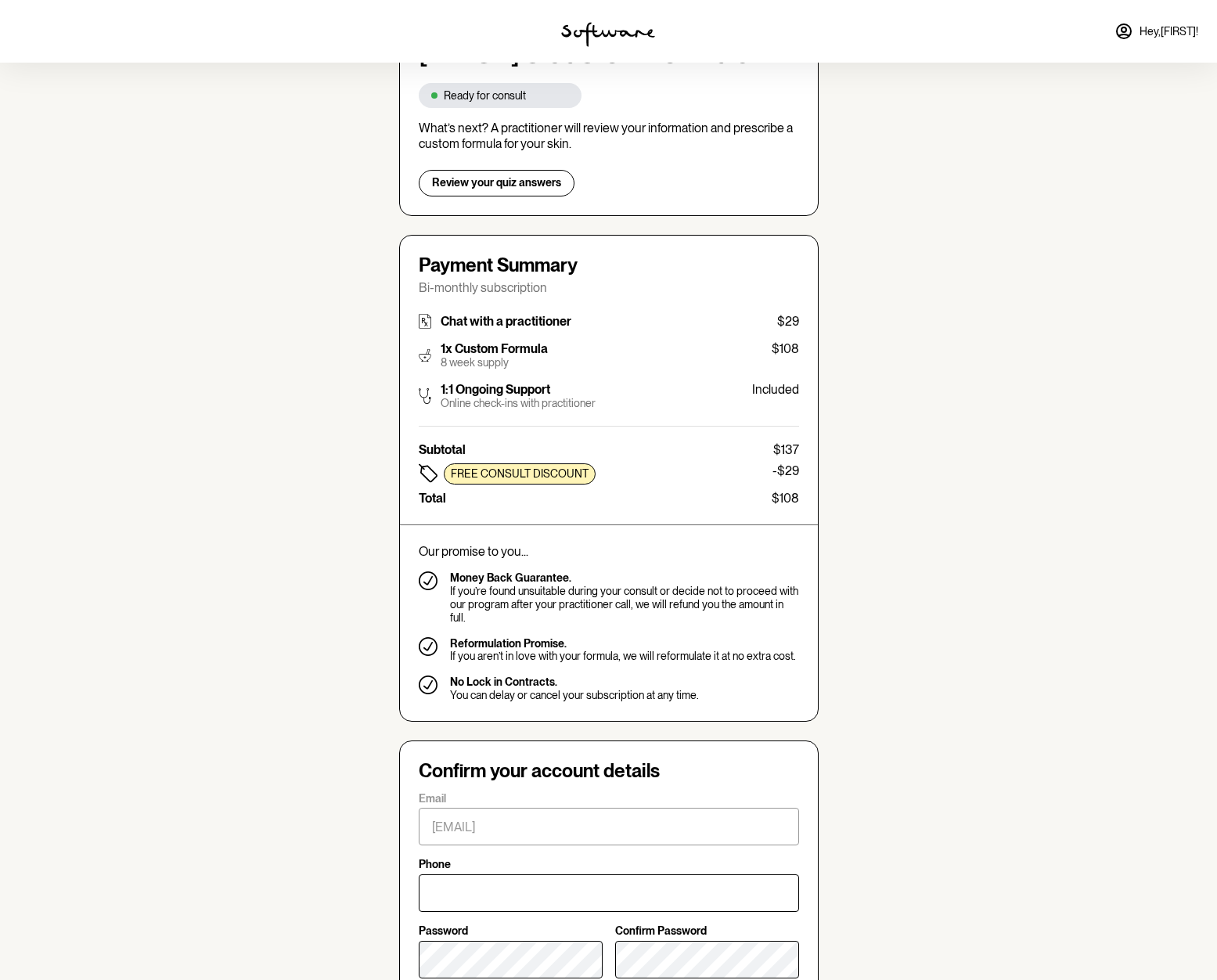 scroll, scrollTop: 0, scrollLeft: 0, axis: both 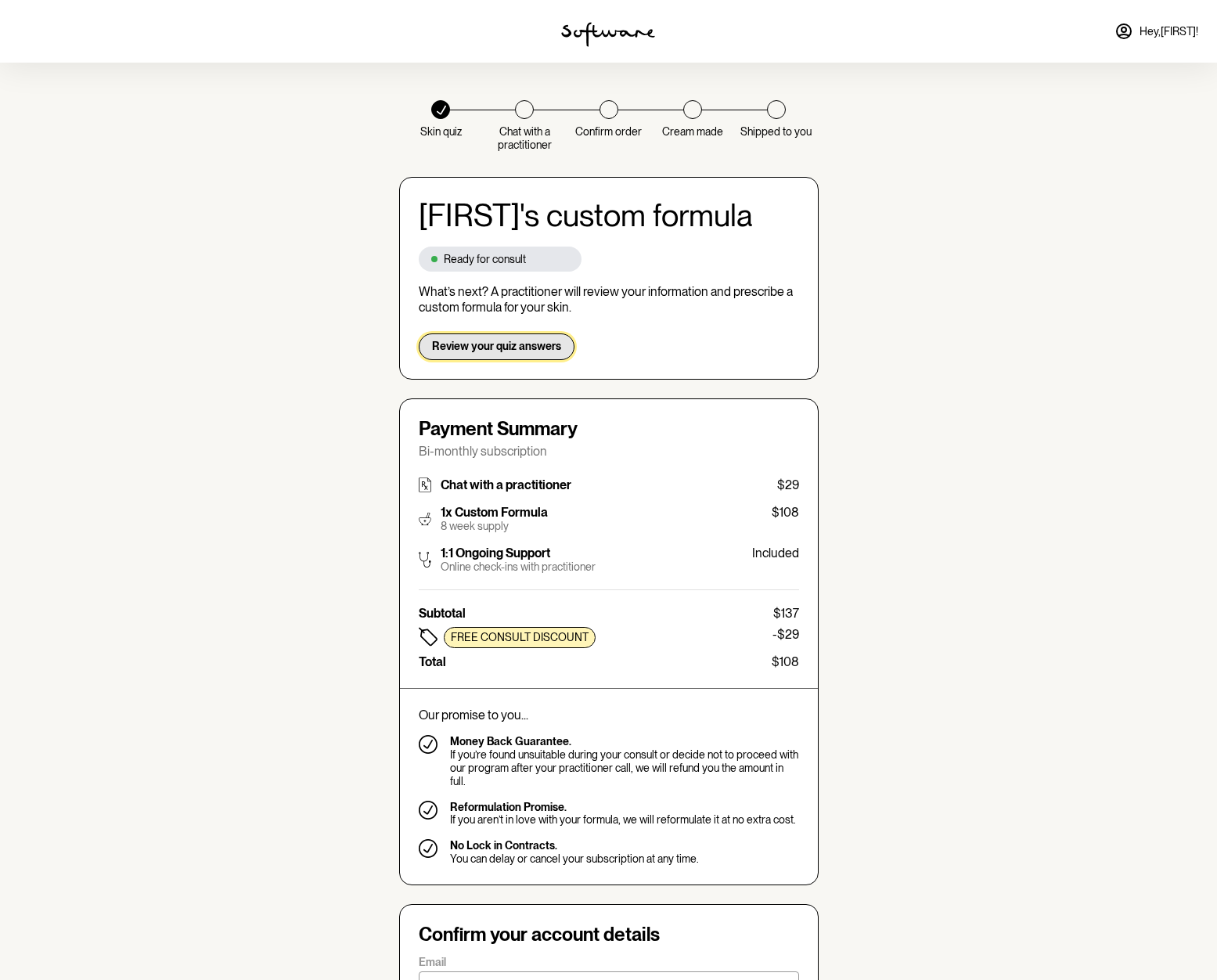 click on "Review your quiz answers" at bounding box center [496, 346] 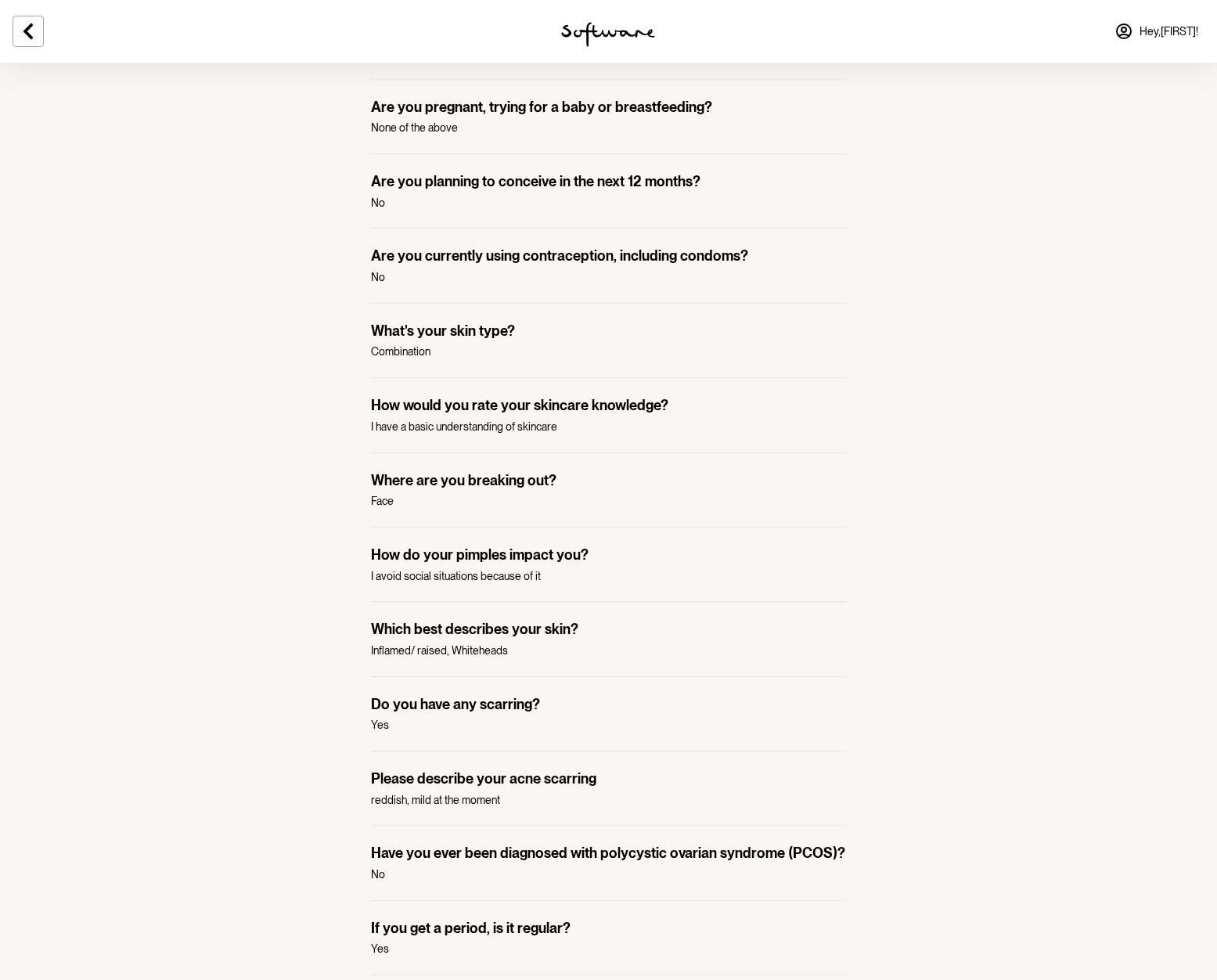 scroll, scrollTop: 0, scrollLeft: 0, axis: both 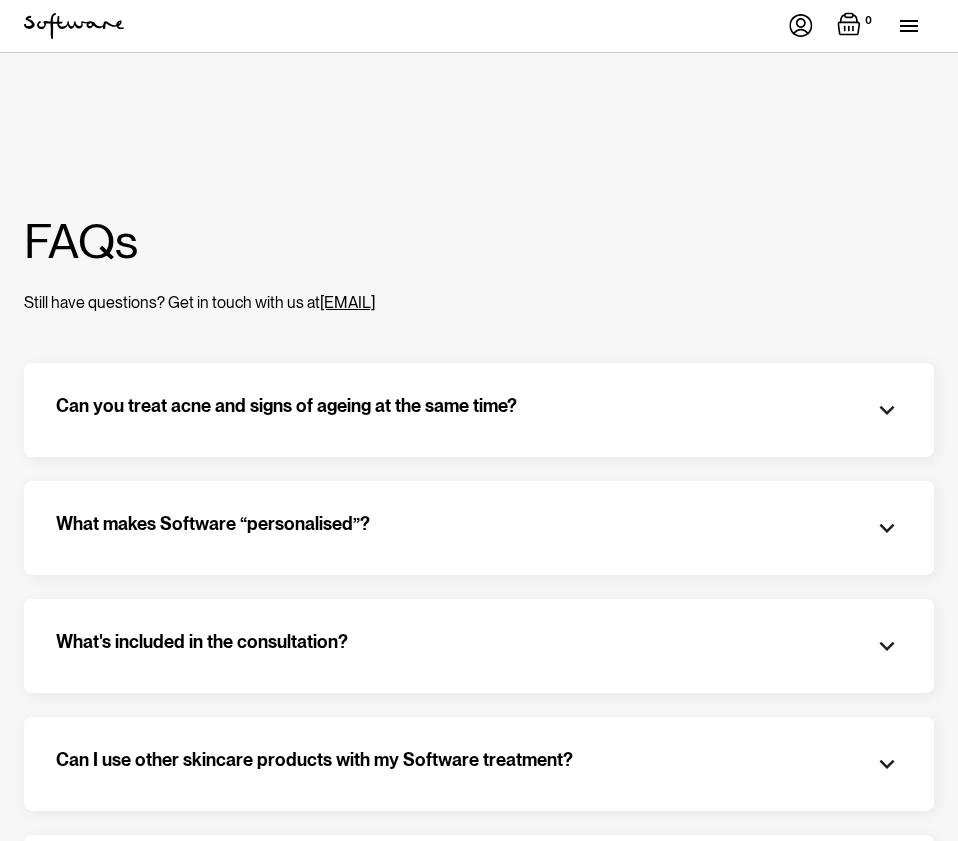 click on "What makes Software “personalised”?" at bounding box center [479, 528] 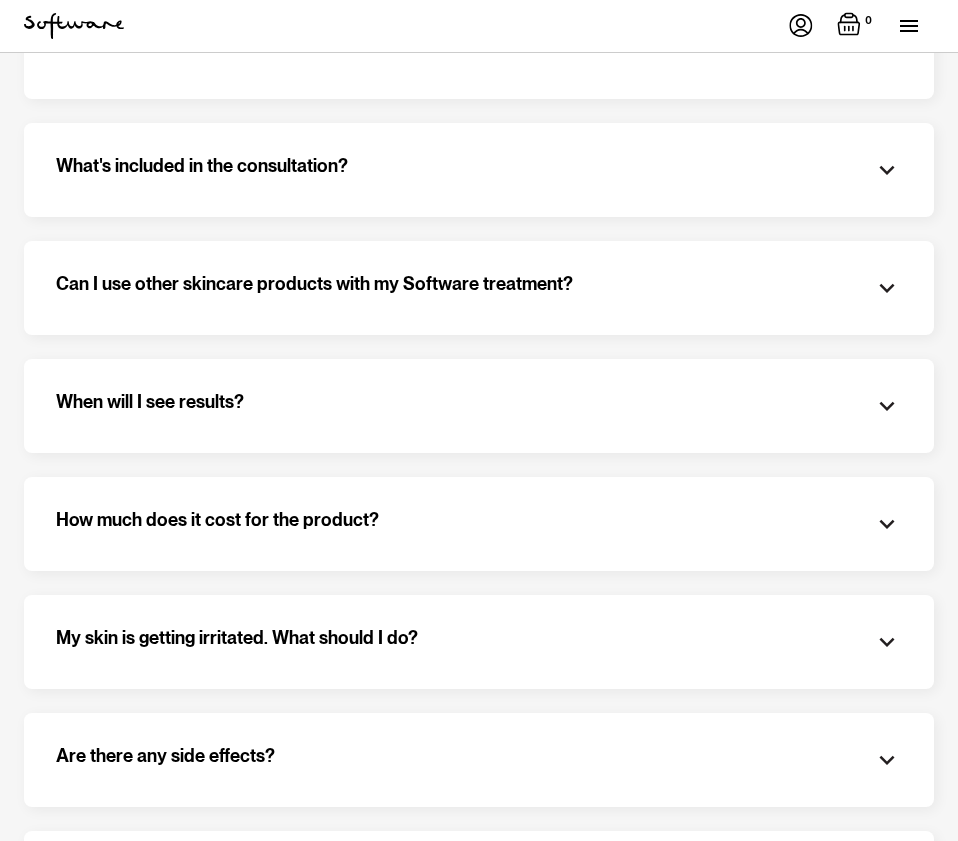scroll, scrollTop: 629, scrollLeft: 0, axis: vertical 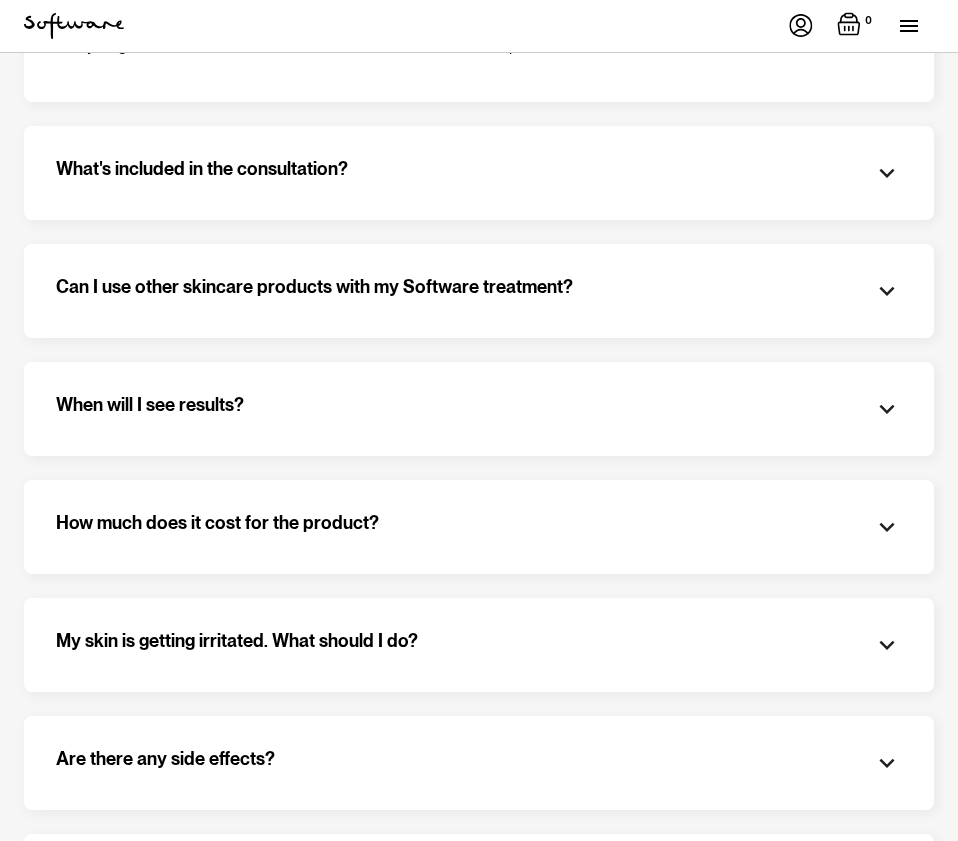 click on "What's included in the consultation?" at bounding box center (479, 173) 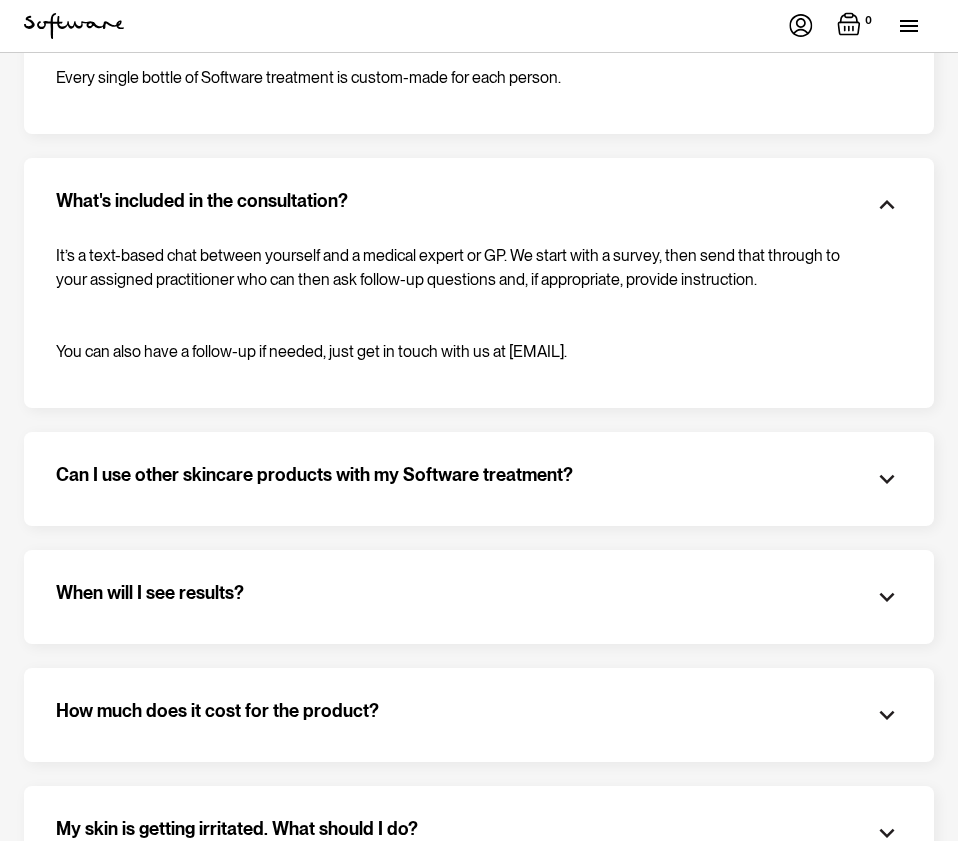 scroll, scrollTop: 596, scrollLeft: 0, axis: vertical 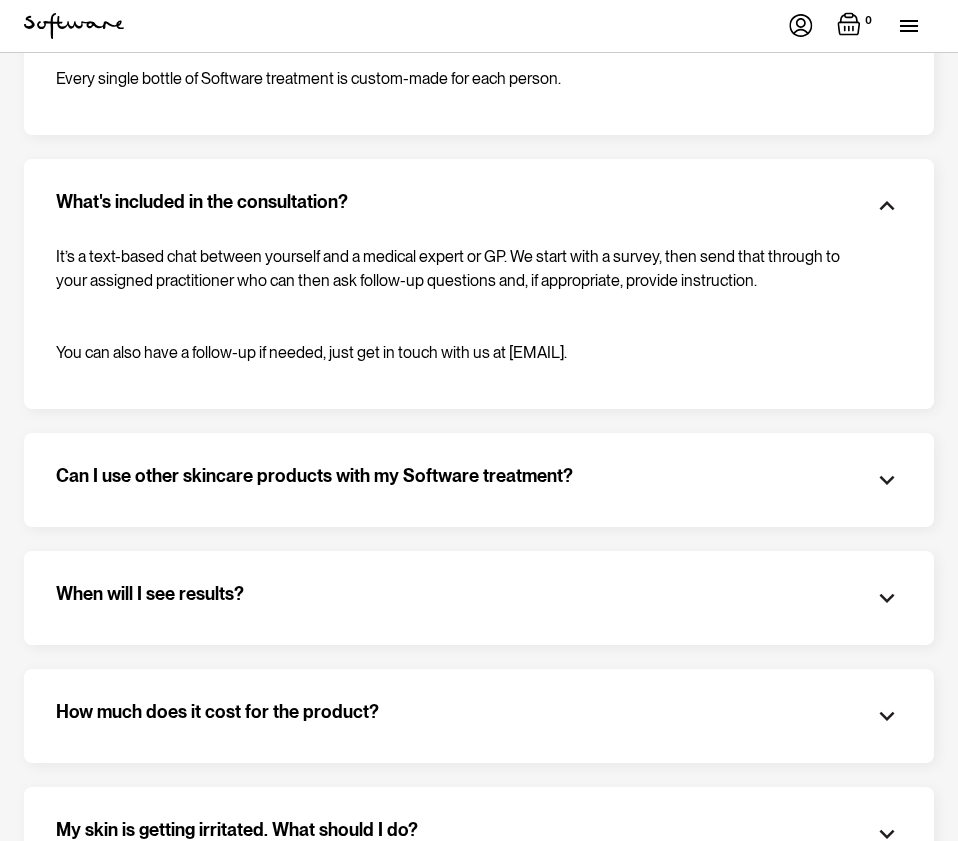 click at bounding box center [887, 716] 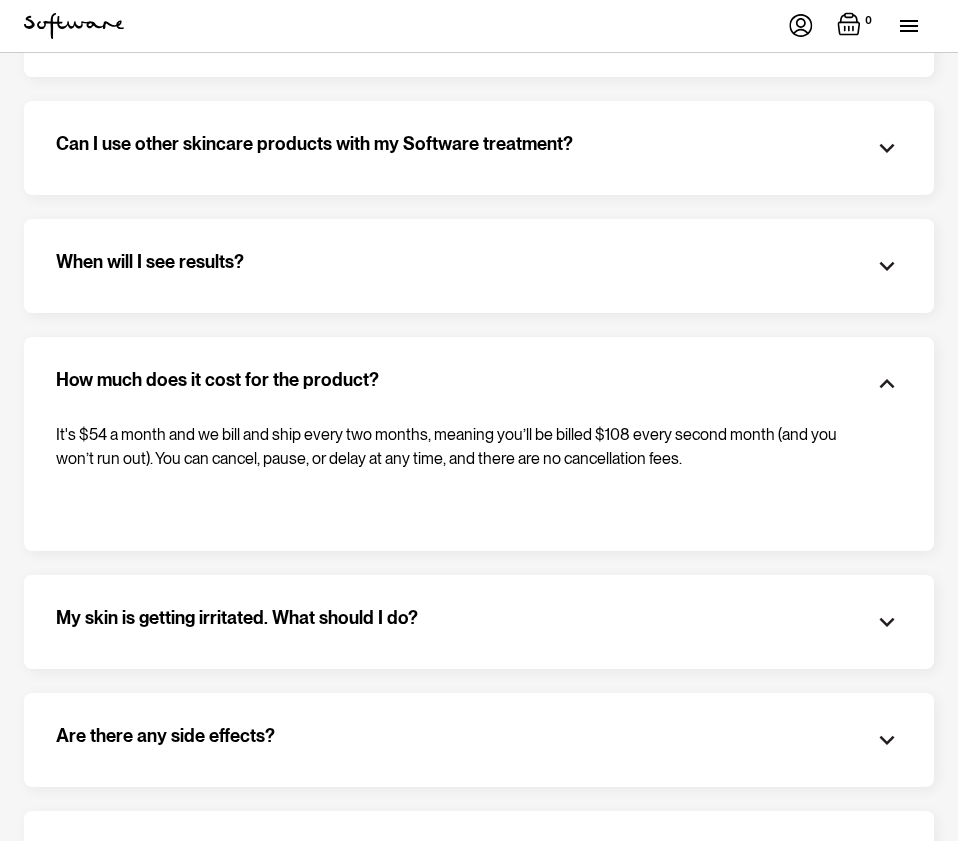 scroll, scrollTop: 932, scrollLeft: 0, axis: vertical 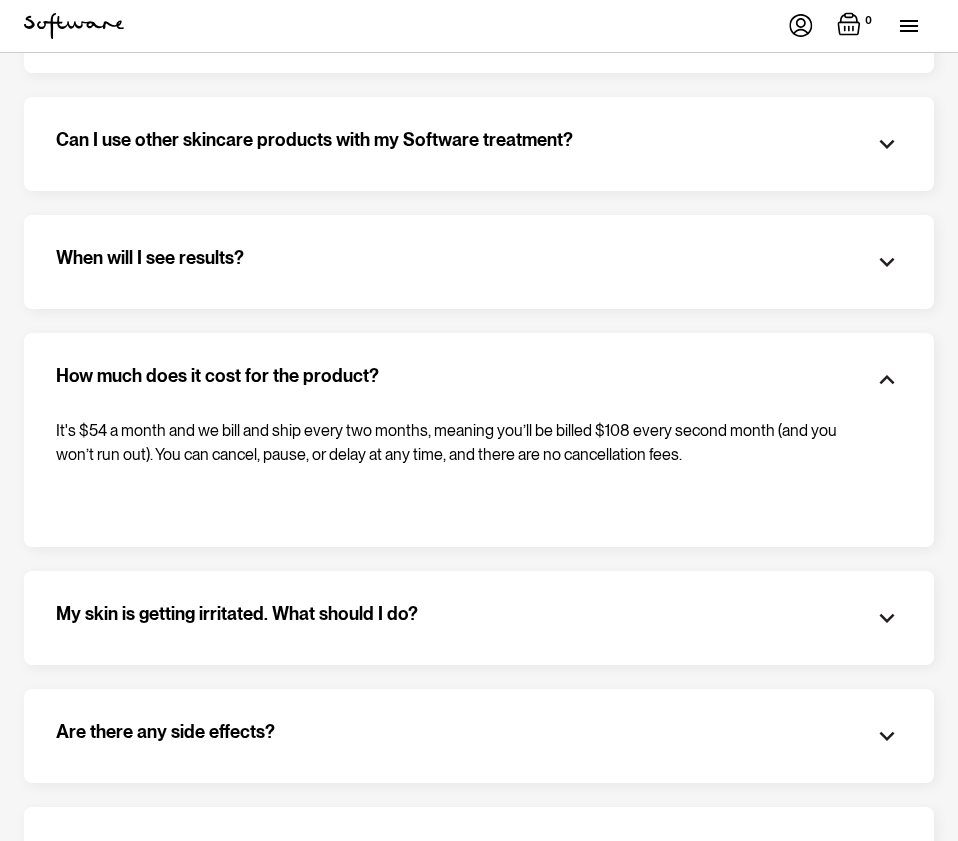 click on "My skin is getting irritated. What should I do?" at bounding box center [479, 618] 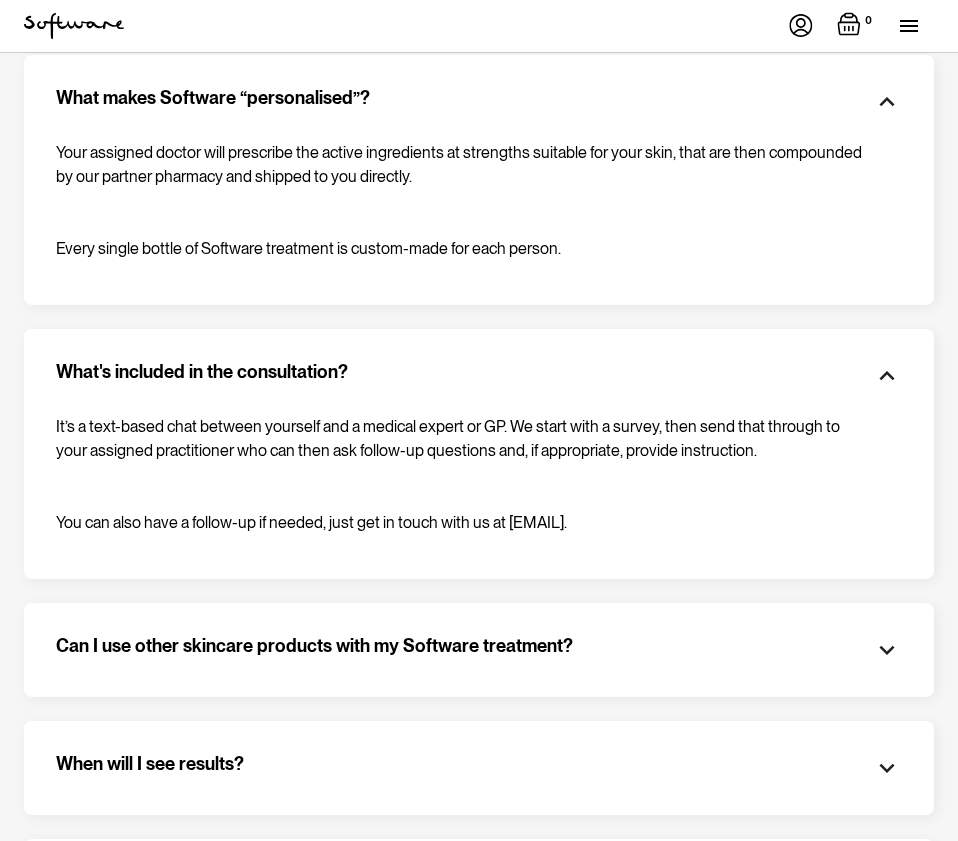 scroll, scrollTop: 424, scrollLeft: 0, axis: vertical 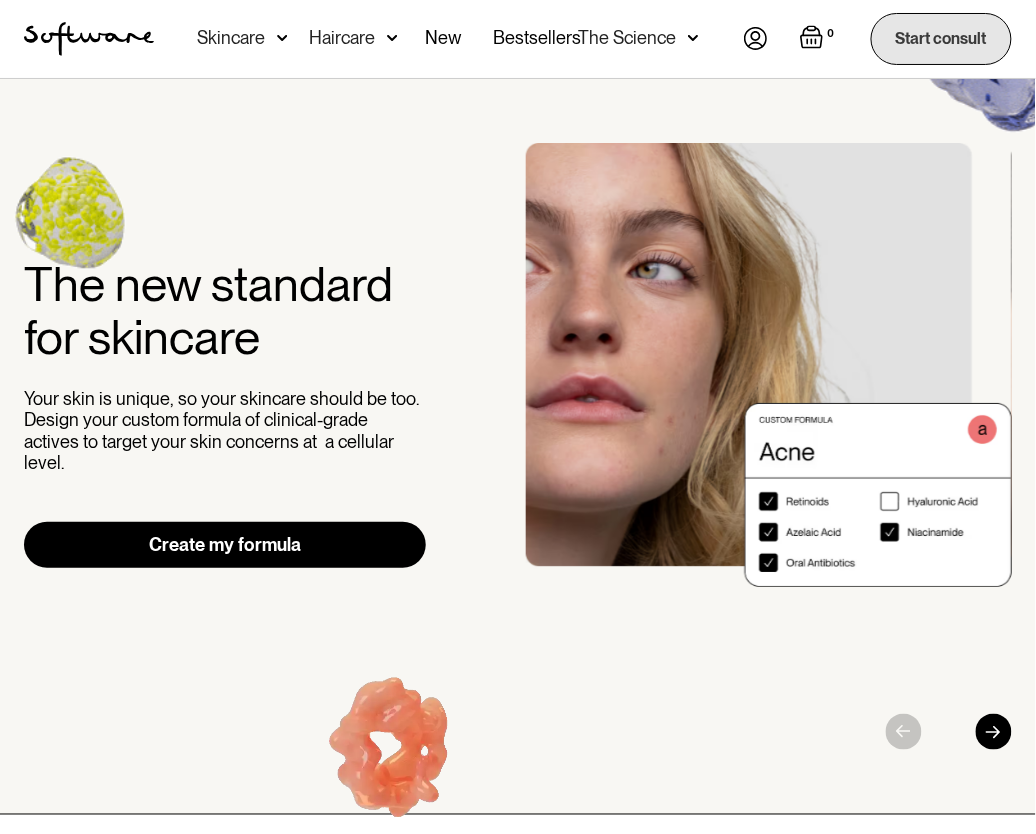click on "Start consult" at bounding box center (941, 38) 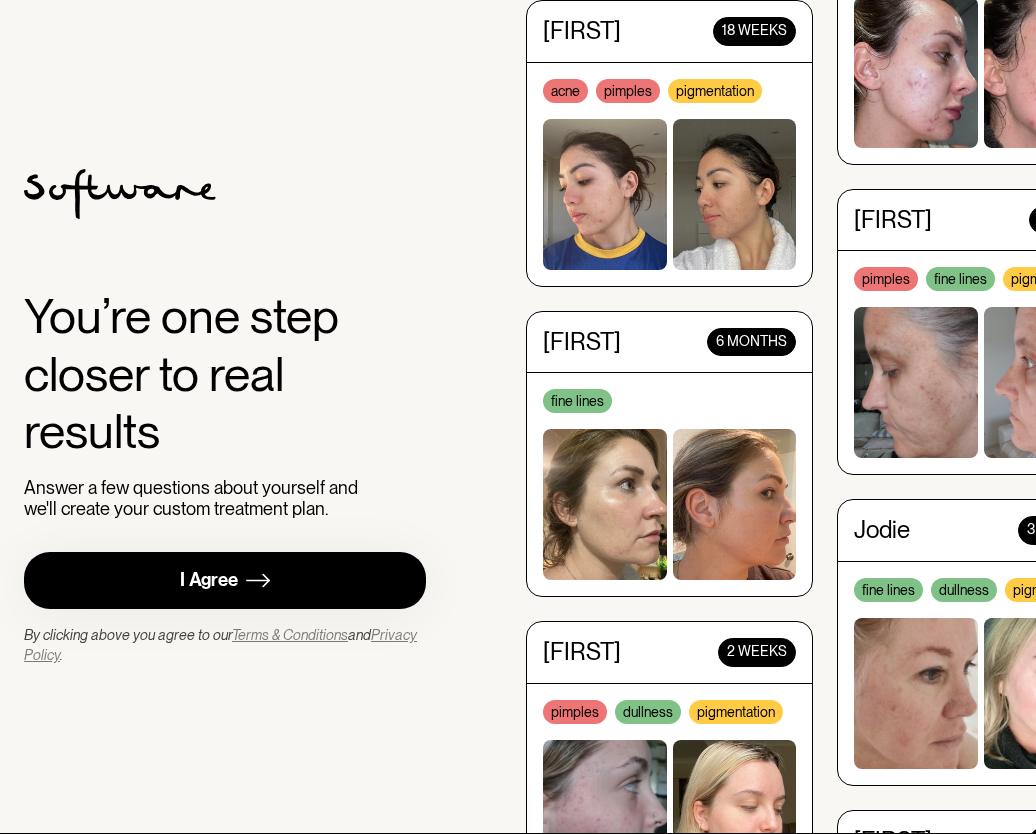 scroll, scrollTop: 0, scrollLeft: 0, axis: both 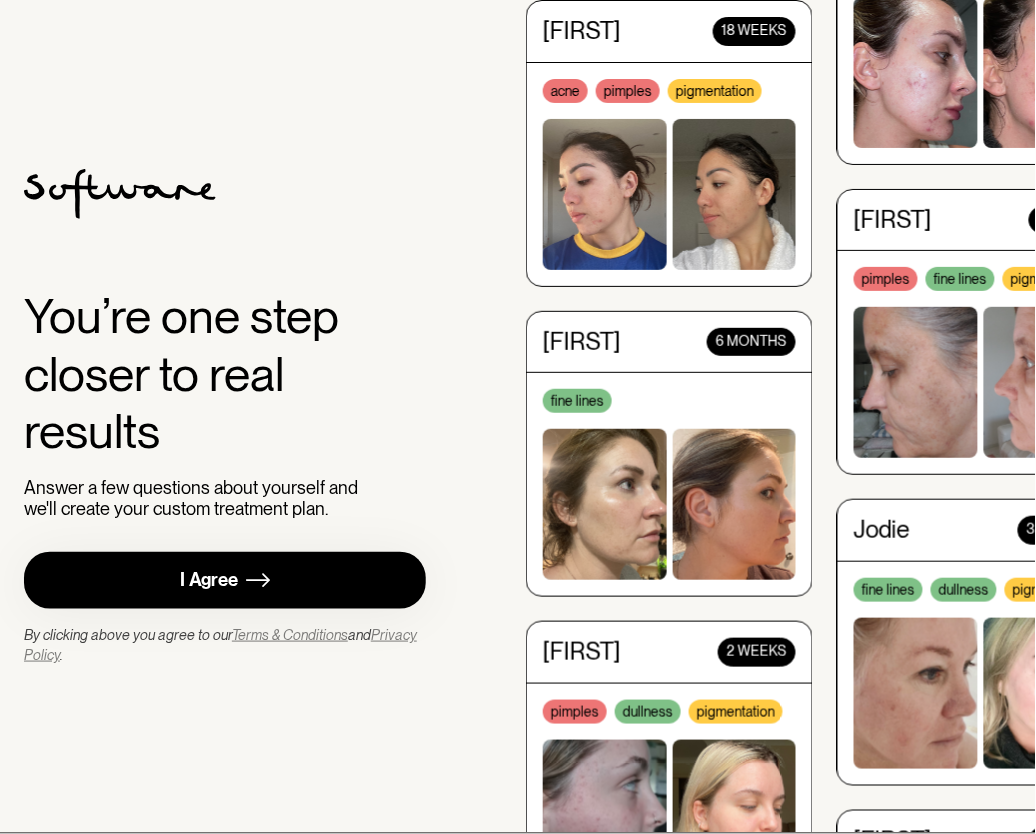 click at bounding box center [258, 580] 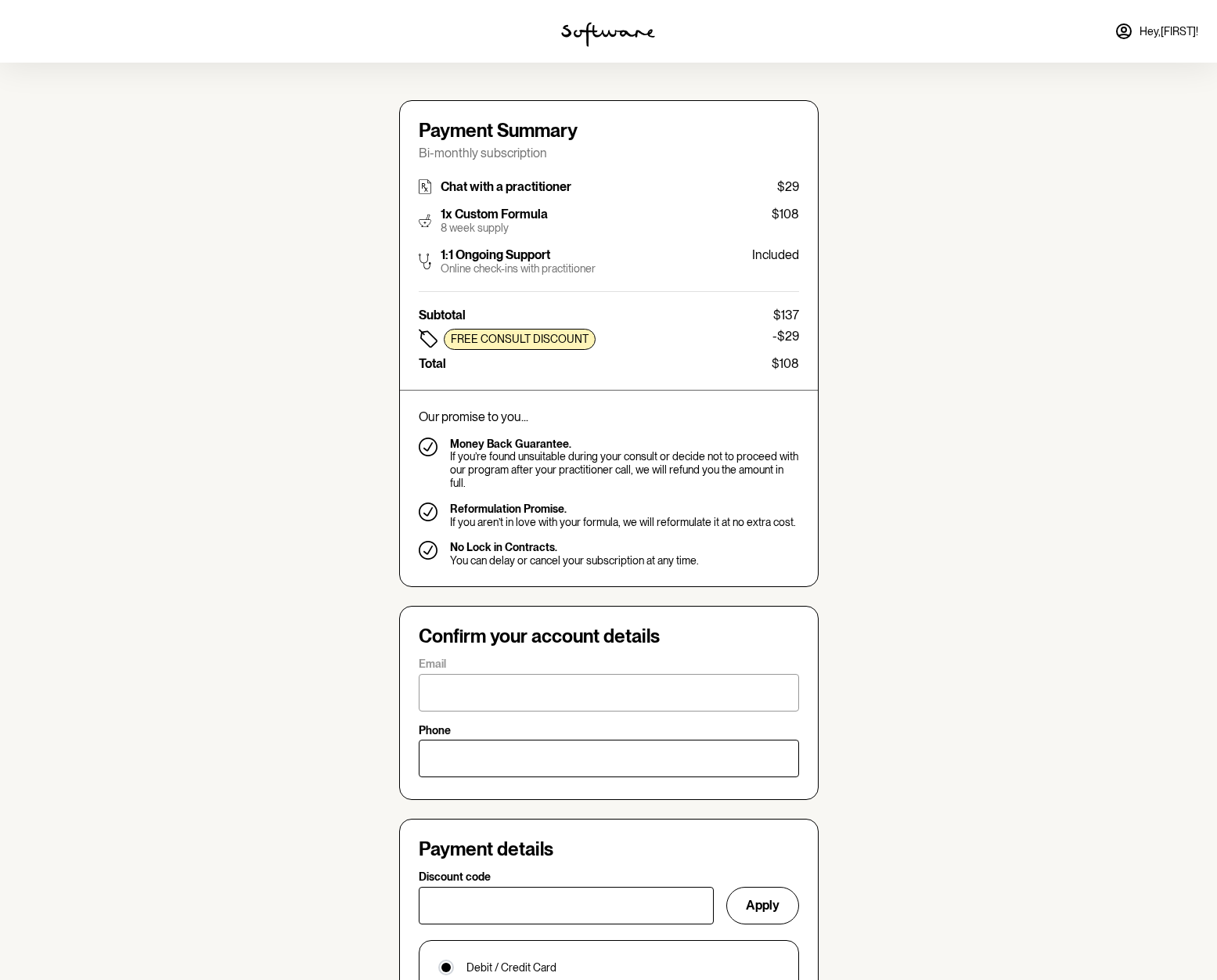 type on "info@example.com" 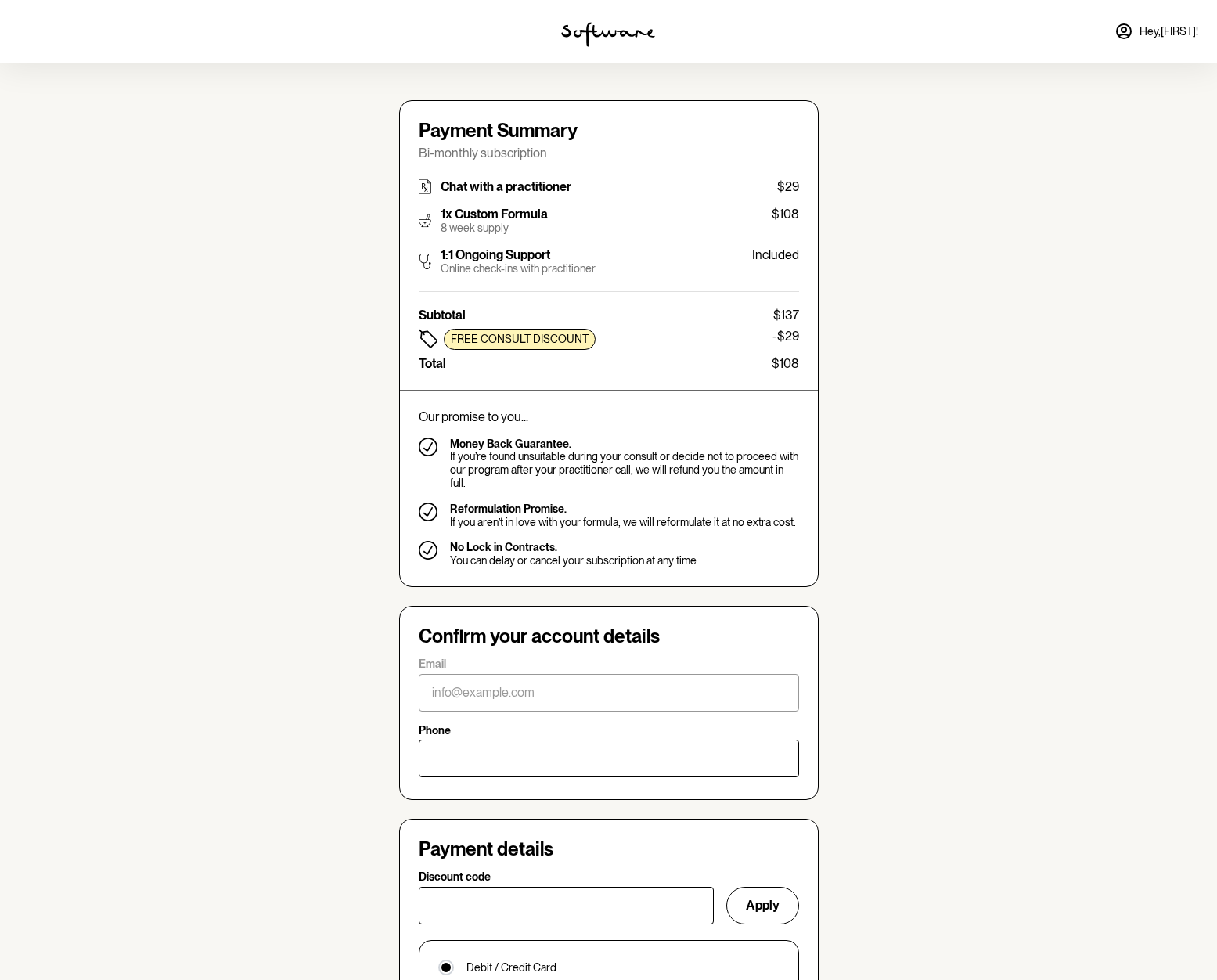 scroll, scrollTop: 0, scrollLeft: 0, axis: both 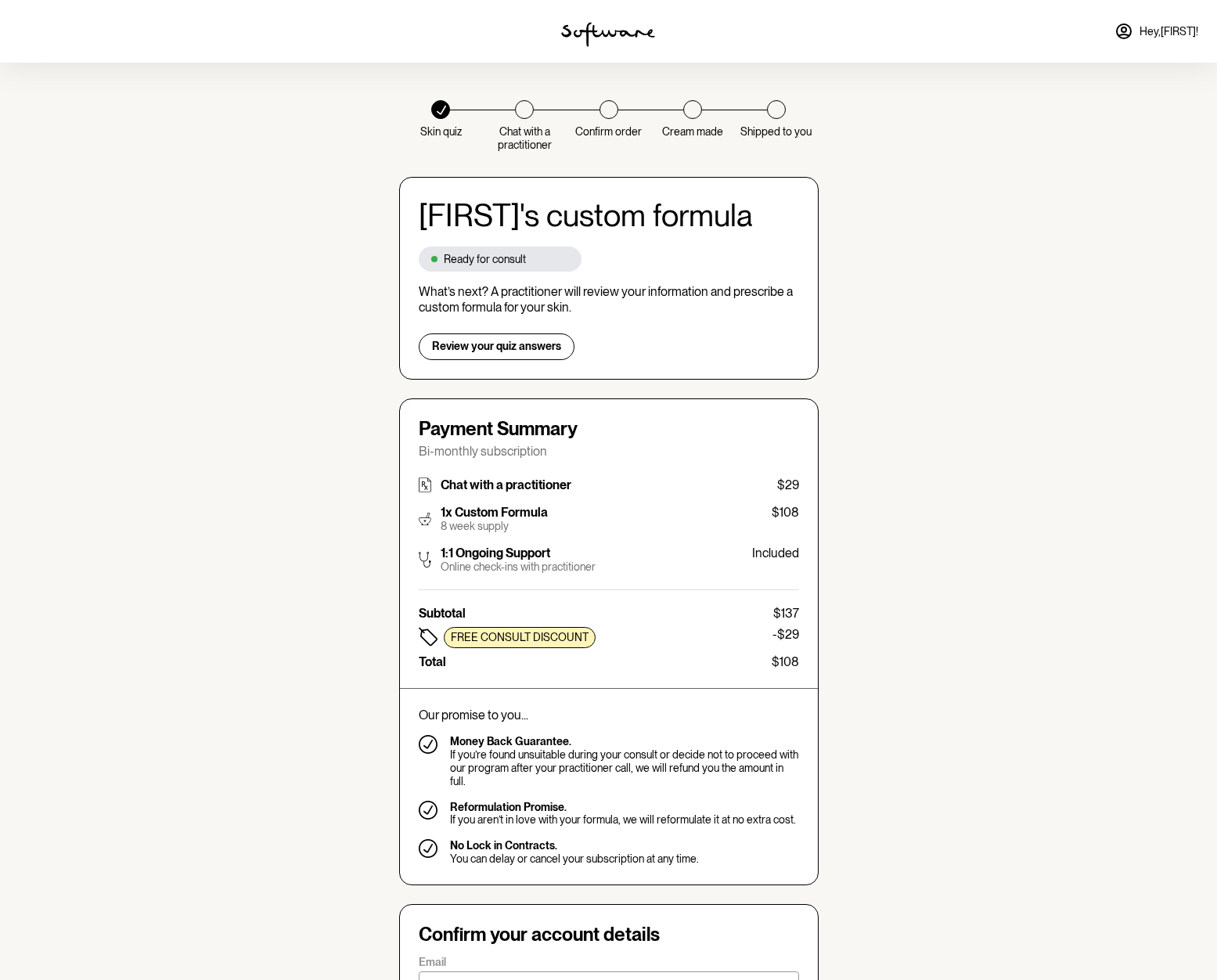 type on "info@example.com" 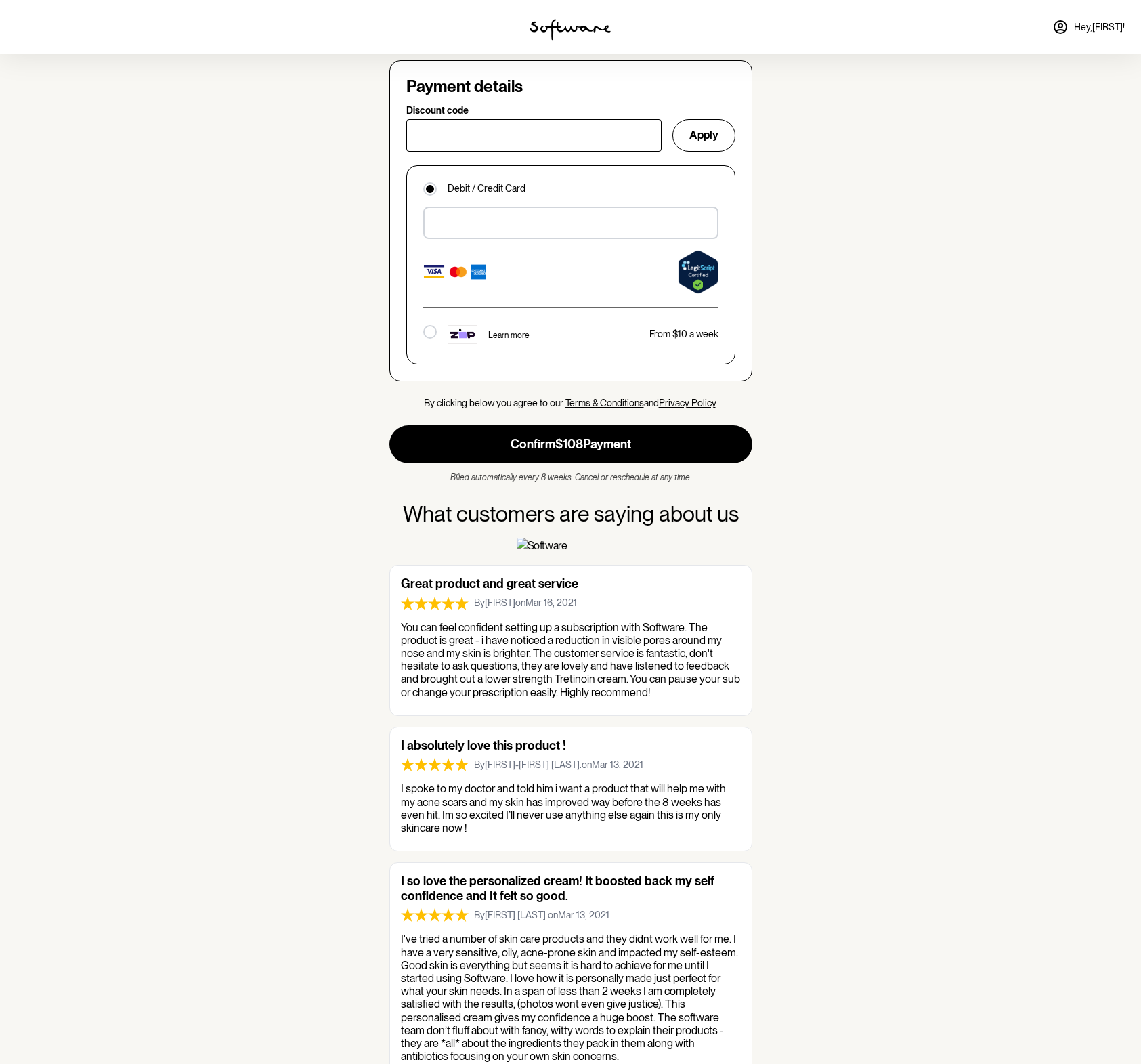 scroll, scrollTop: 969, scrollLeft: 0, axis: vertical 